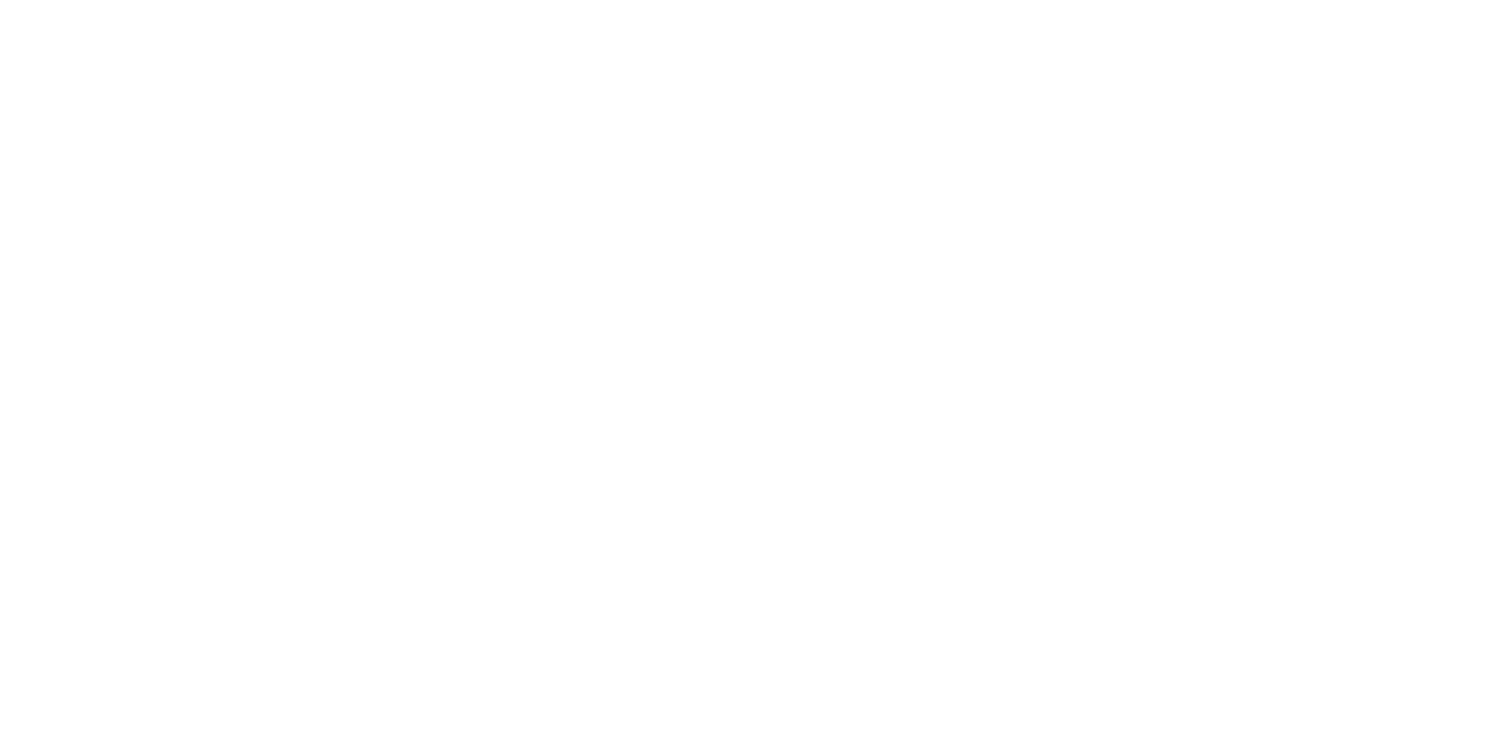 scroll, scrollTop: 0, scrollLeft: 0, axis: both 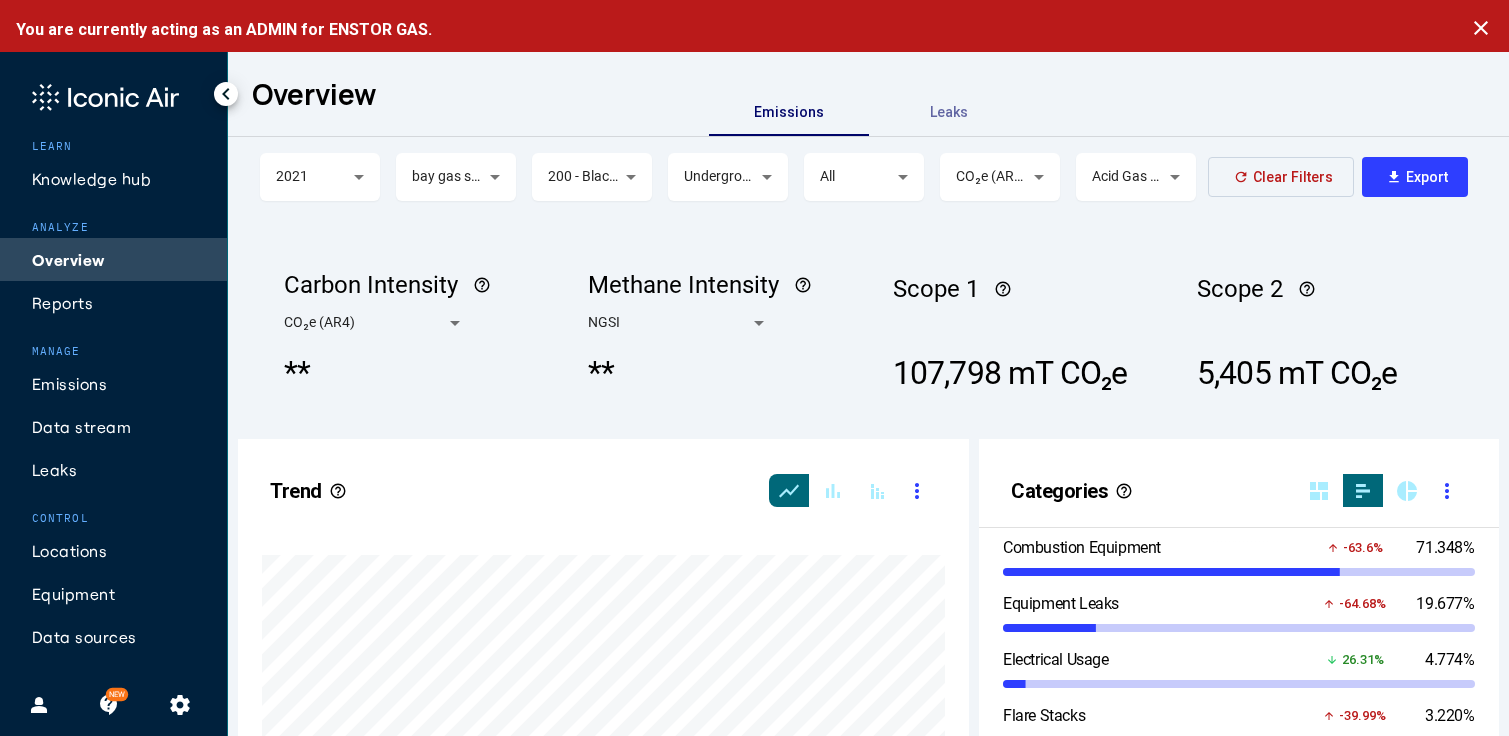 click on "Data stream" 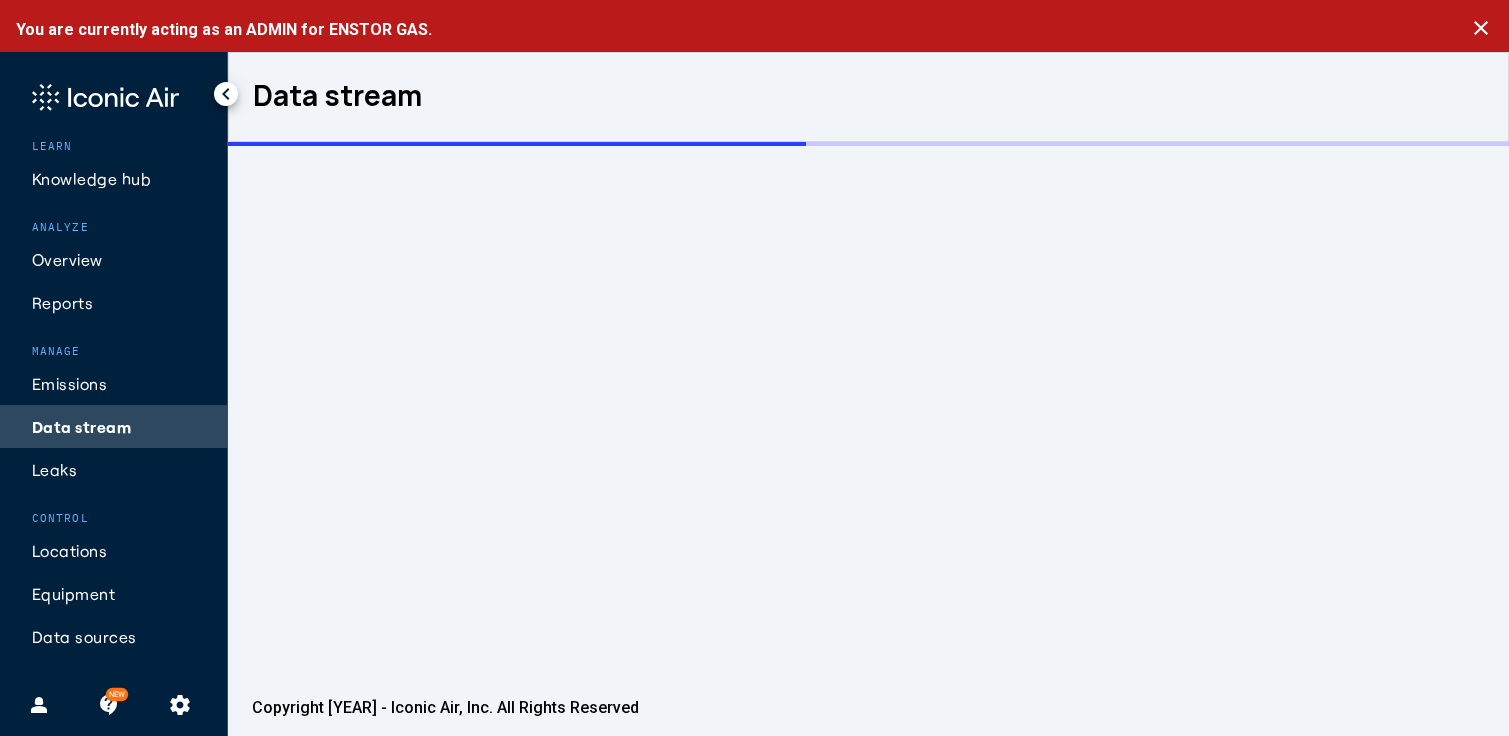 click on "close" 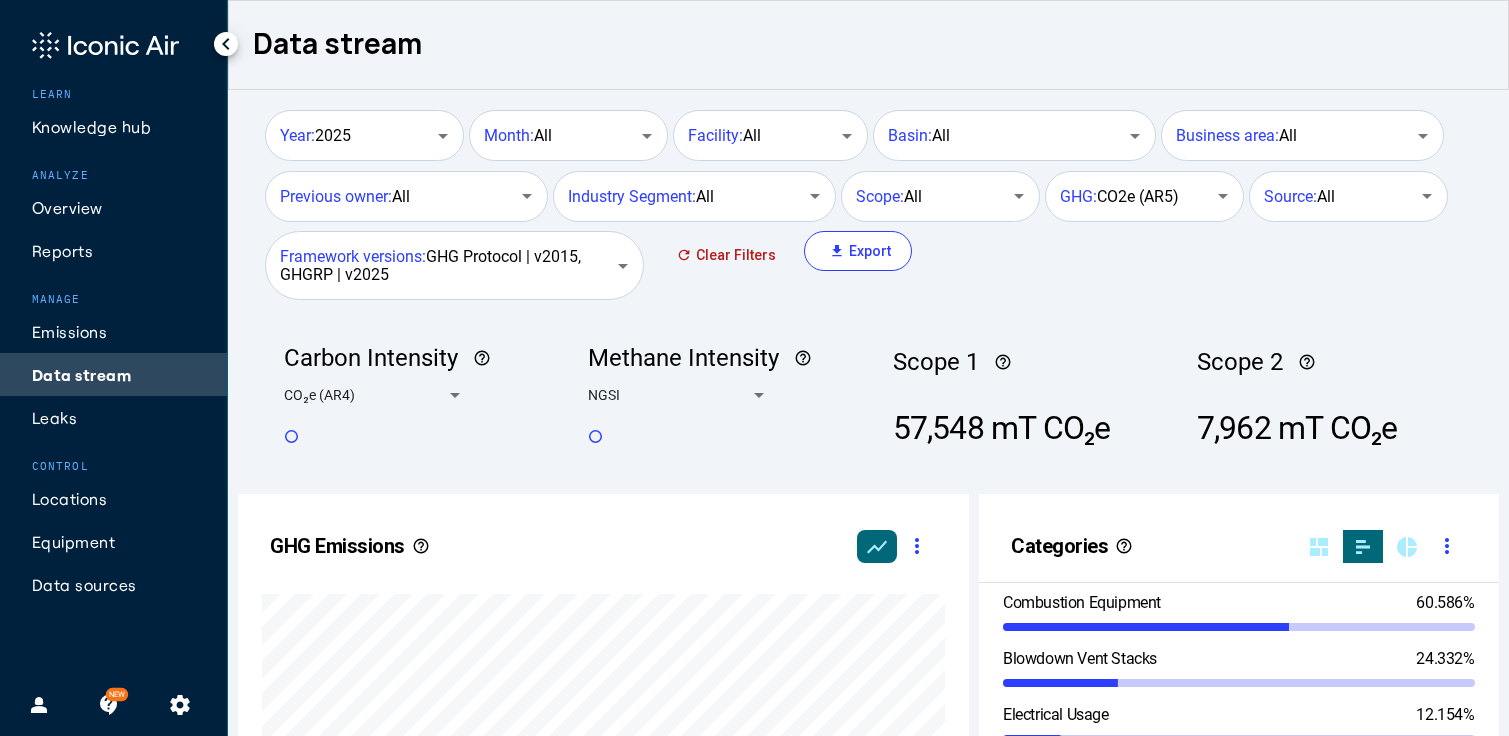scroll, scrollTop: 999490, scrollLeft: 999374, axis: both 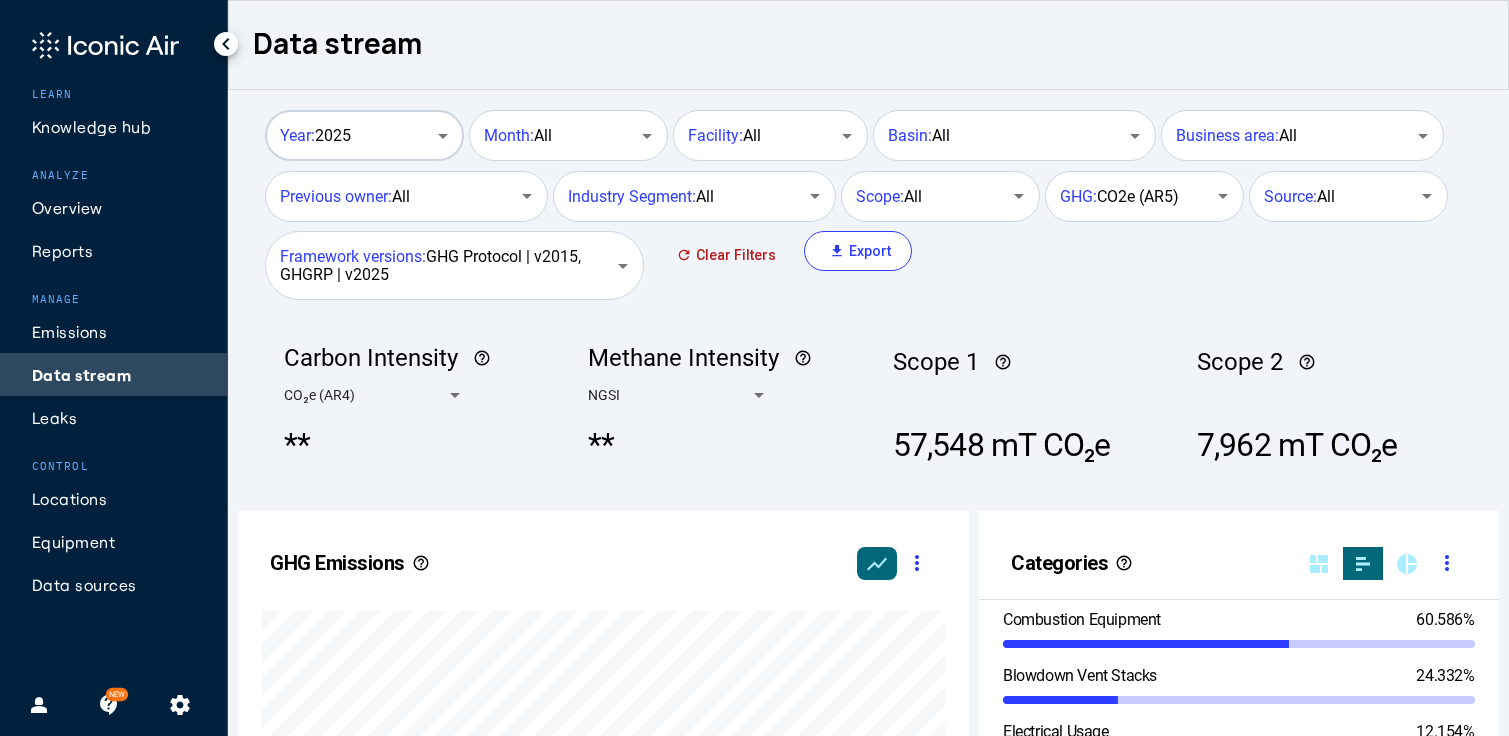 click on "Year:   2025" at bounding box center [354, 136] 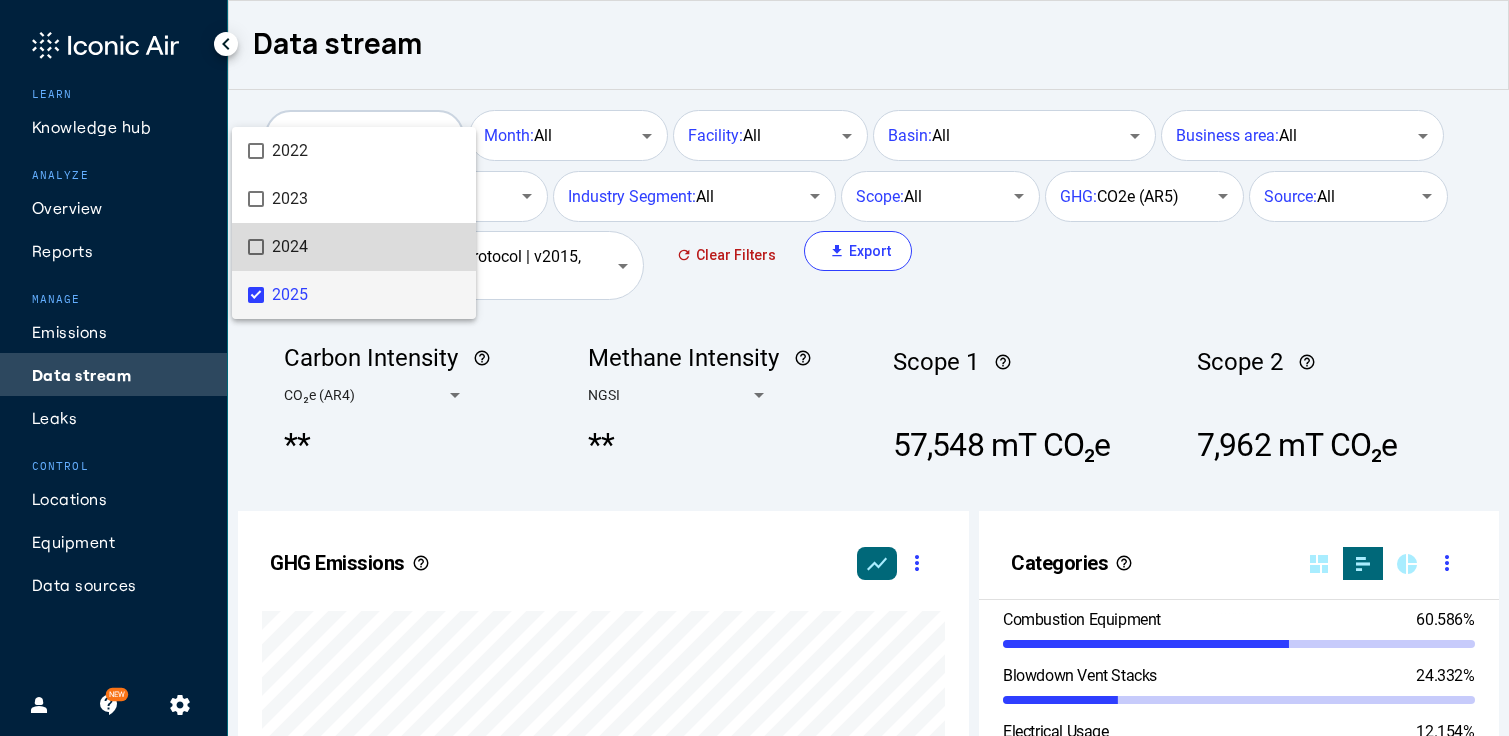 click on "2024" at bounding box center [366, 247] 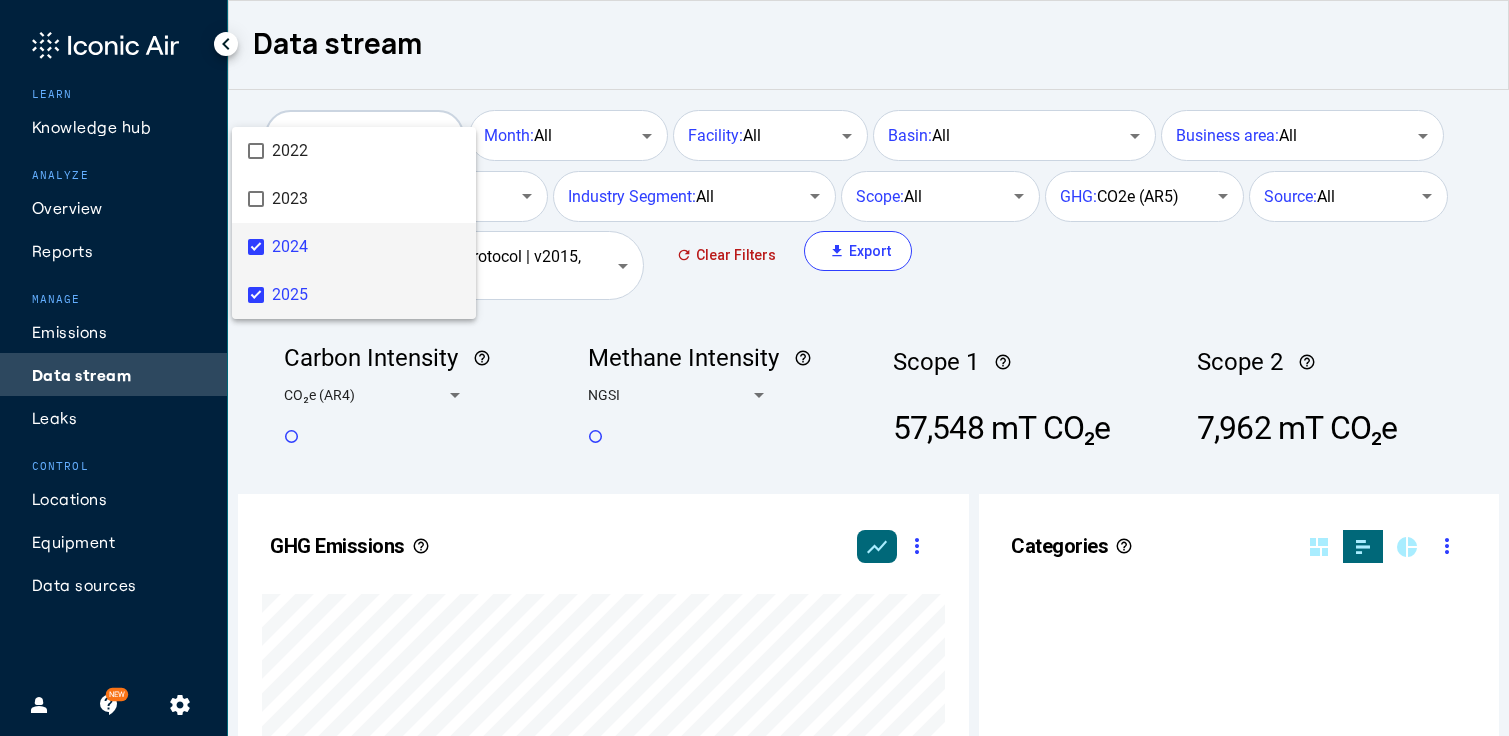 click on "2025" at bounding box center [366, 295] 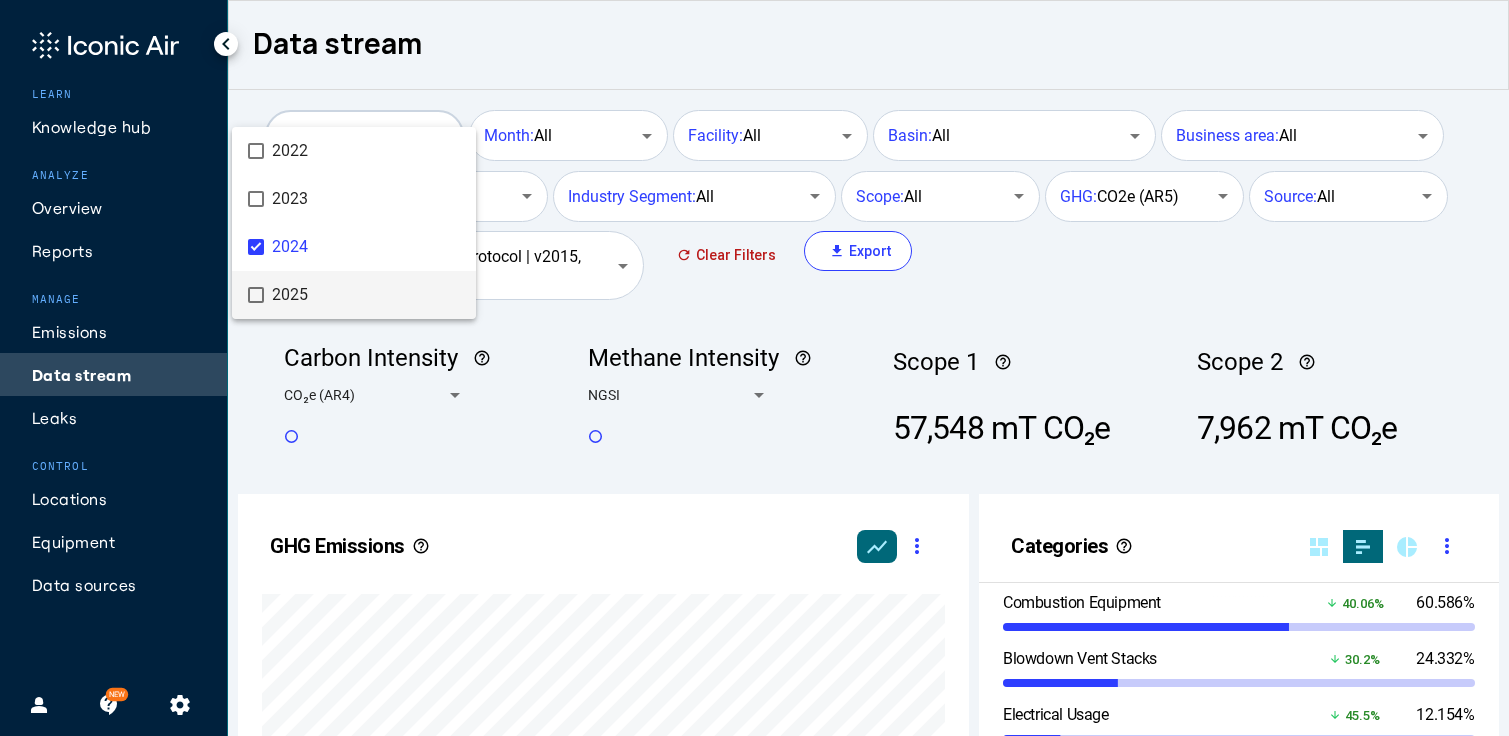 click at bounding box center [754, 368] 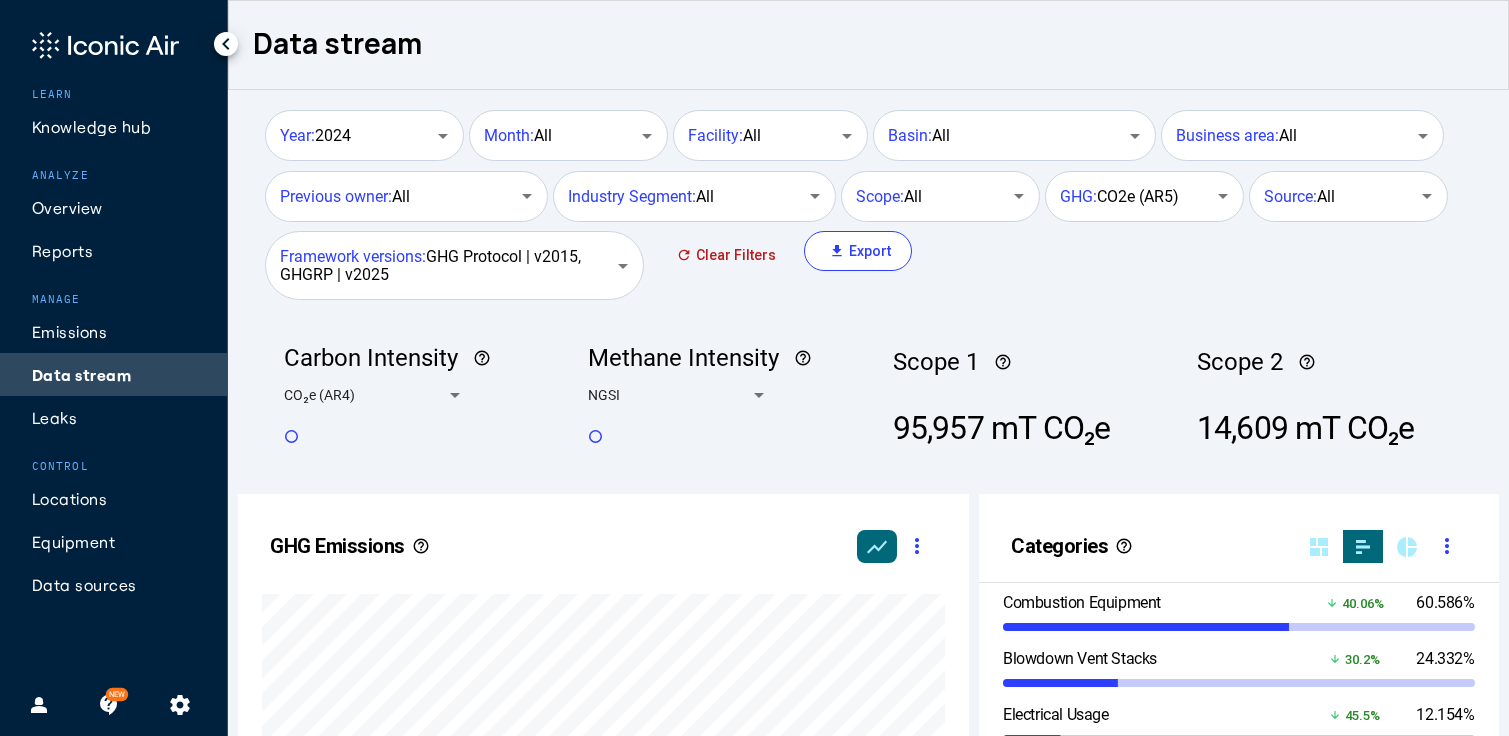 click on "Data stream" 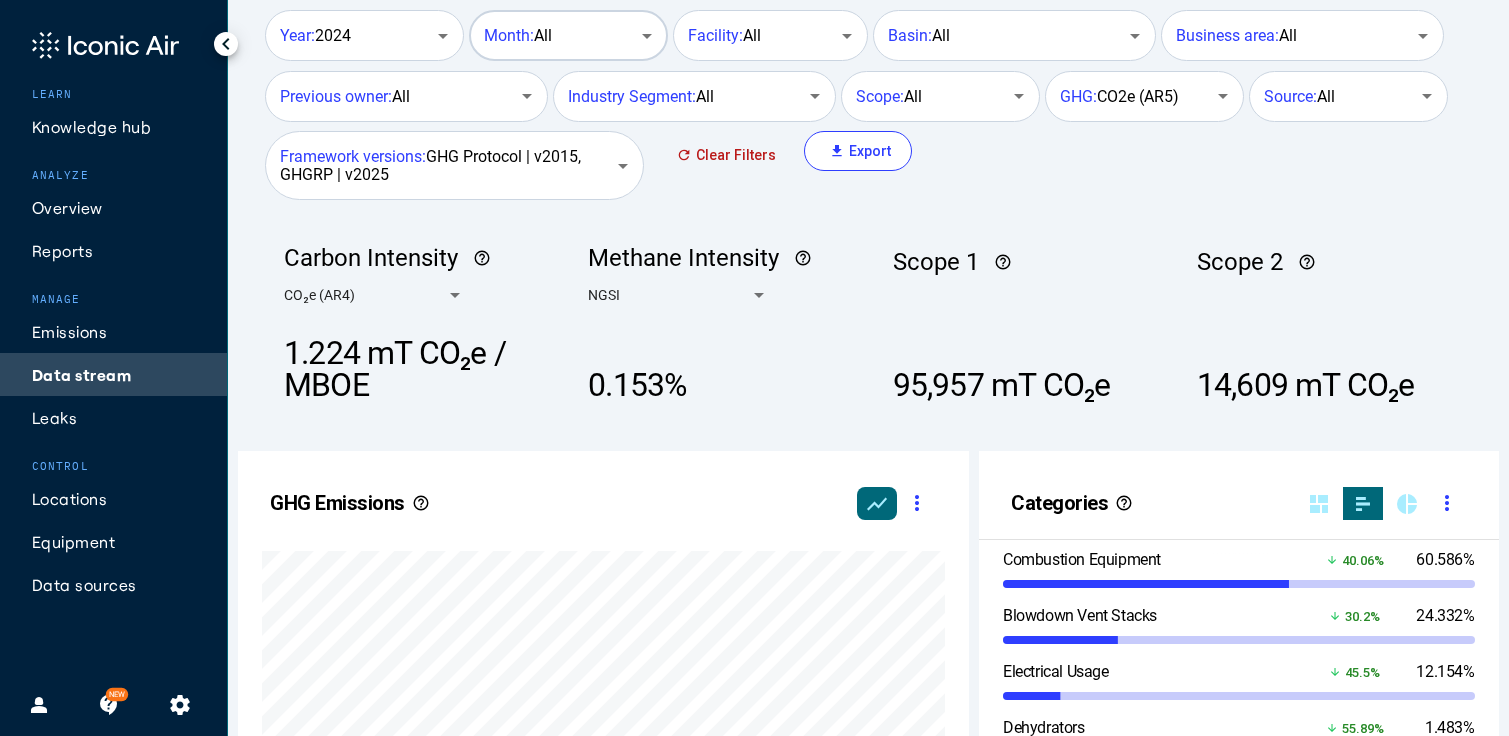 click on "Month:   All" at bounding box center [558, 36] 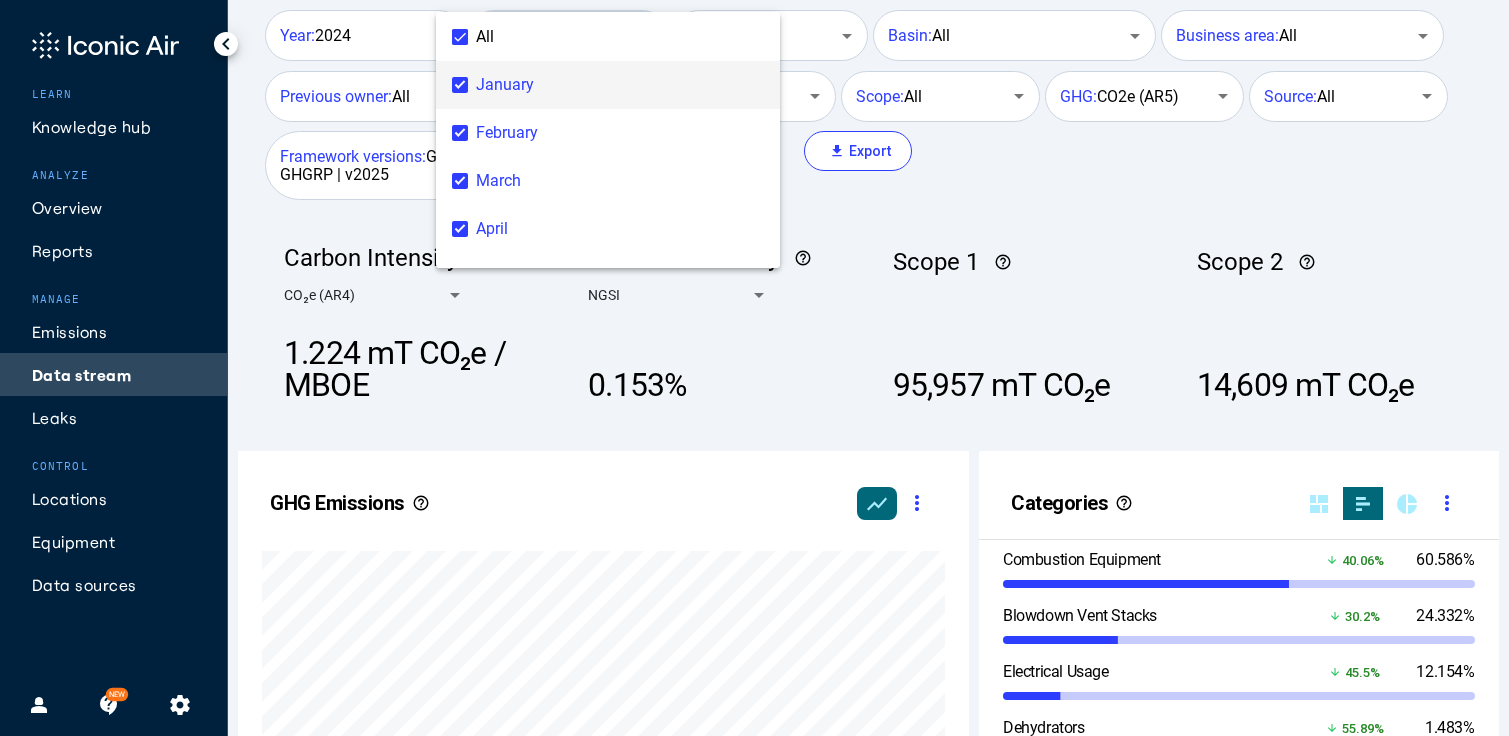 click on "All" at bounding box center (652, 37) 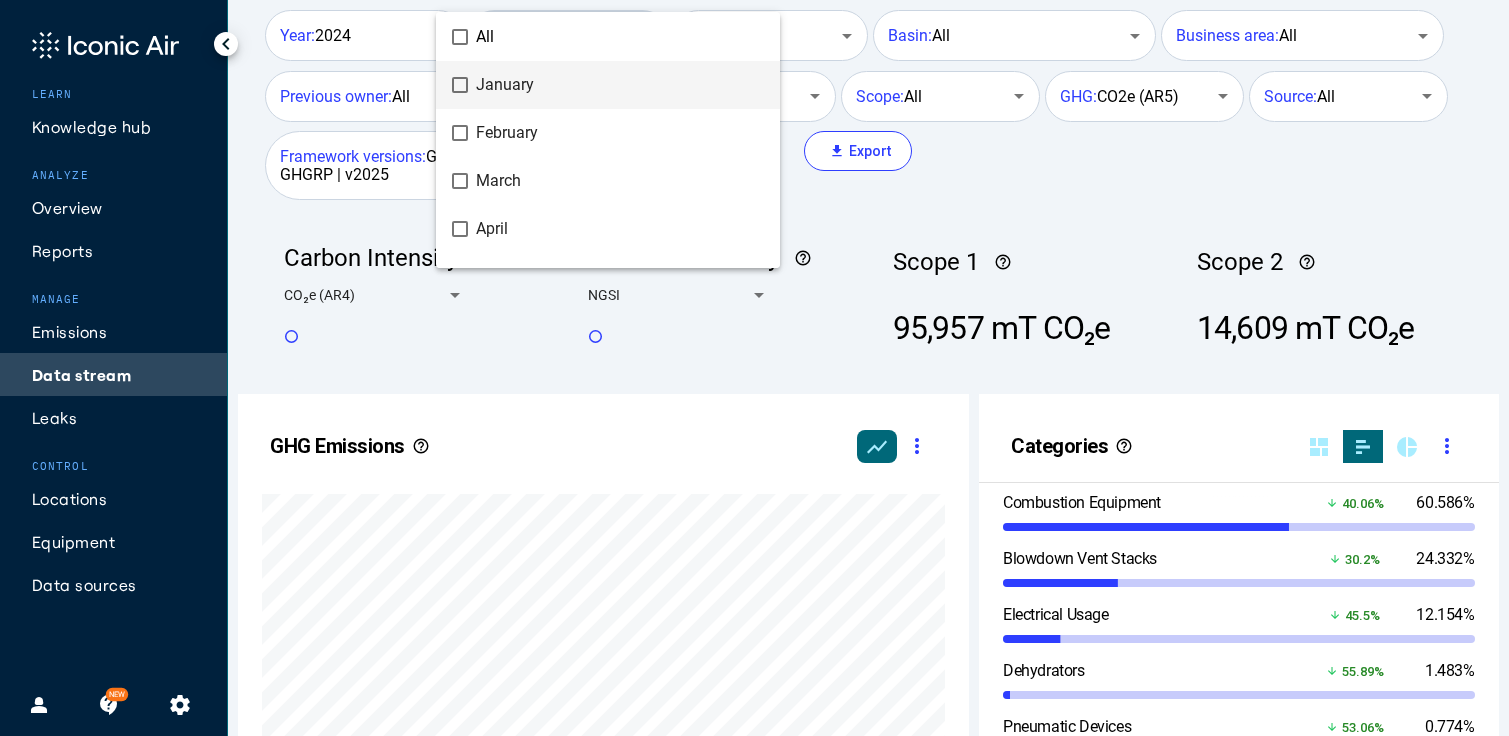 click on "January" at bounding box center (620, 85) 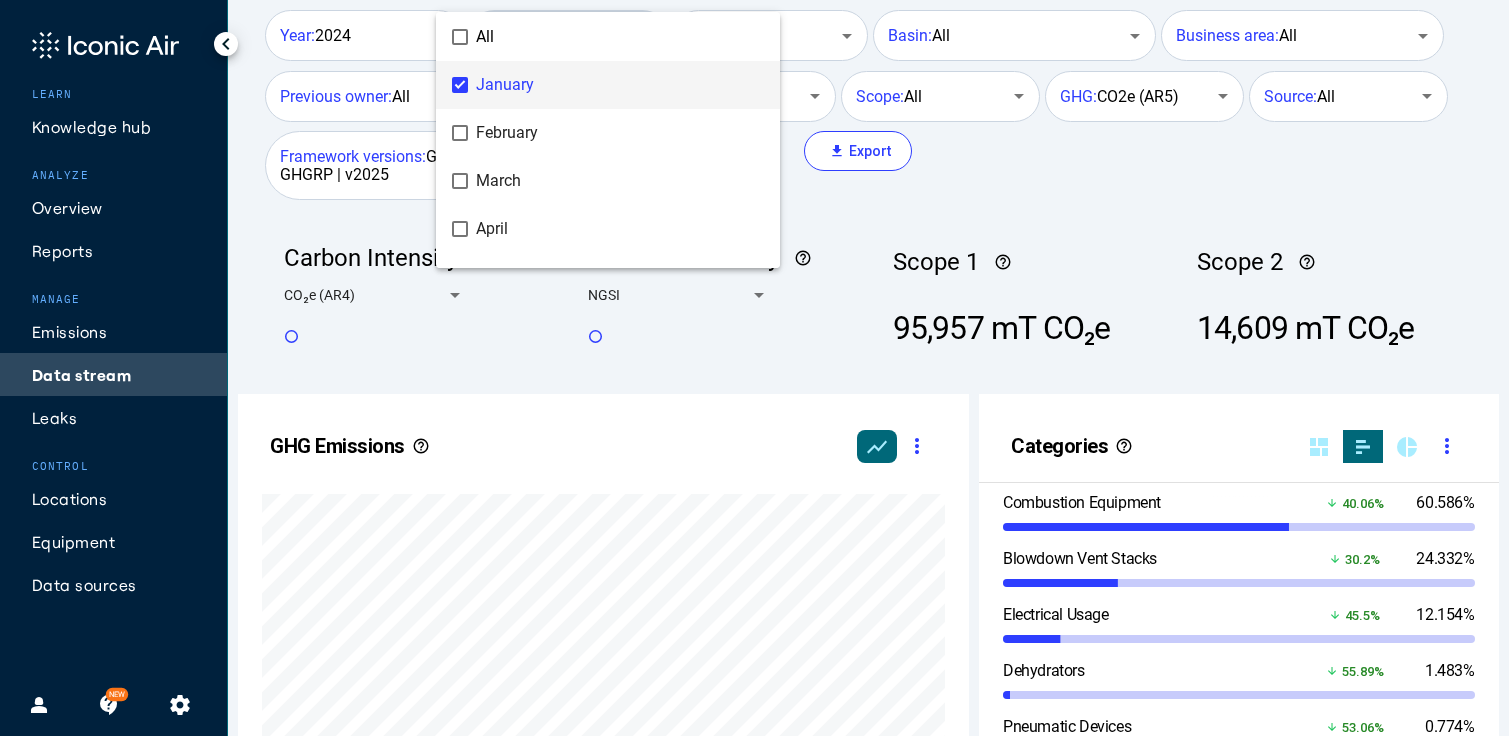 click at bounding box center [754, 368] 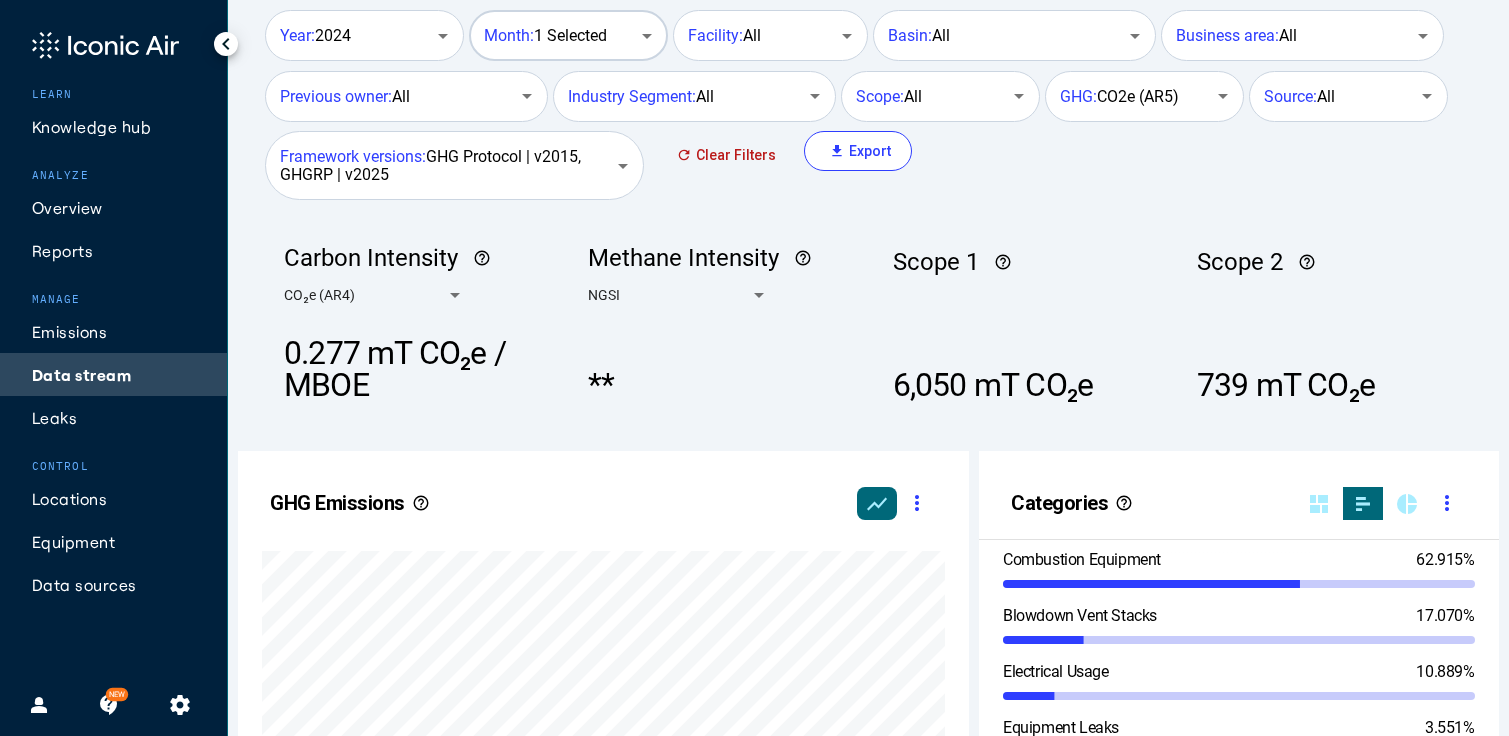 click on "Month:   1 Selected" at bounding box center [566, 33] 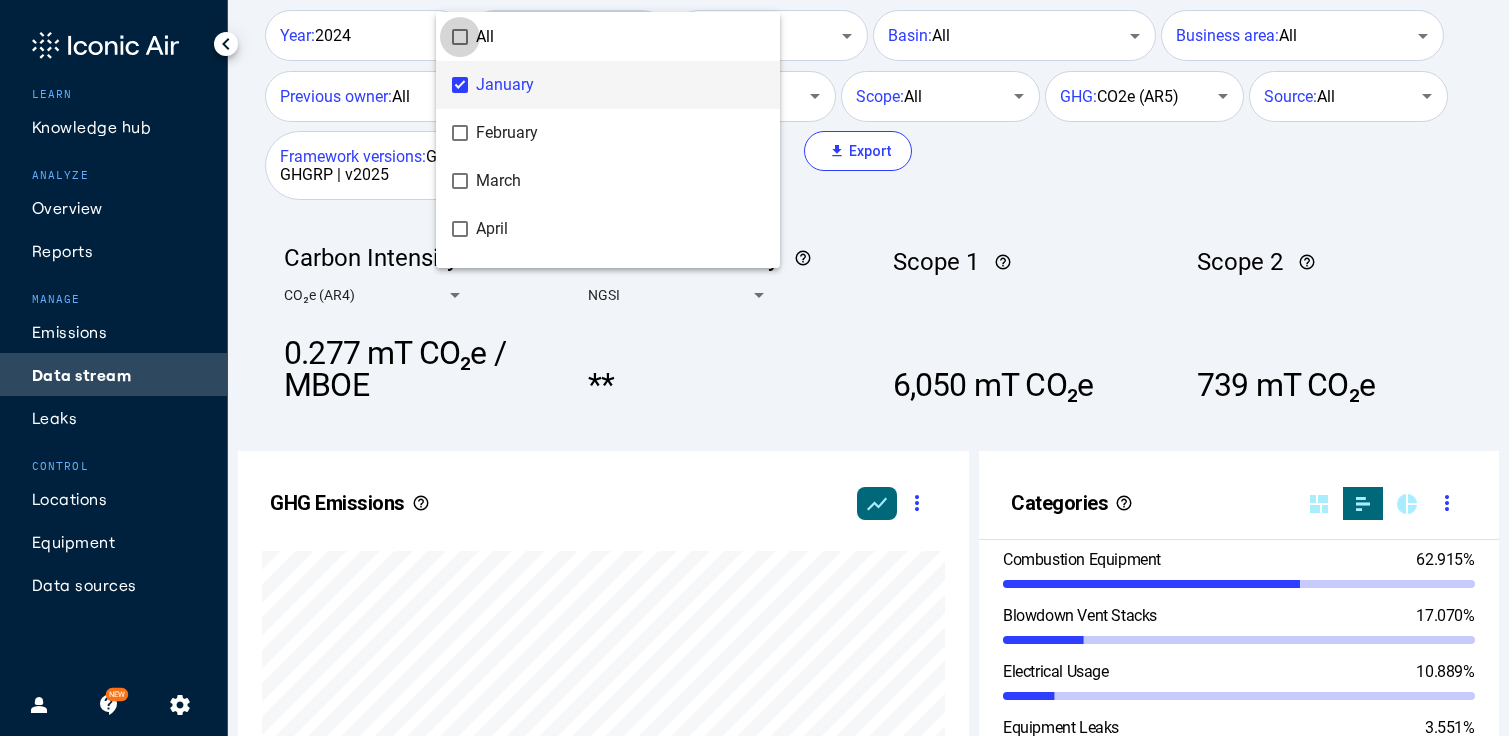 click on "All" at bounding box center [485, 37] 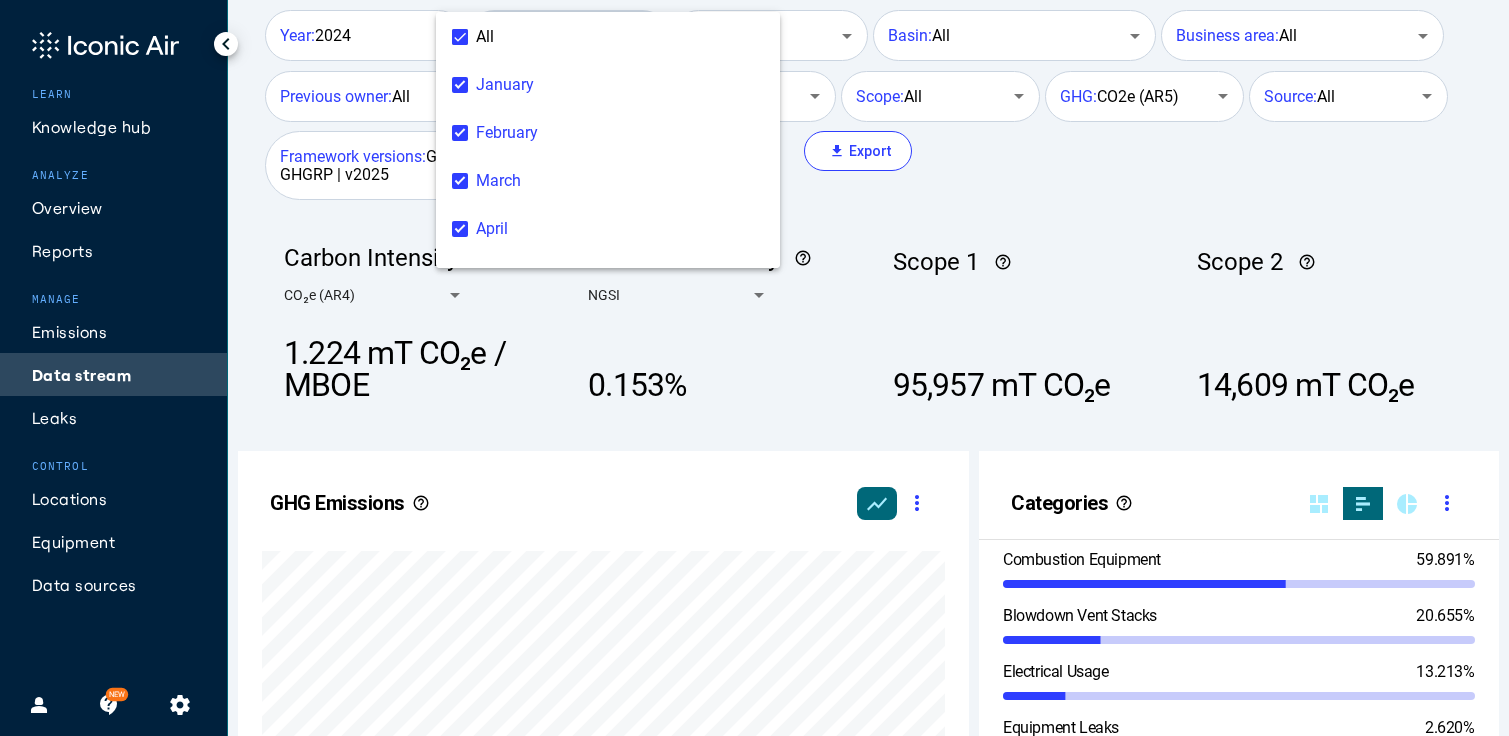 click at bounding box center [754, 368] 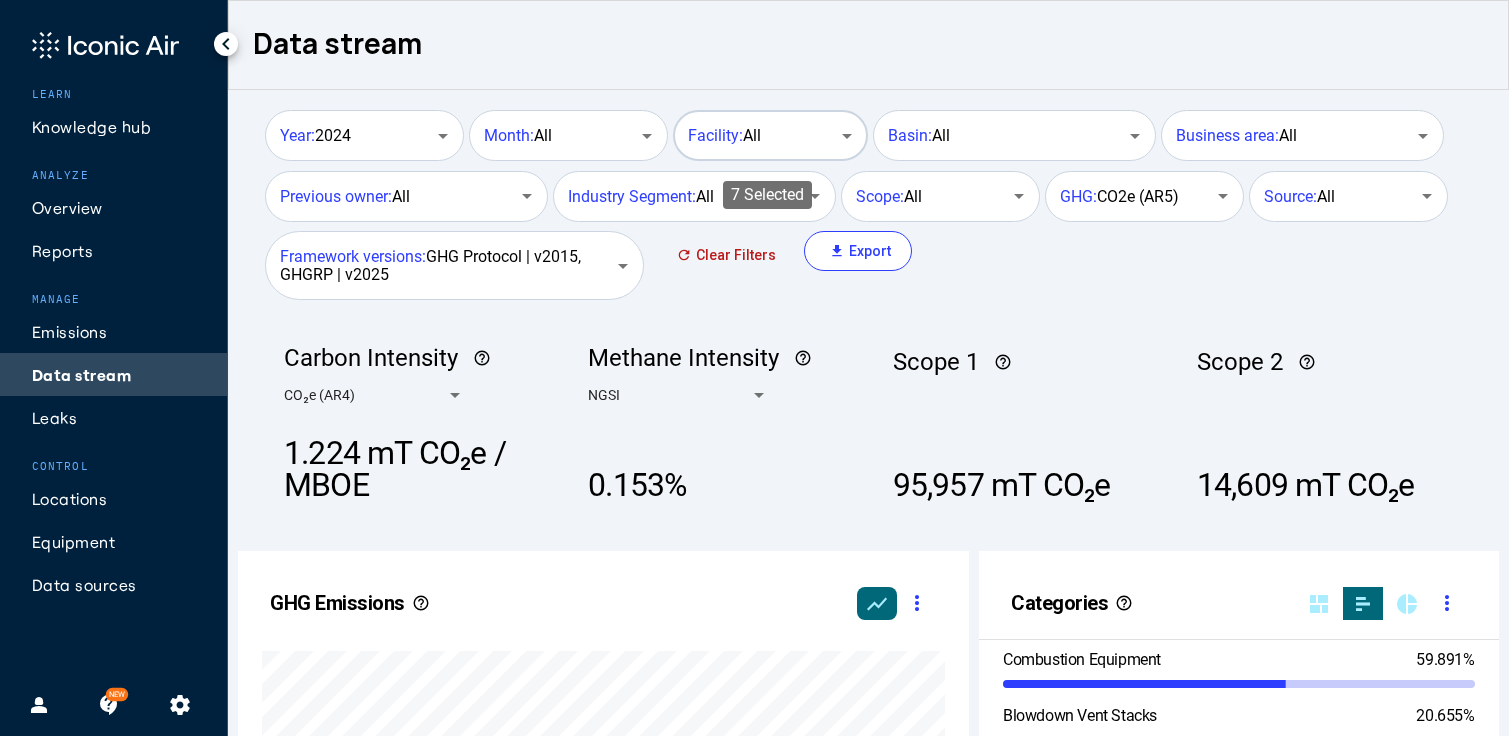 click on "Facility:   All" at bounding box center (760, 136) 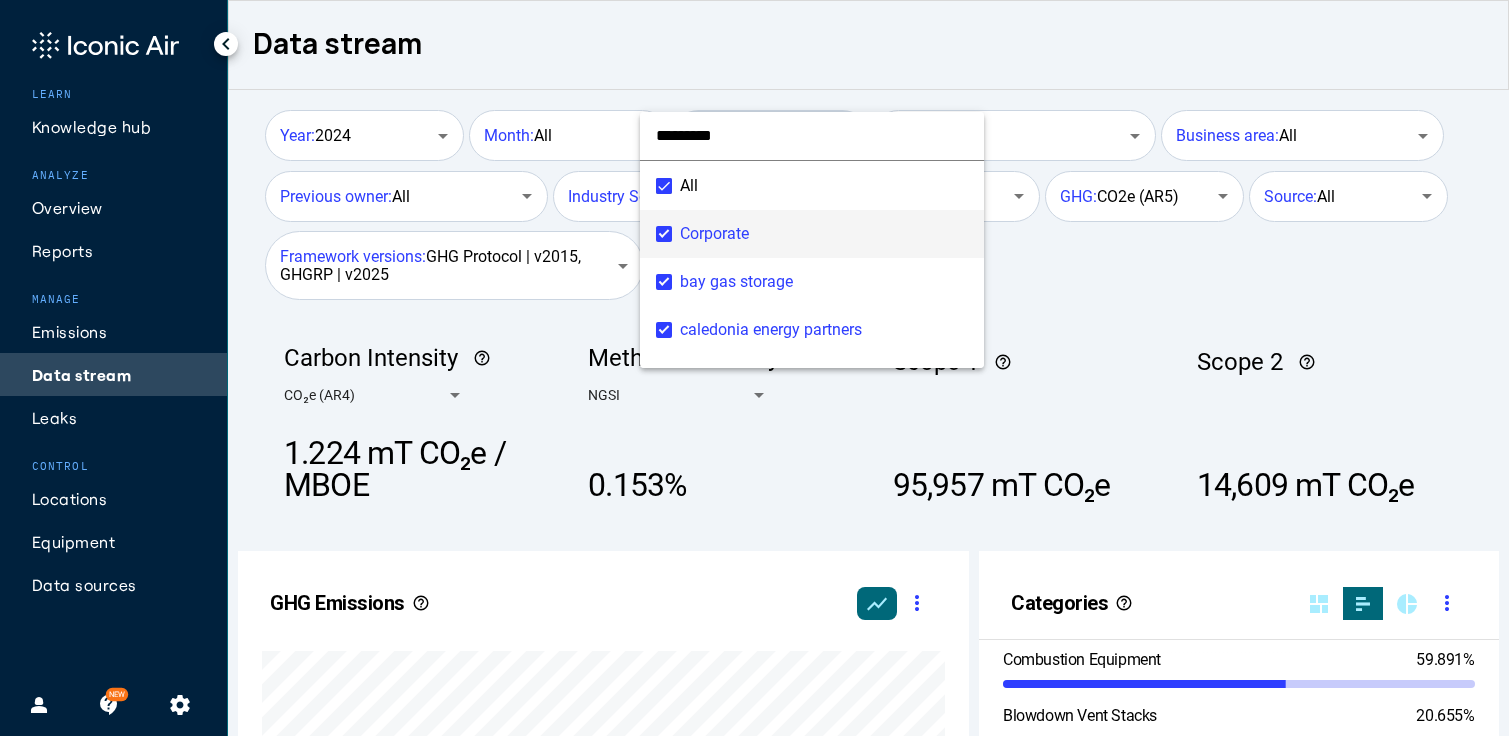 click on "All" at bounding box center [856, 186] 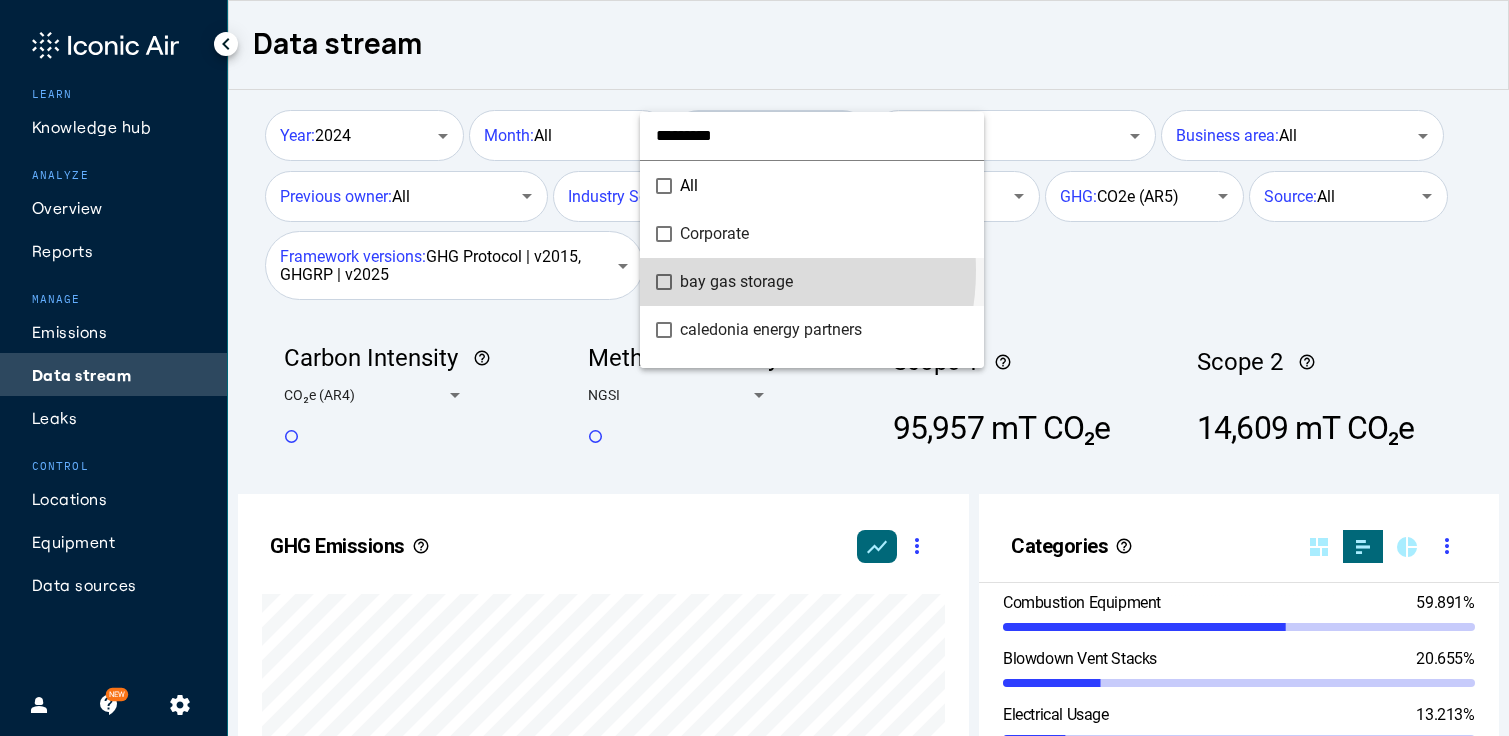 click on "bay gas storage" at bounding box center (824, 282) 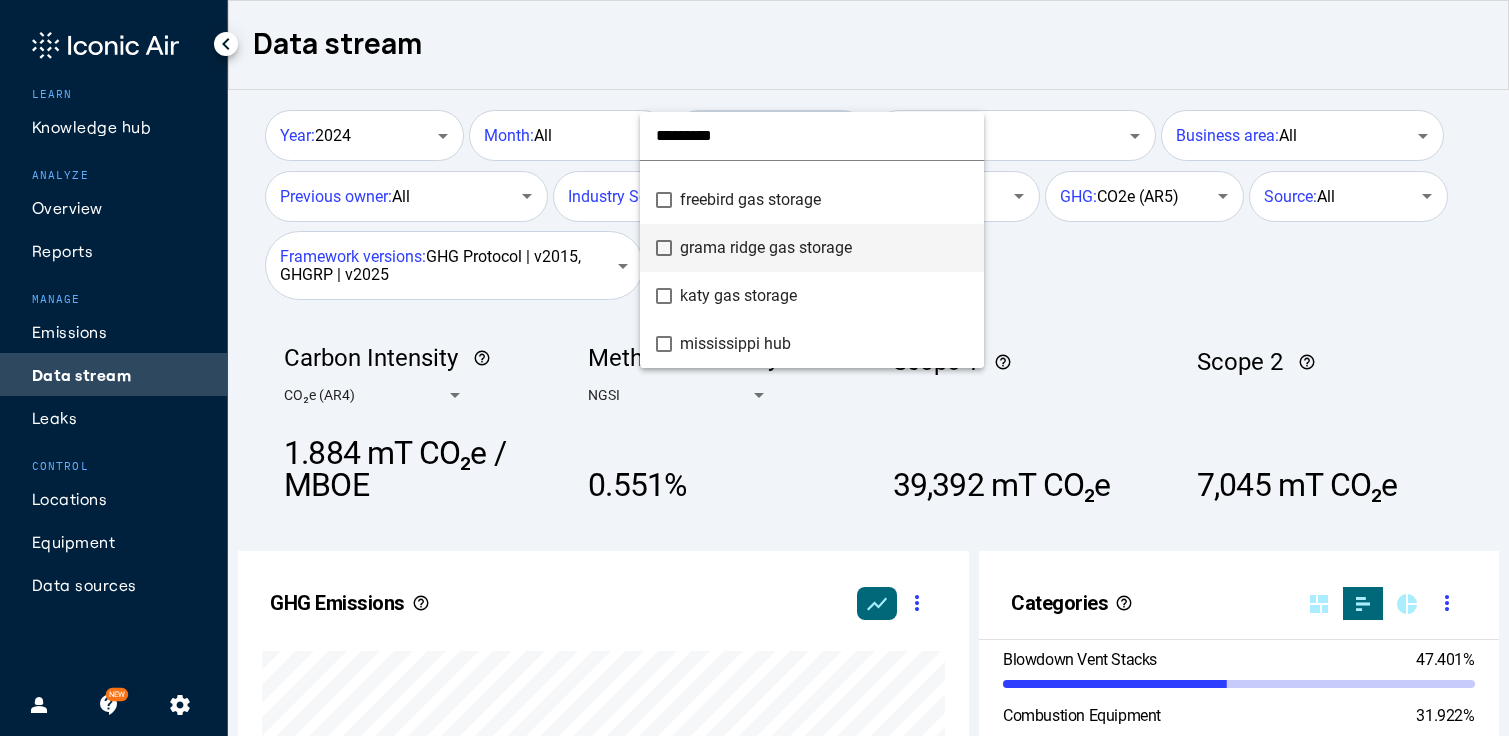 click on "grama ridge gas storage" at bounding box center (824, 248) 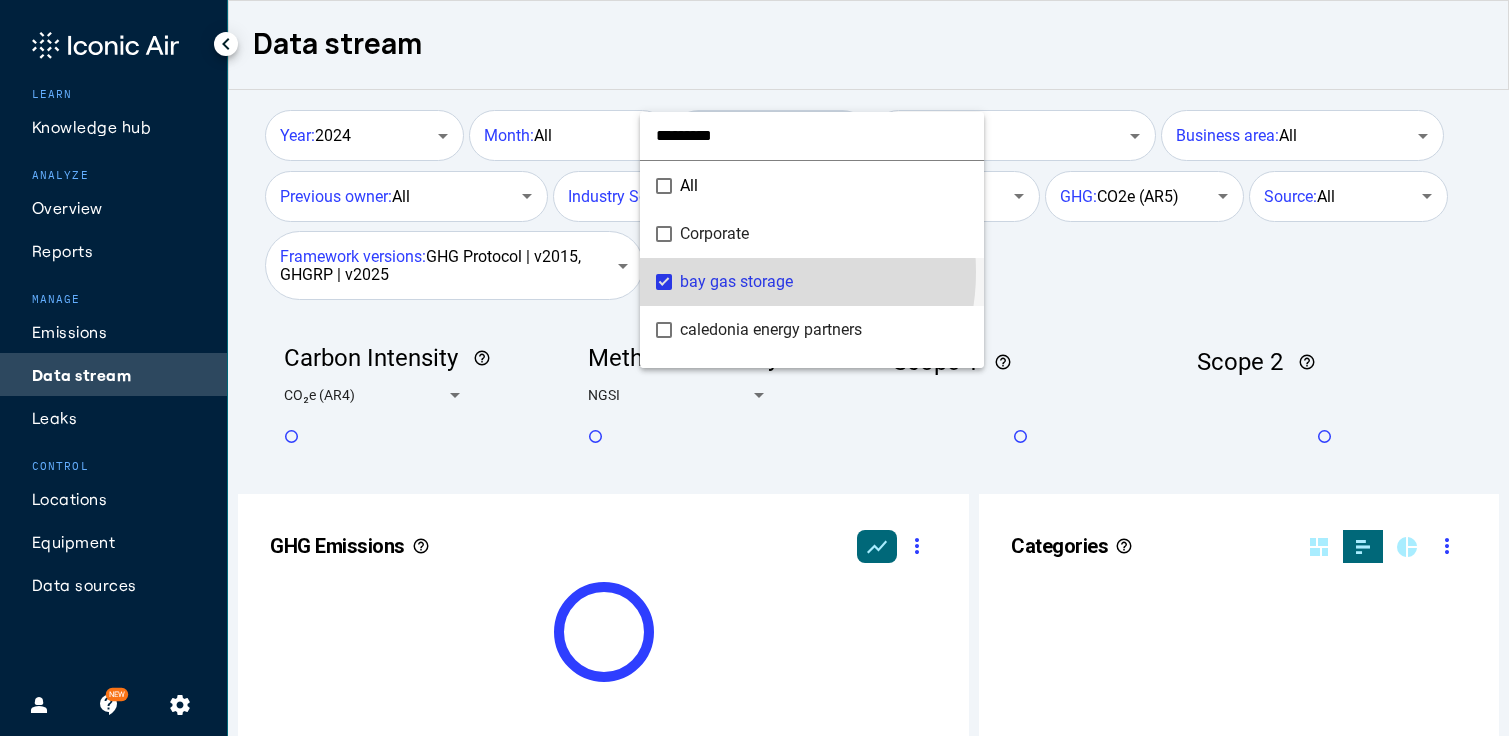 click on "bay gas storage" at bounding box center (736, 281) 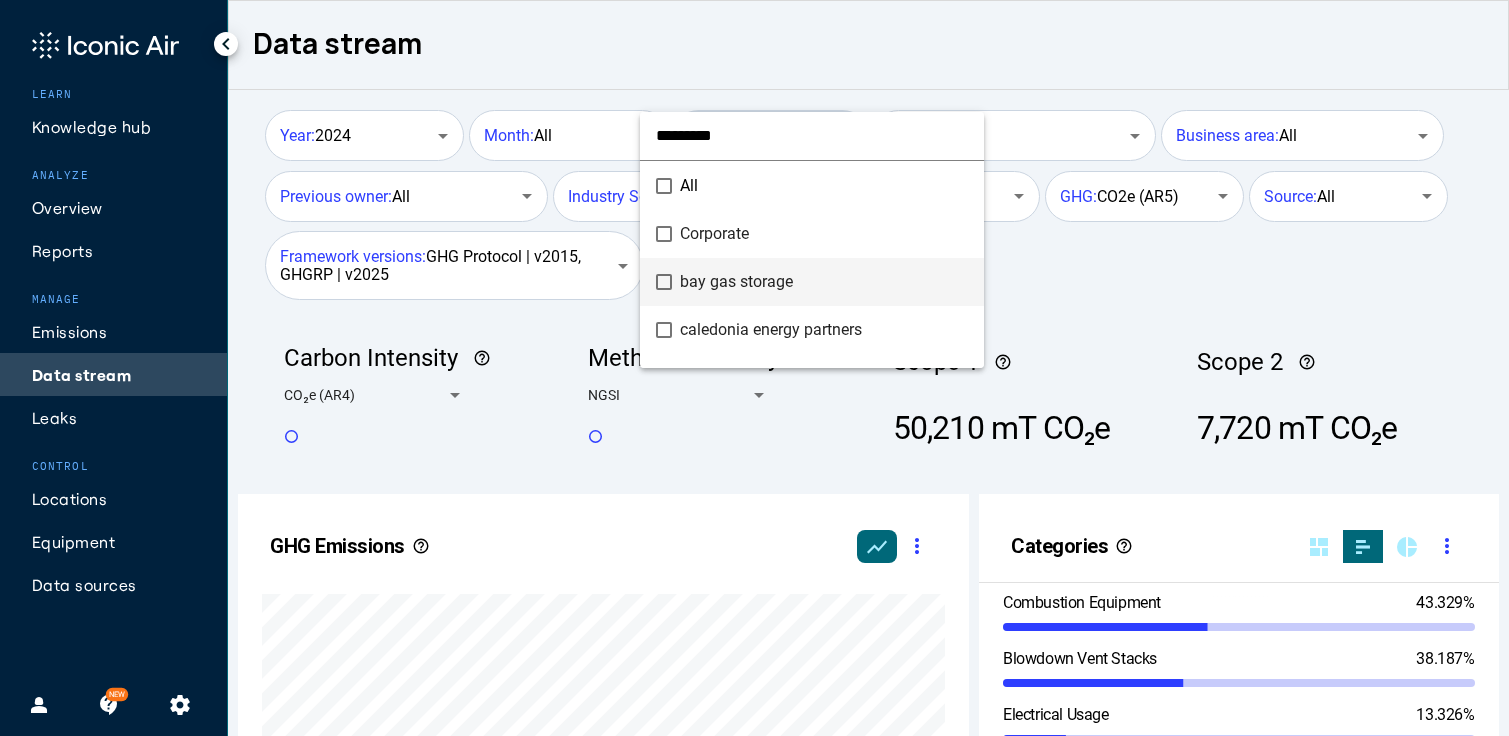 click at bounding box center [754, 368] 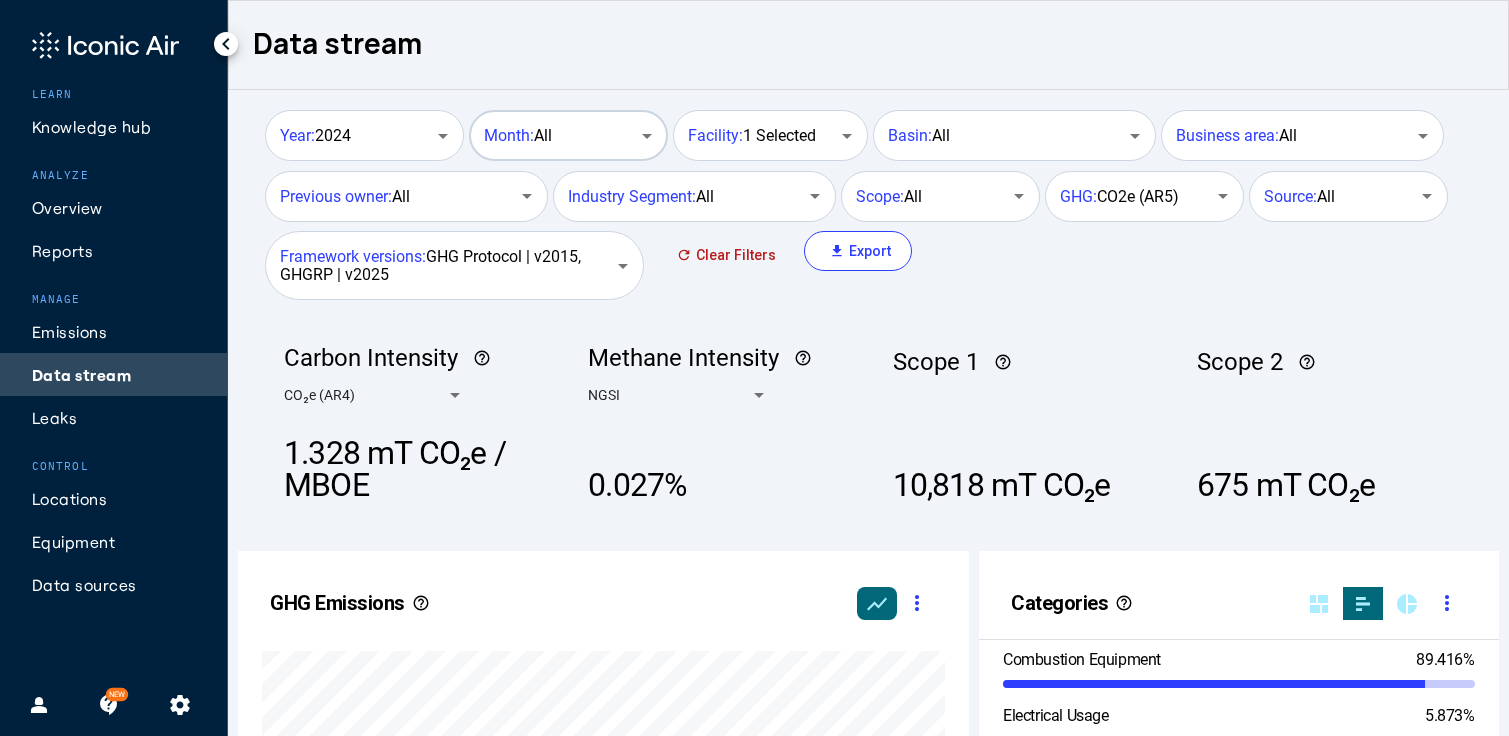 click on "Month:   All" at bounding box center [566, 133] 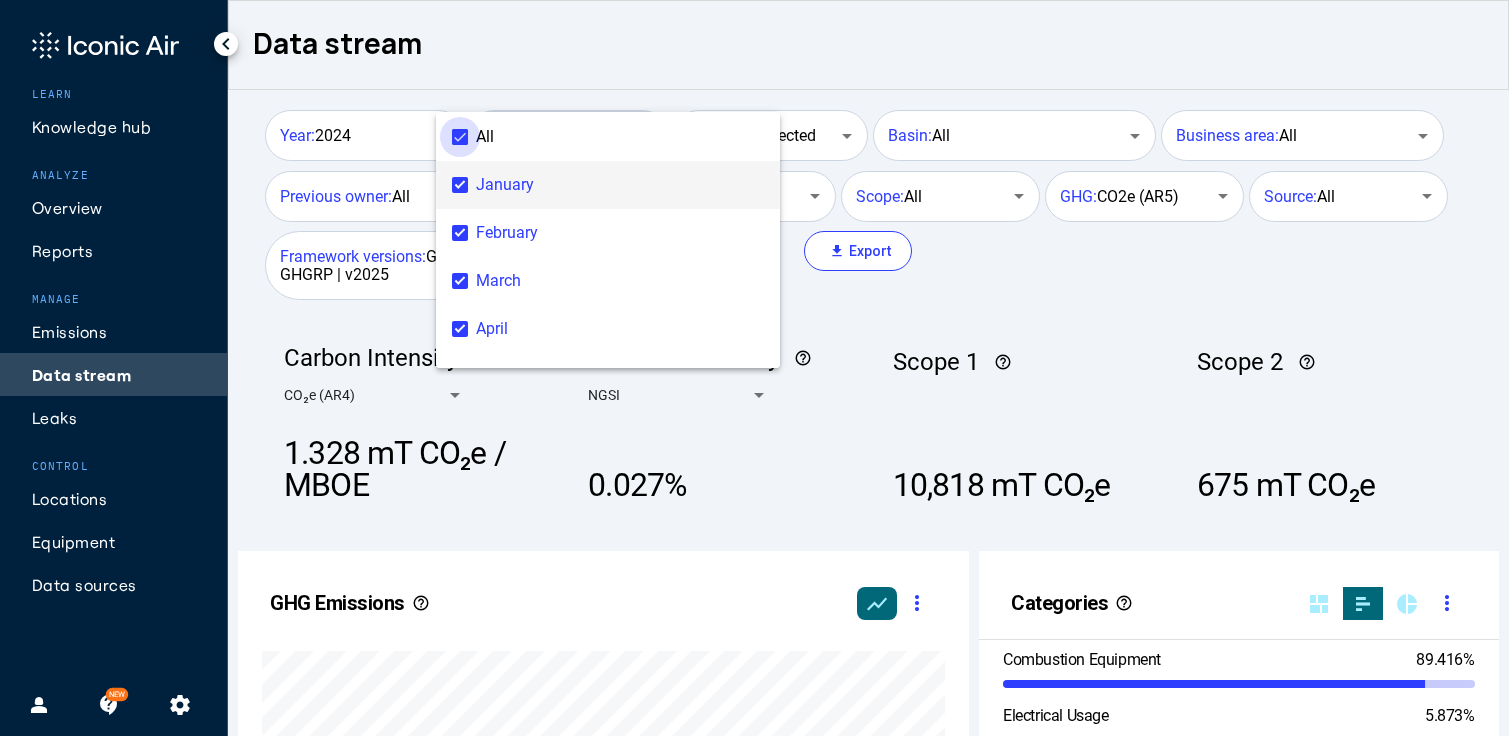 click on "All" at bounding box center (652, 137) 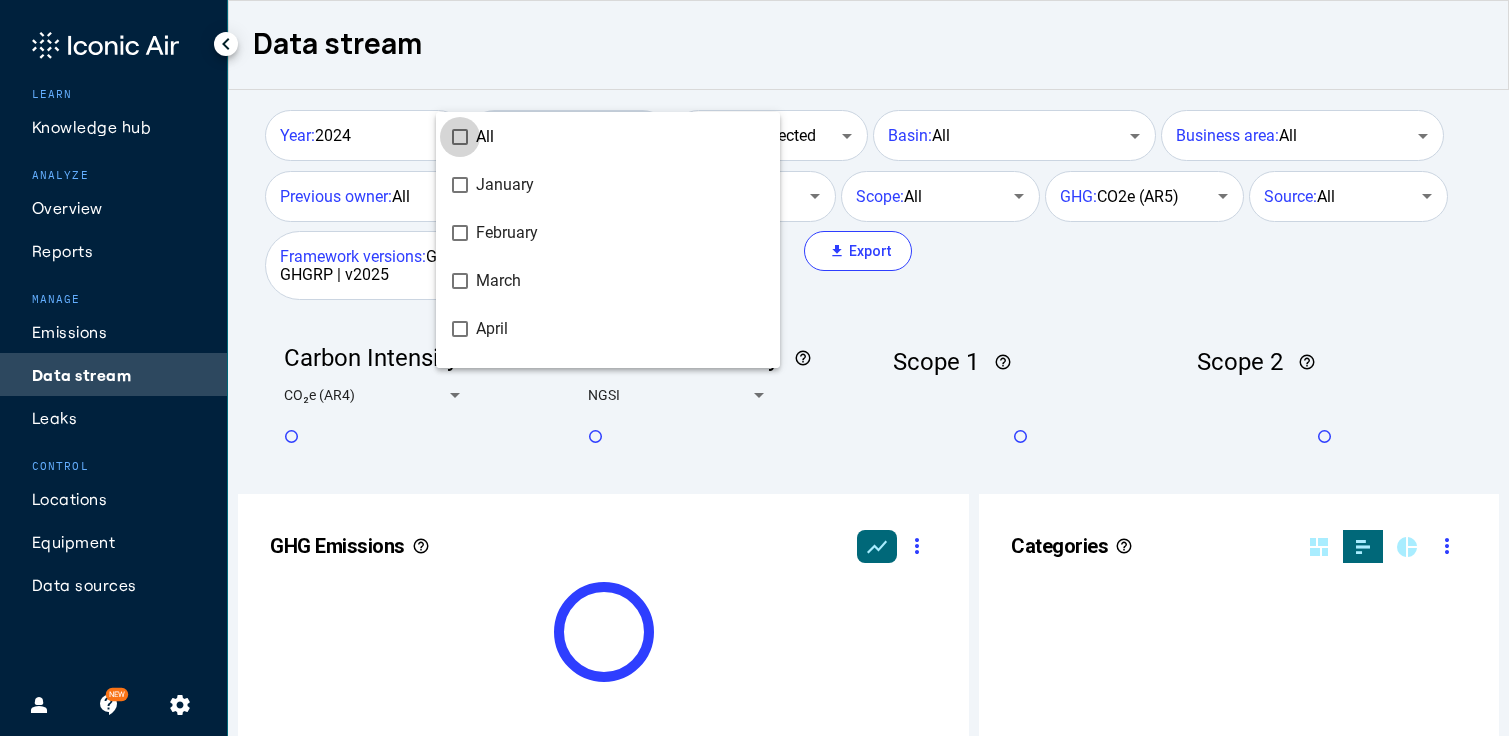 click on "All" at bounding box center [652, 137] 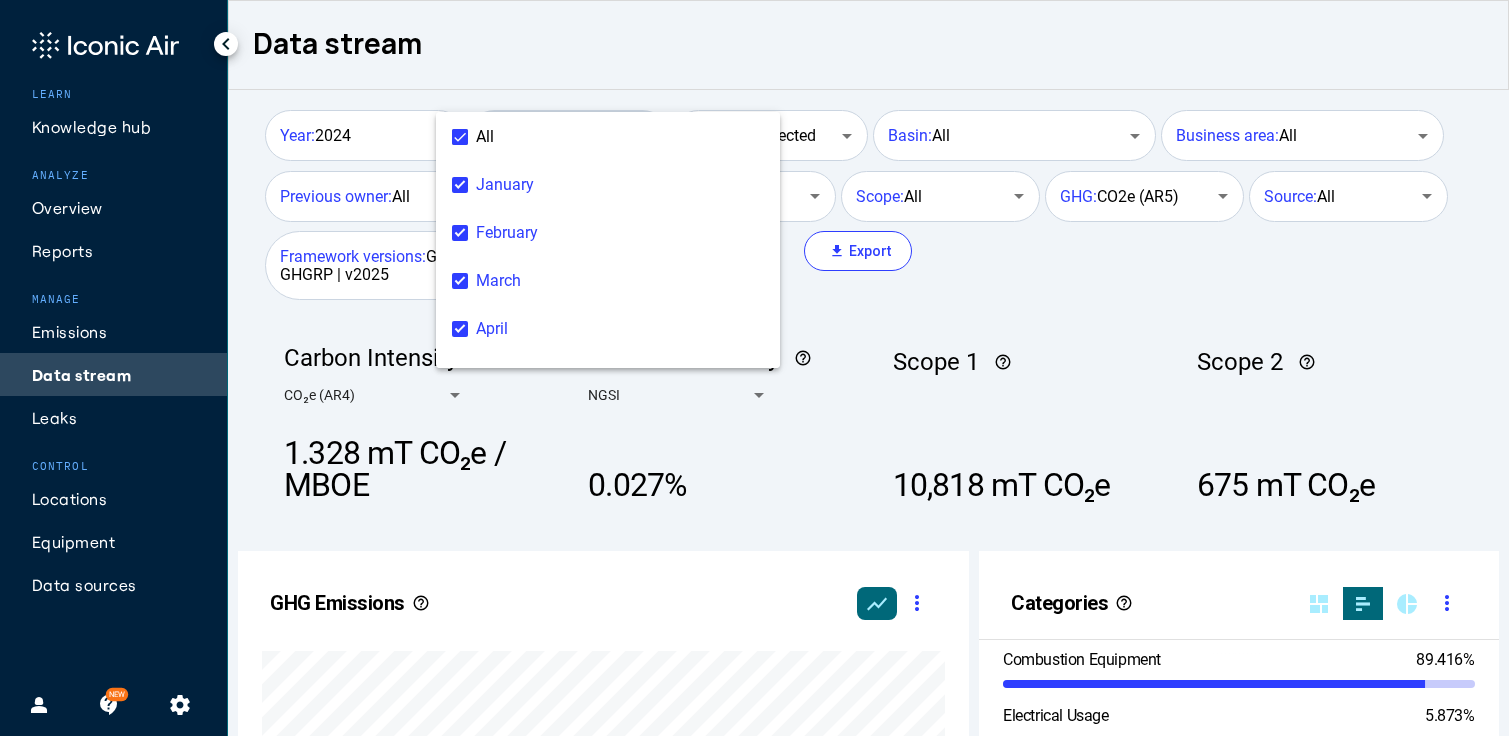 click at bounding box center [754, 368] 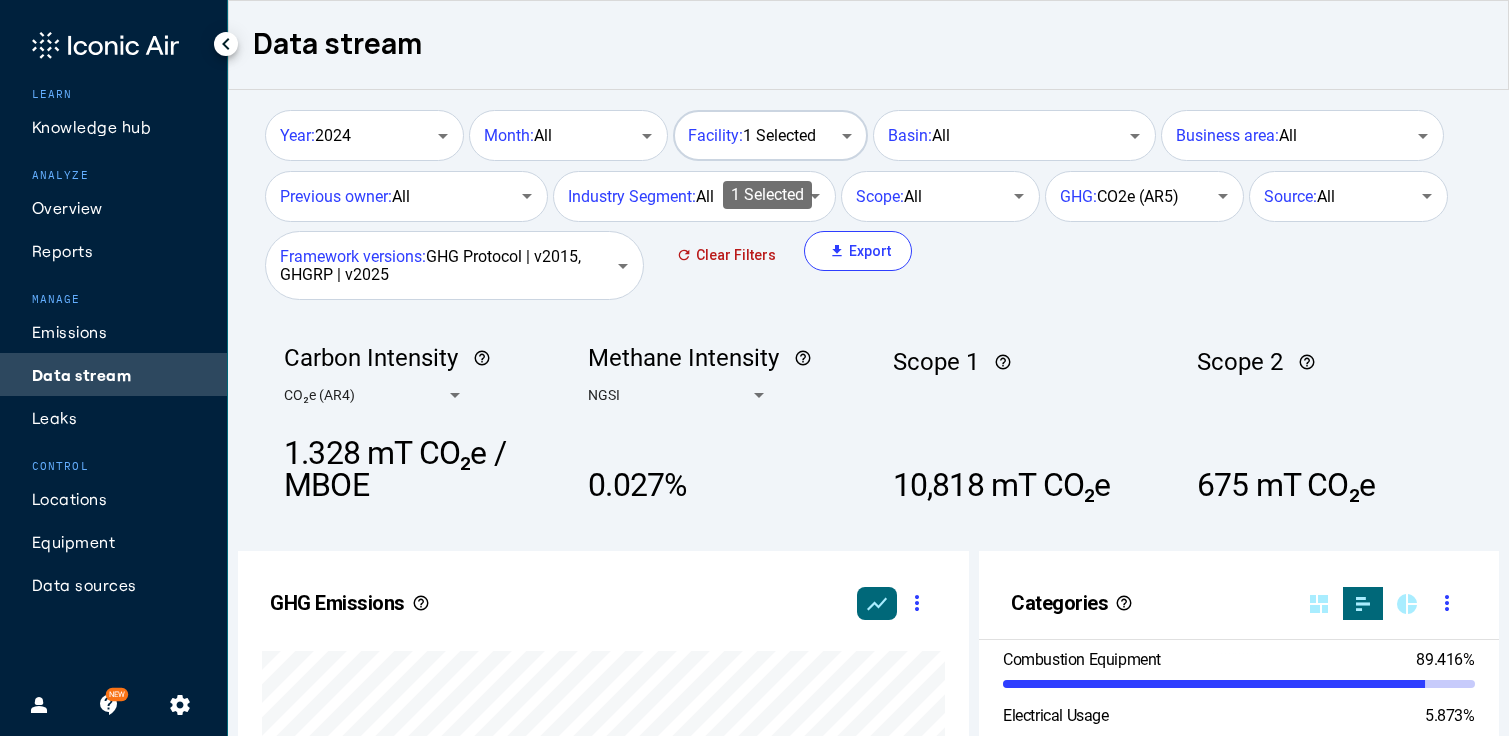 click on "Facility:   1 Selected" 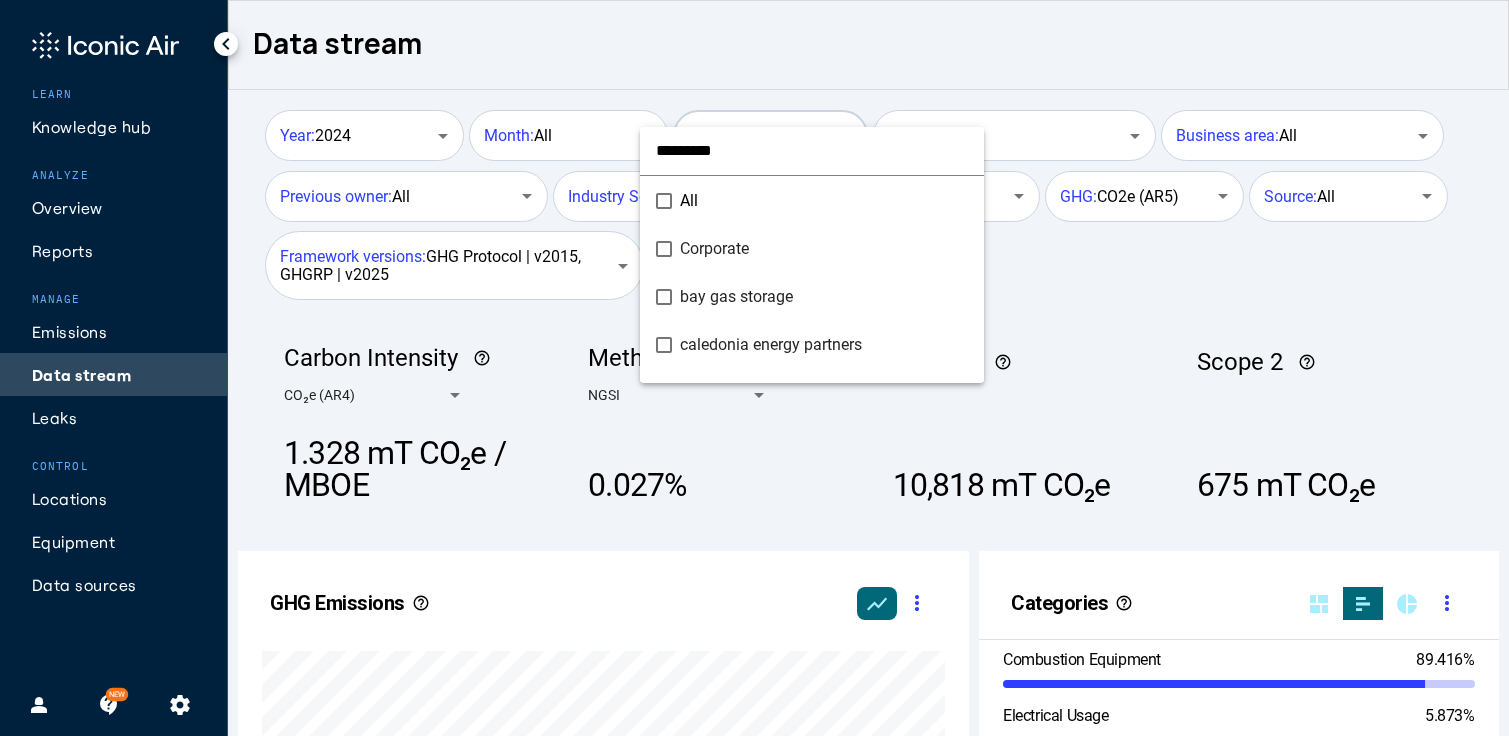 click on "All" at bounding box center [812, 200] 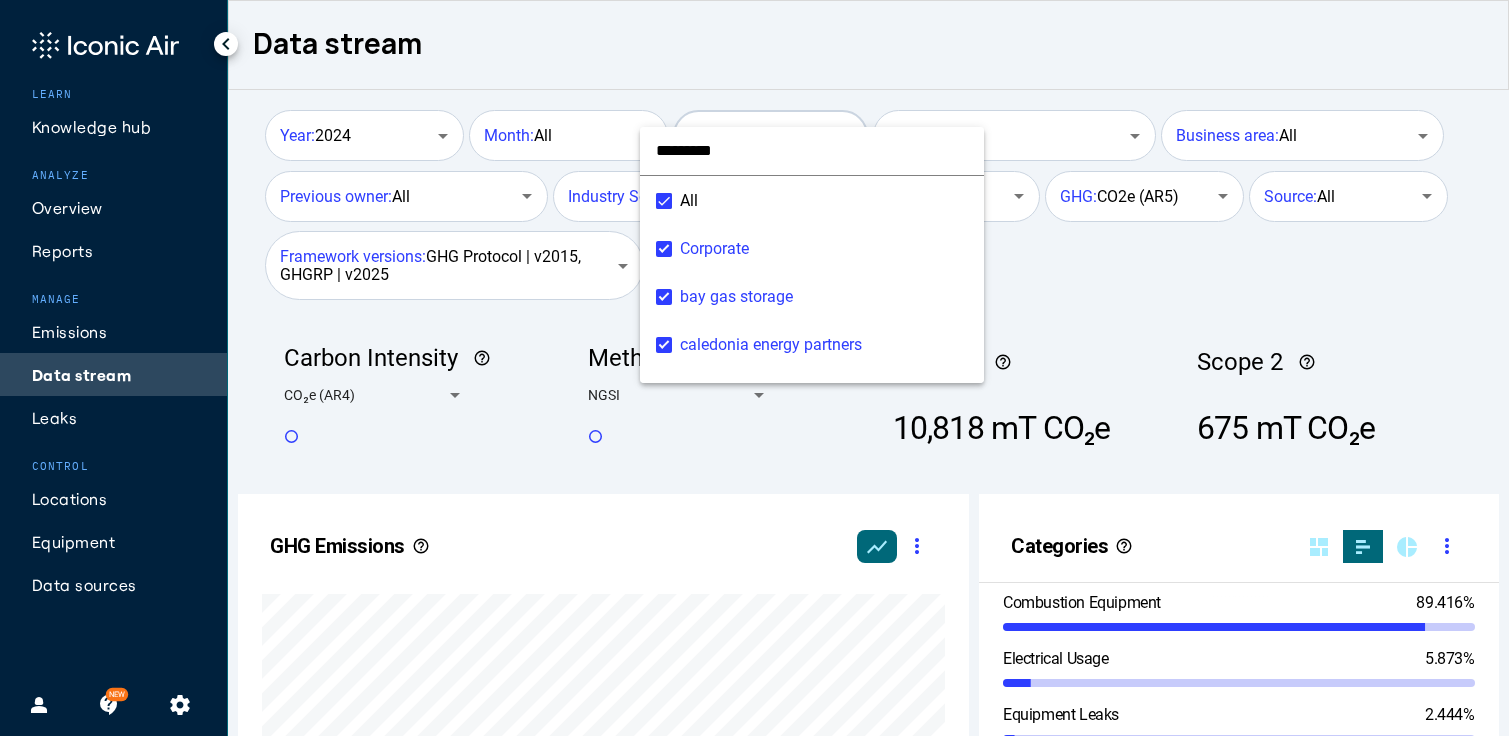 click at bounding box center (754, 368) 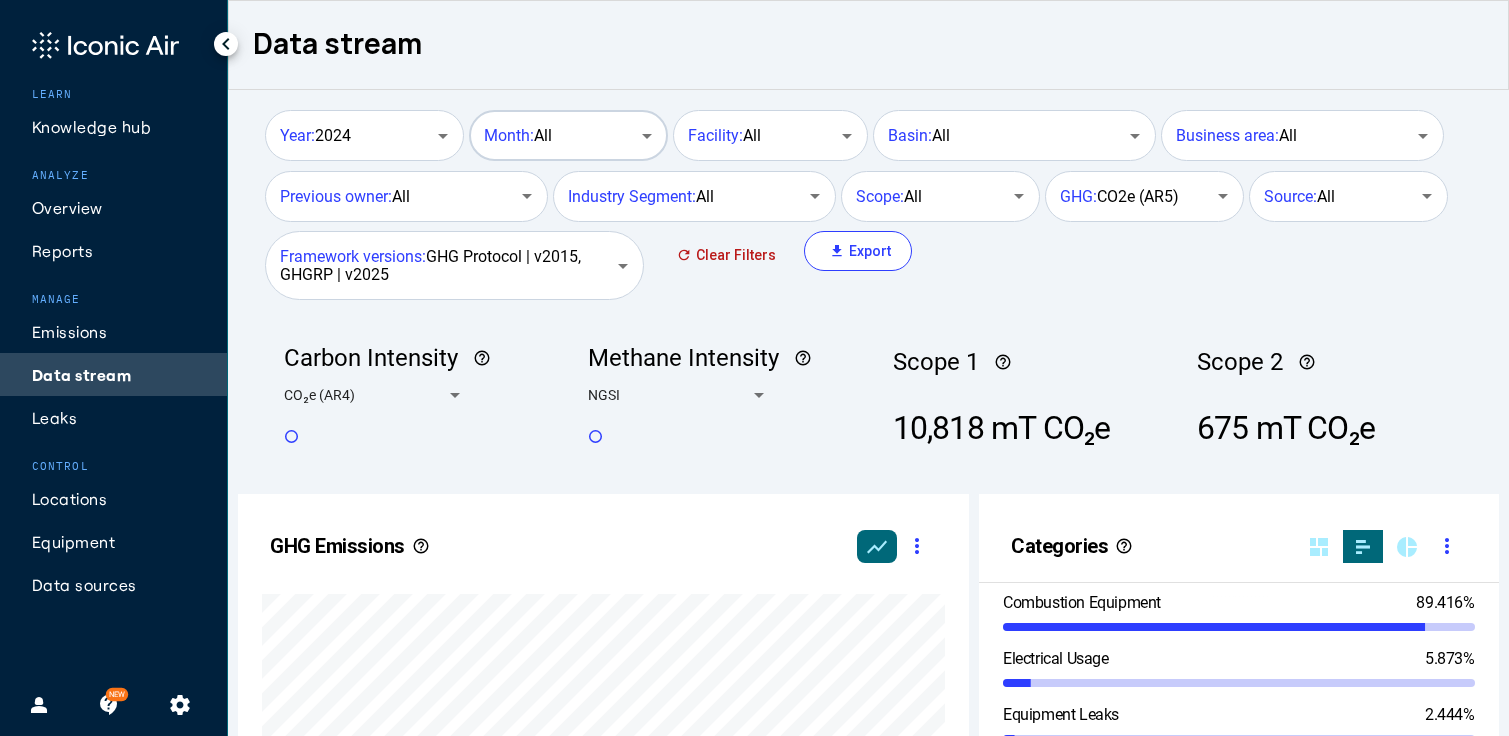 click on "Month:   All" at bounding box center (566, 133) 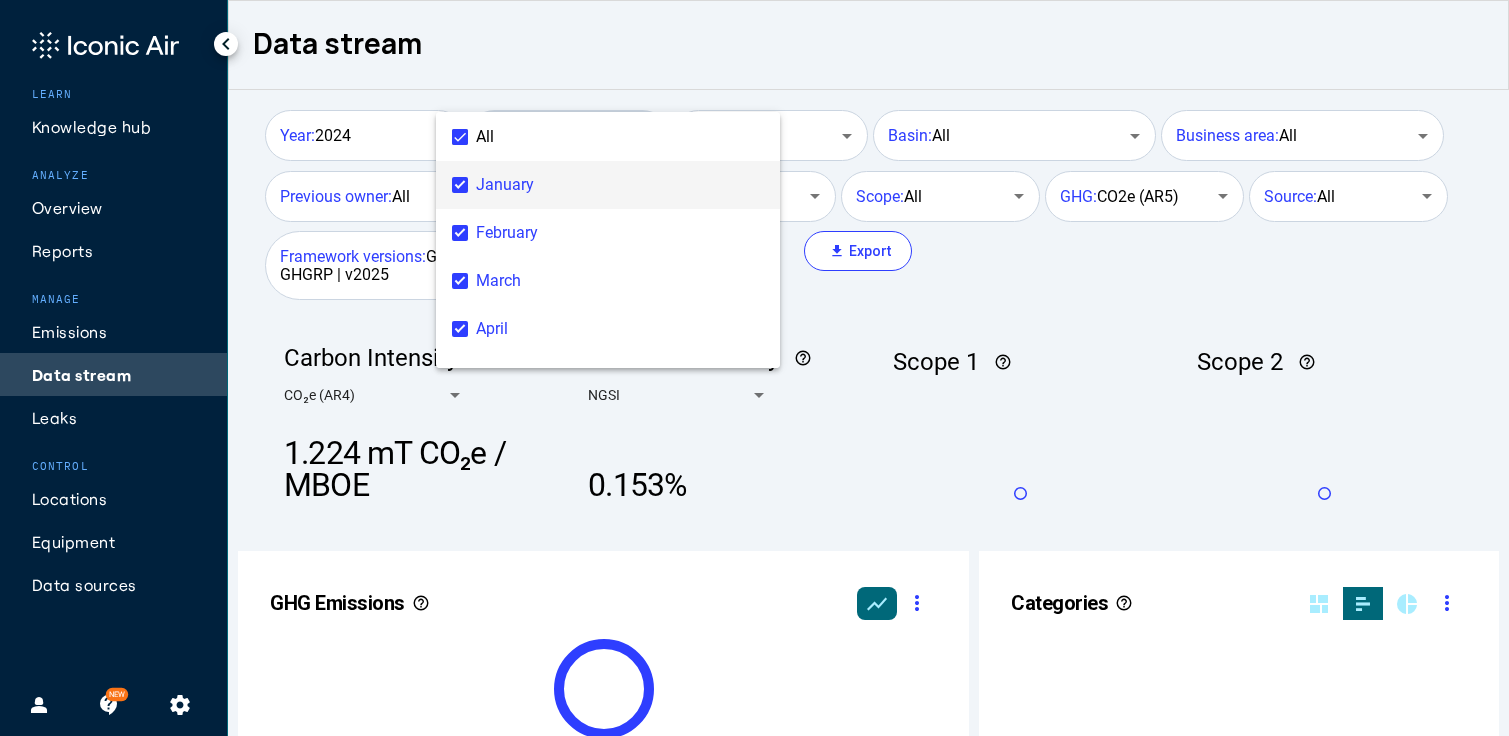 click on "All" at bounding box center (485, 137) 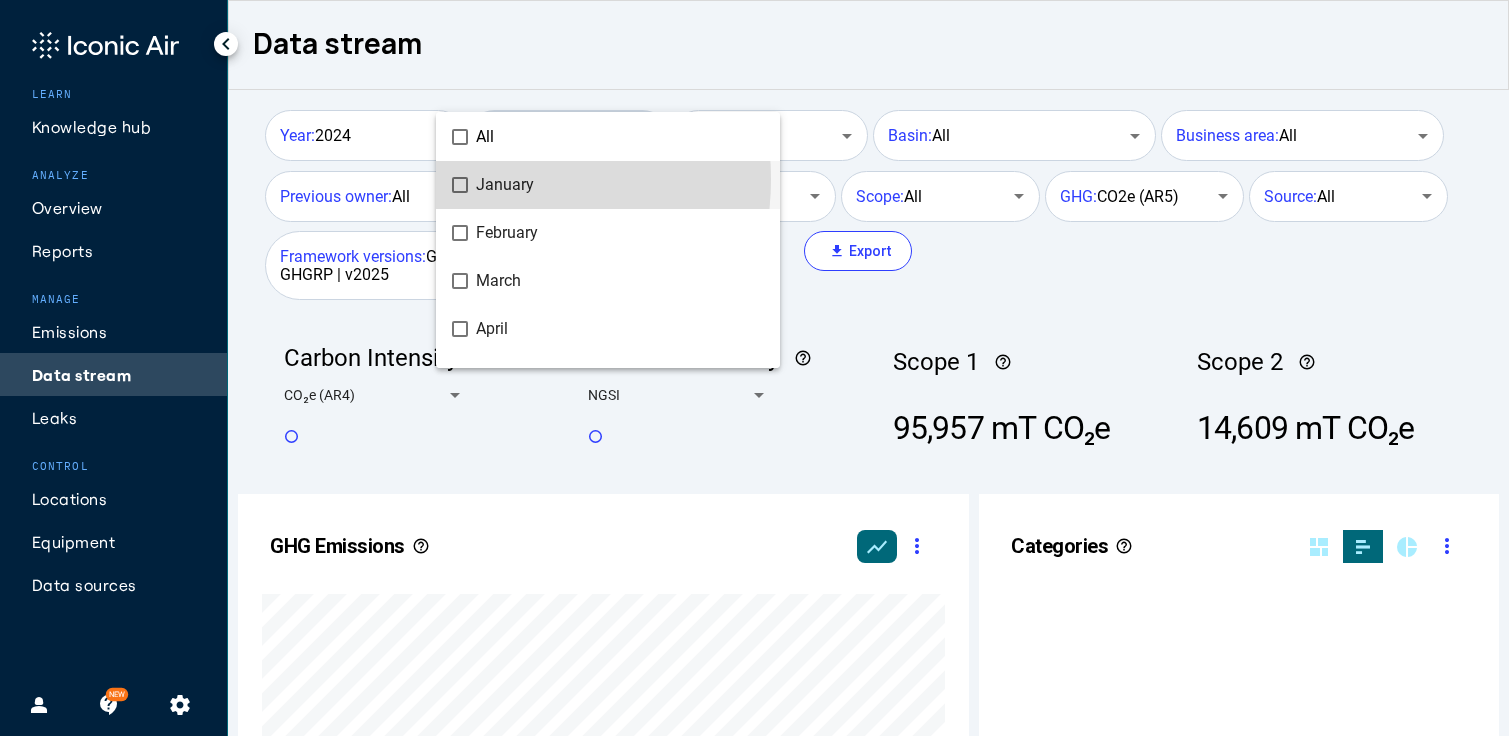 click on "January" at bounding box center [620, 185] 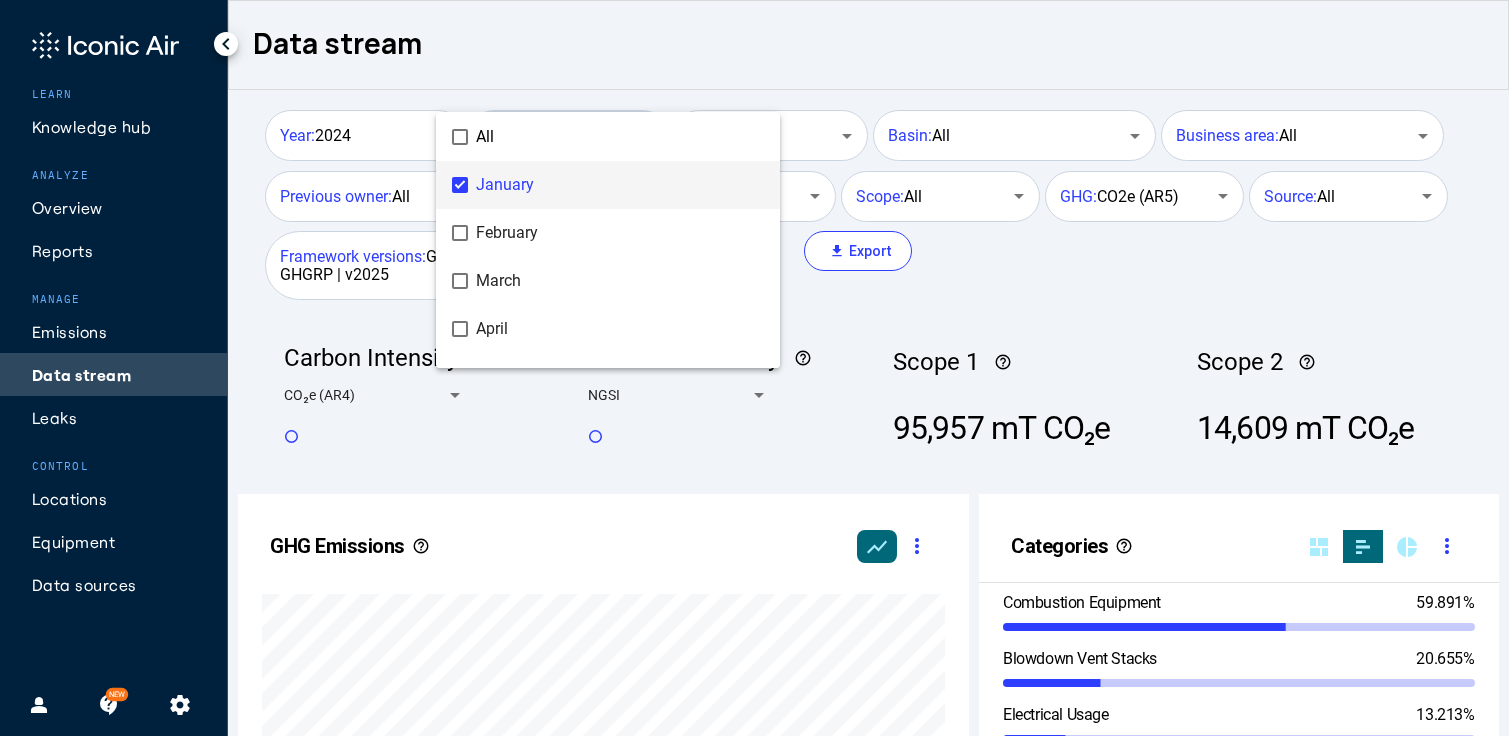 click at bounding box center [754, 368] 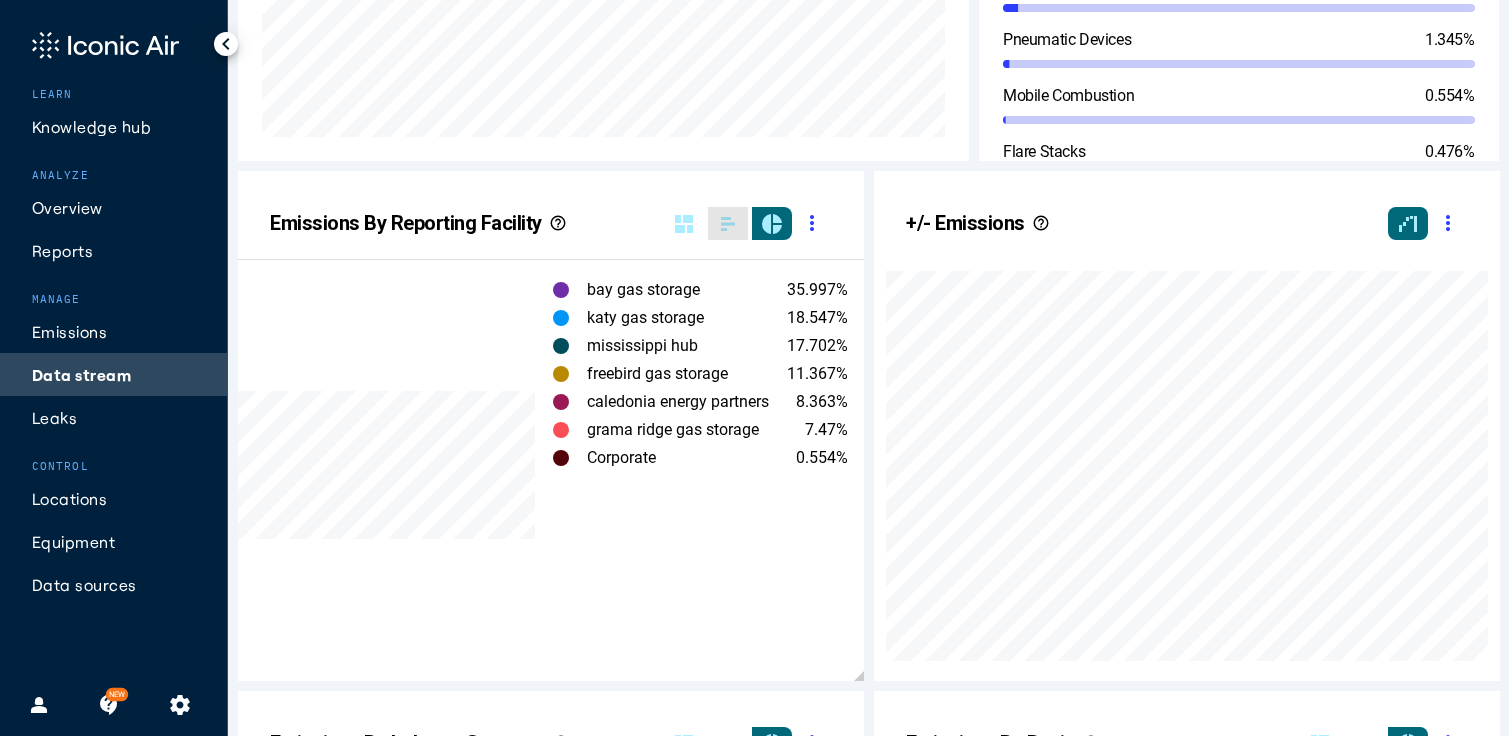 click on "bar_chart" at bounding box center [728, 223] 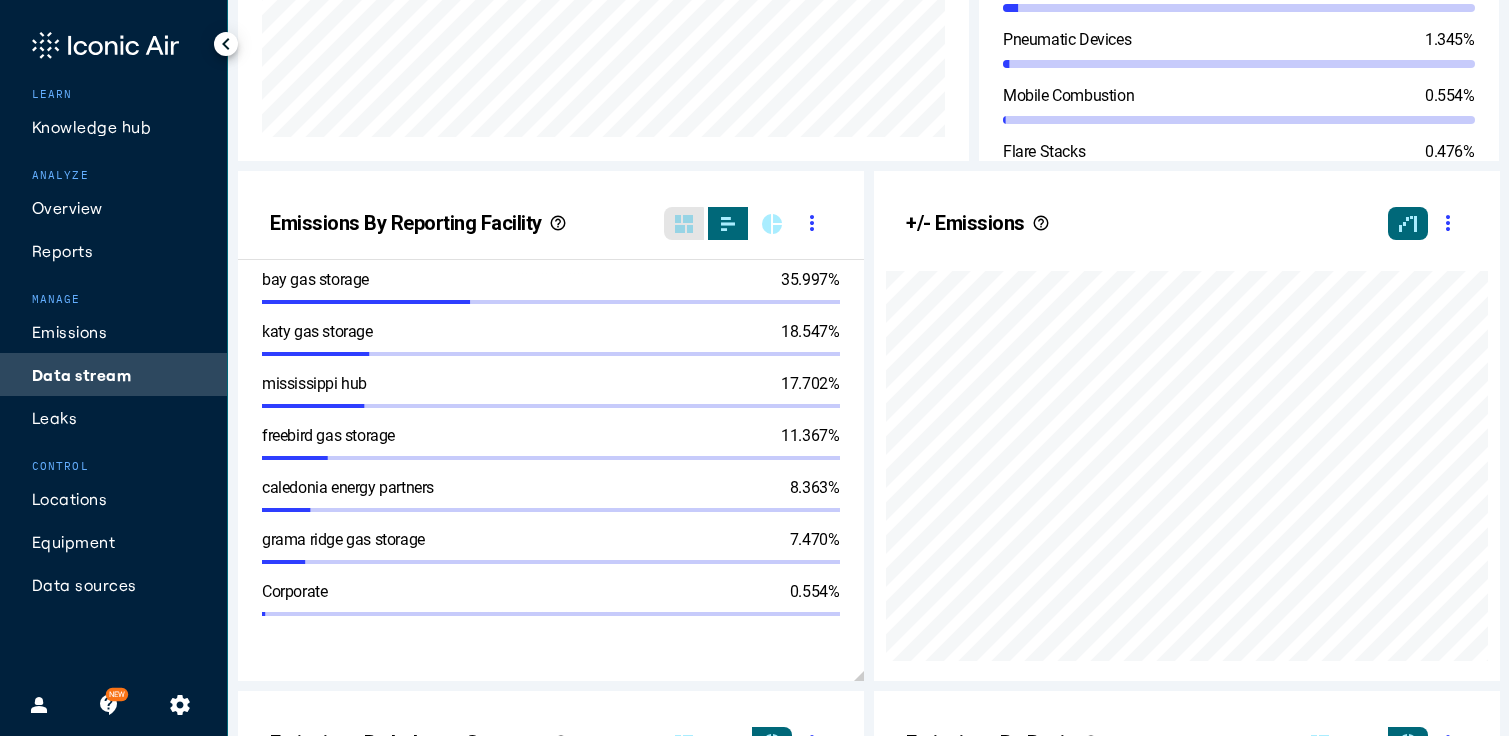 click on "dashboard" at bounding box center (684, 224) 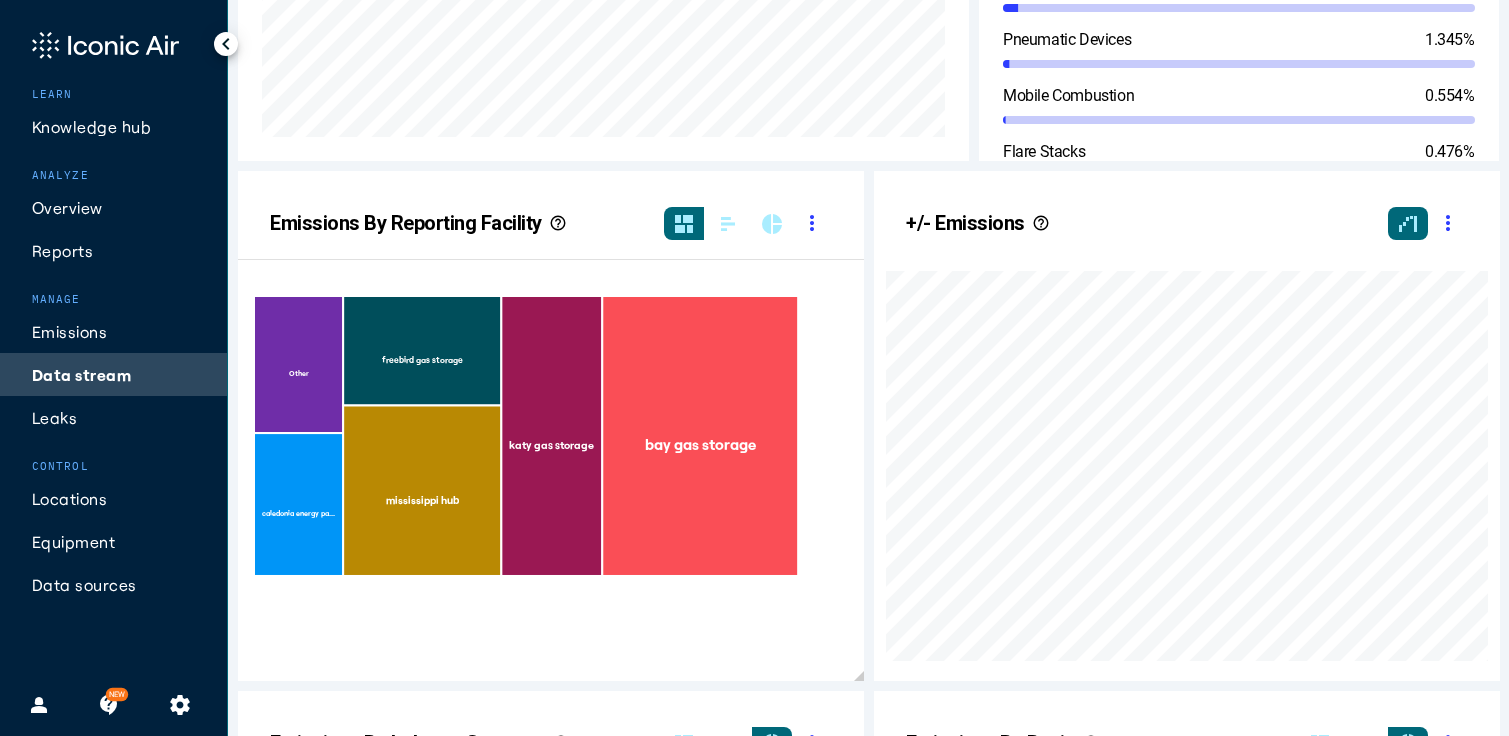 click on "bar_chart" at bounding box center [728, 224] 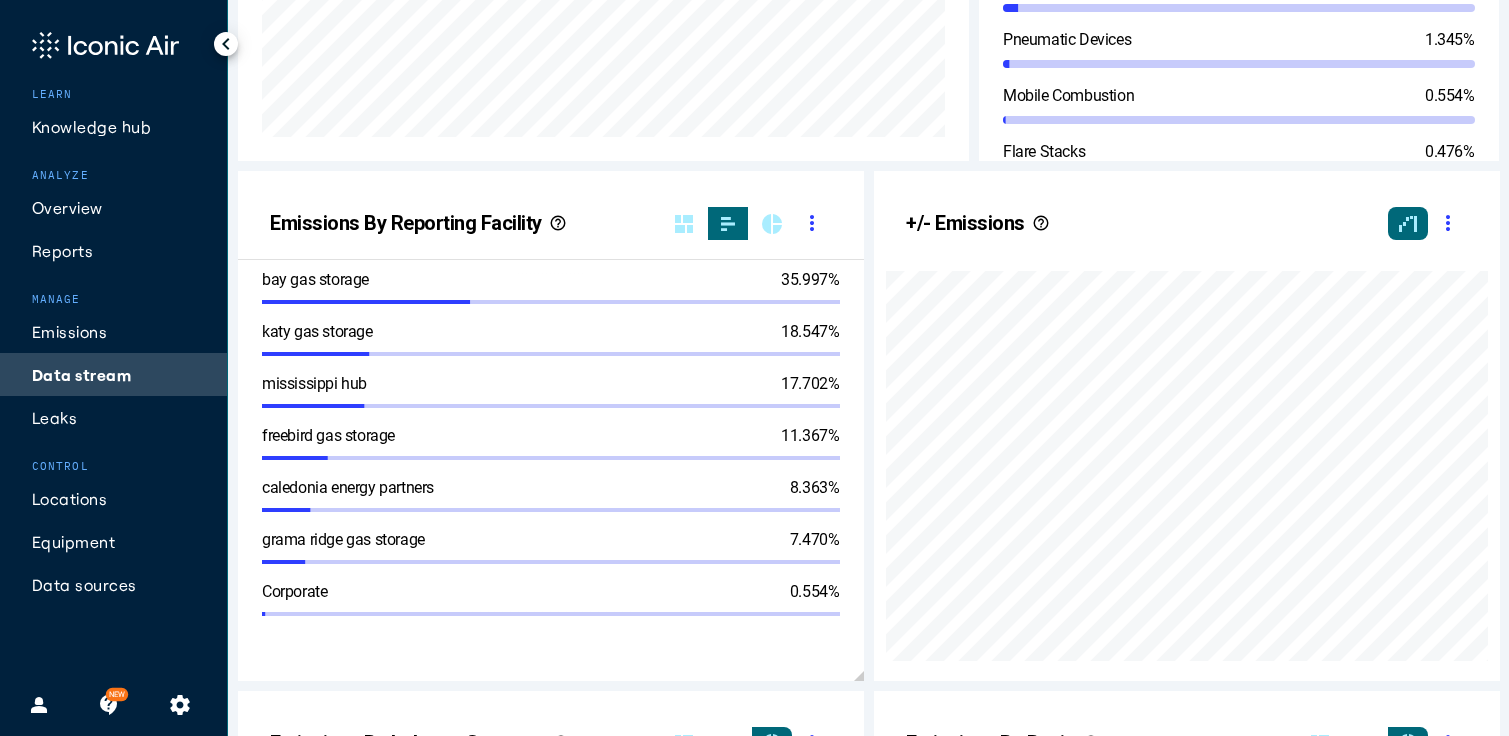 click on "pie_chart" at bounding box center (772, 224) 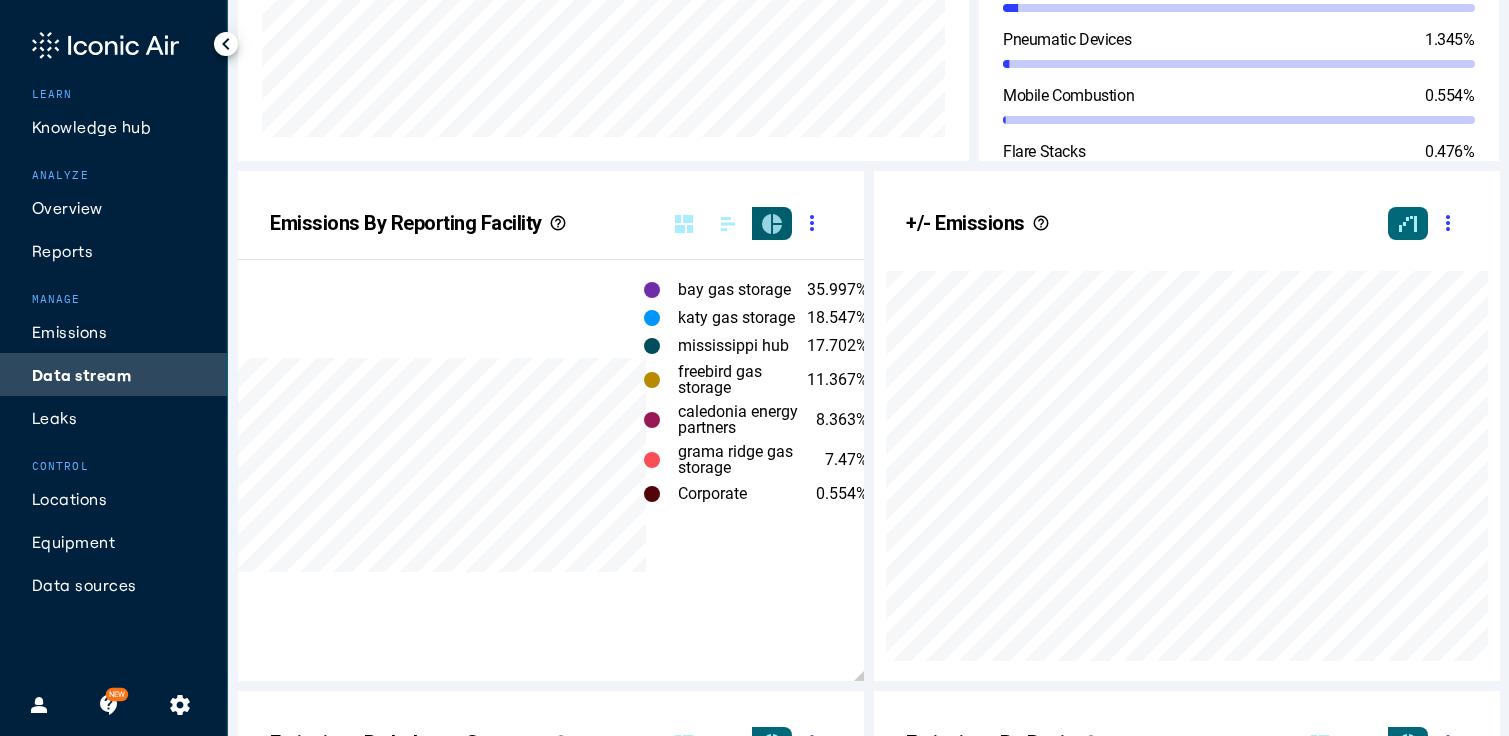 click on "more_vert" at bounding box center (812, 223) 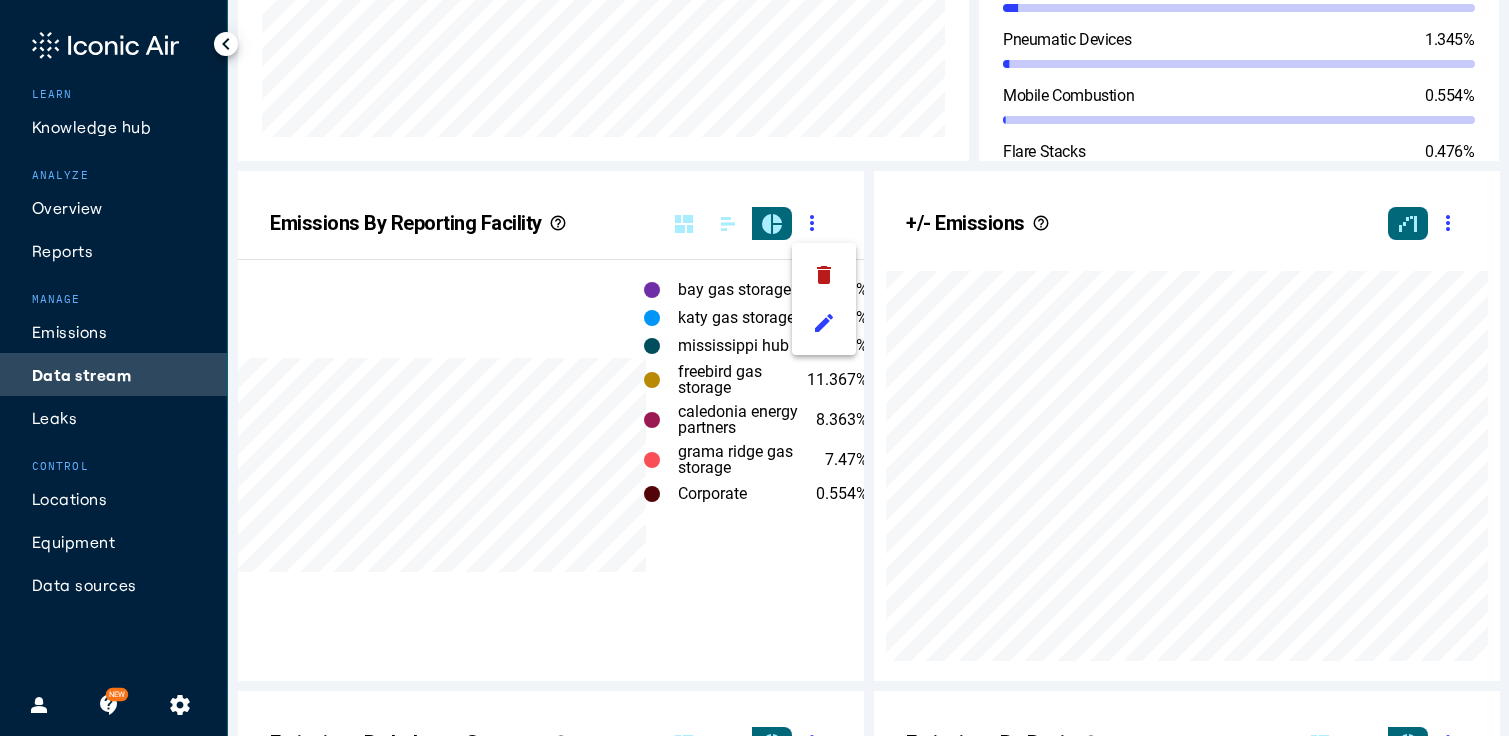 click at bounding box center (754, 368) 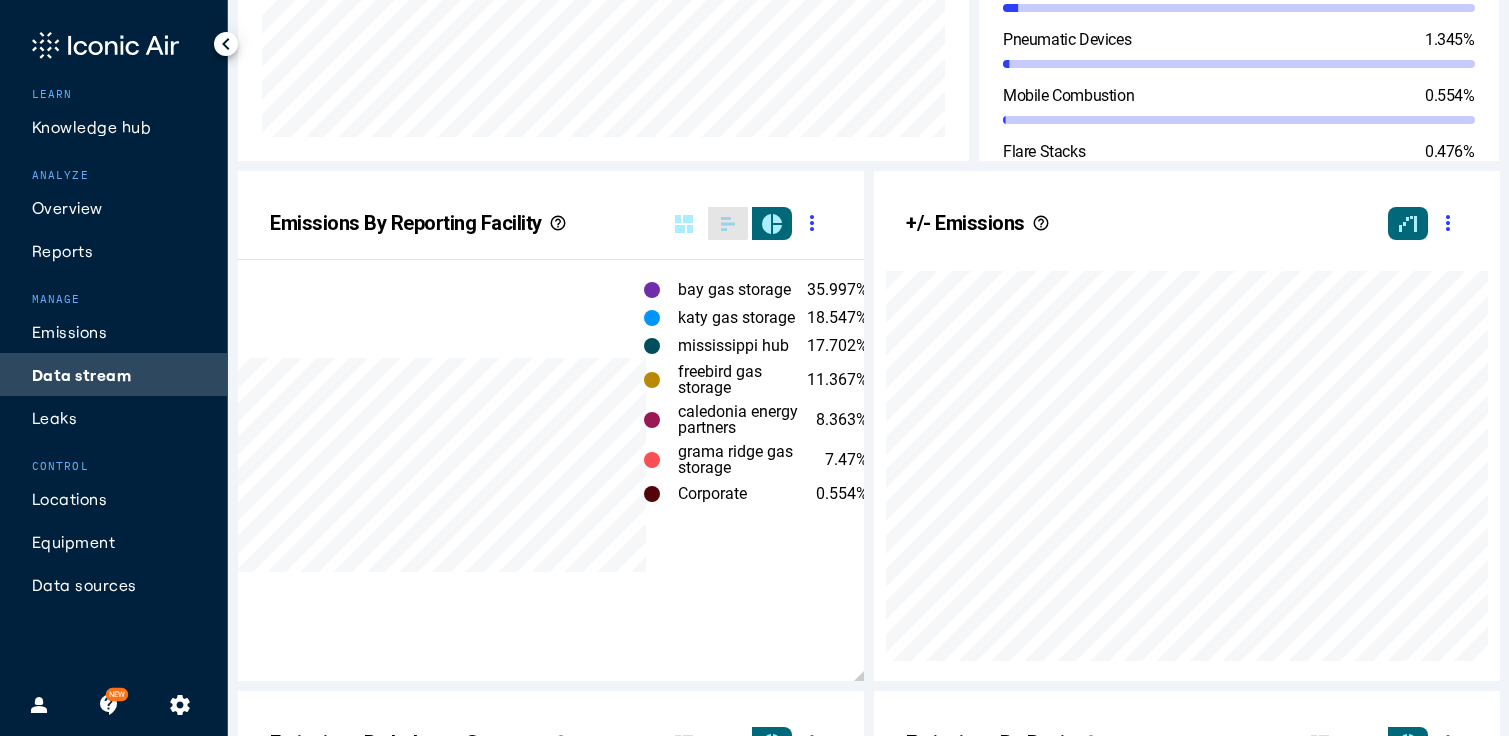 click on "bar_chart" at bounding box center [728, 224] 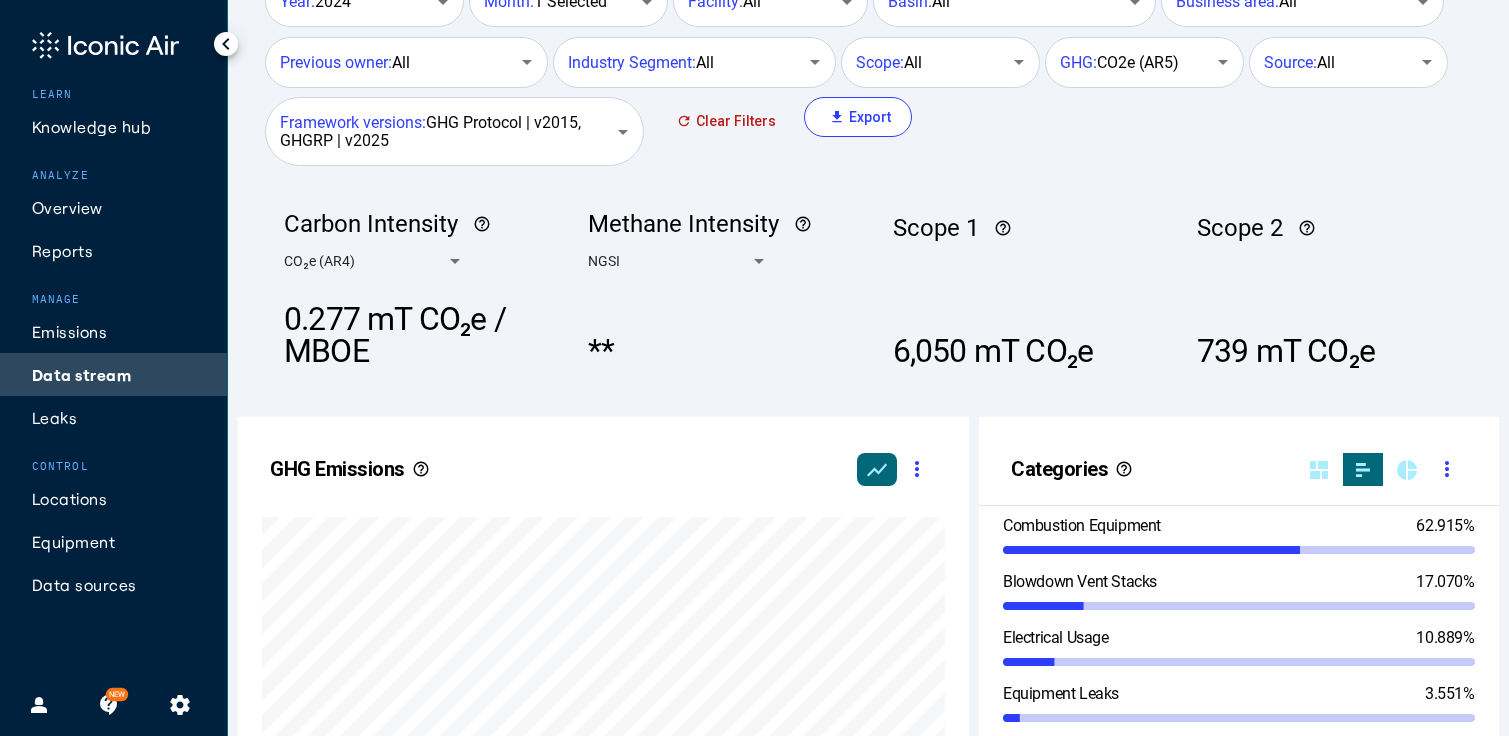 scroll, scrollTop: 0, scrollLeft: 0, axis: both 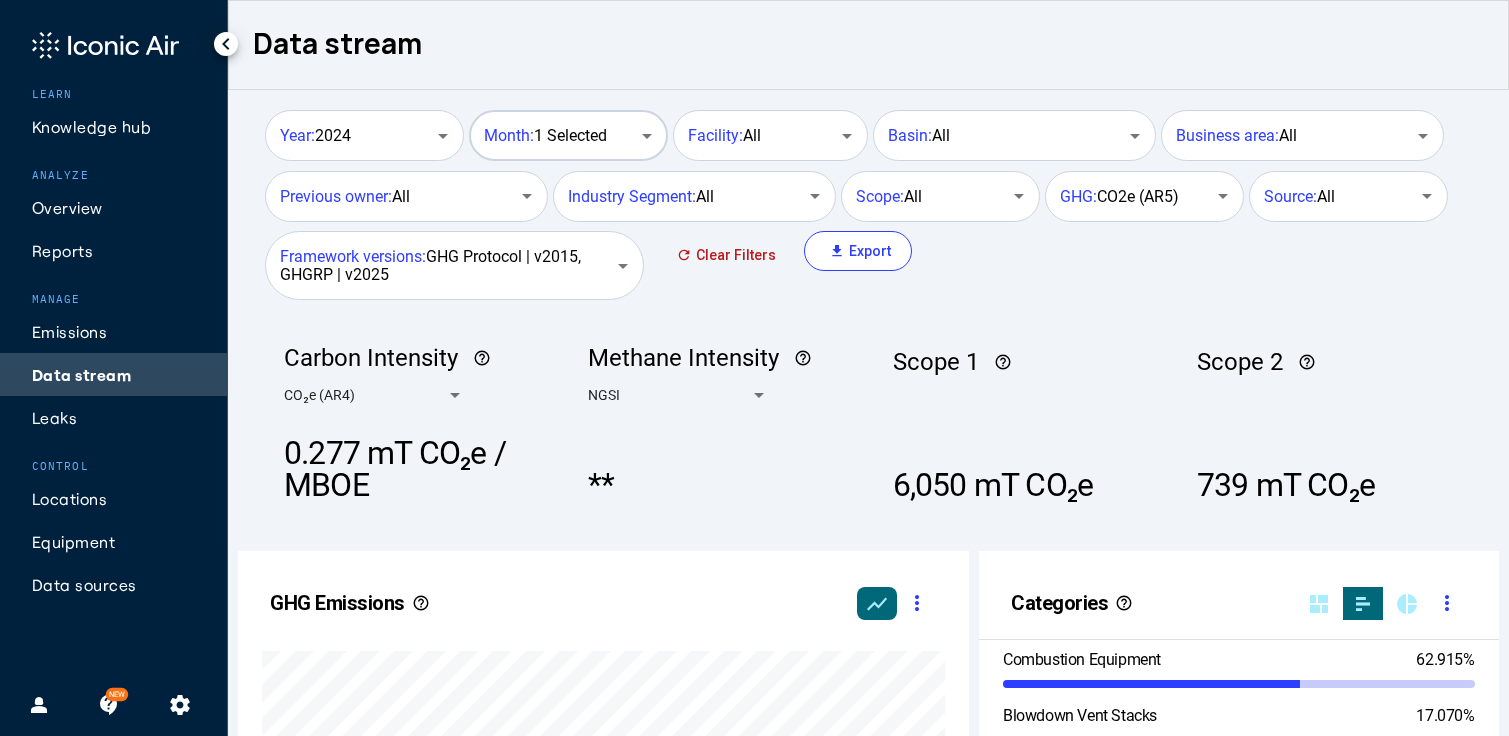 click on "Month:   1 Selected" at bounding box center [545, 136] 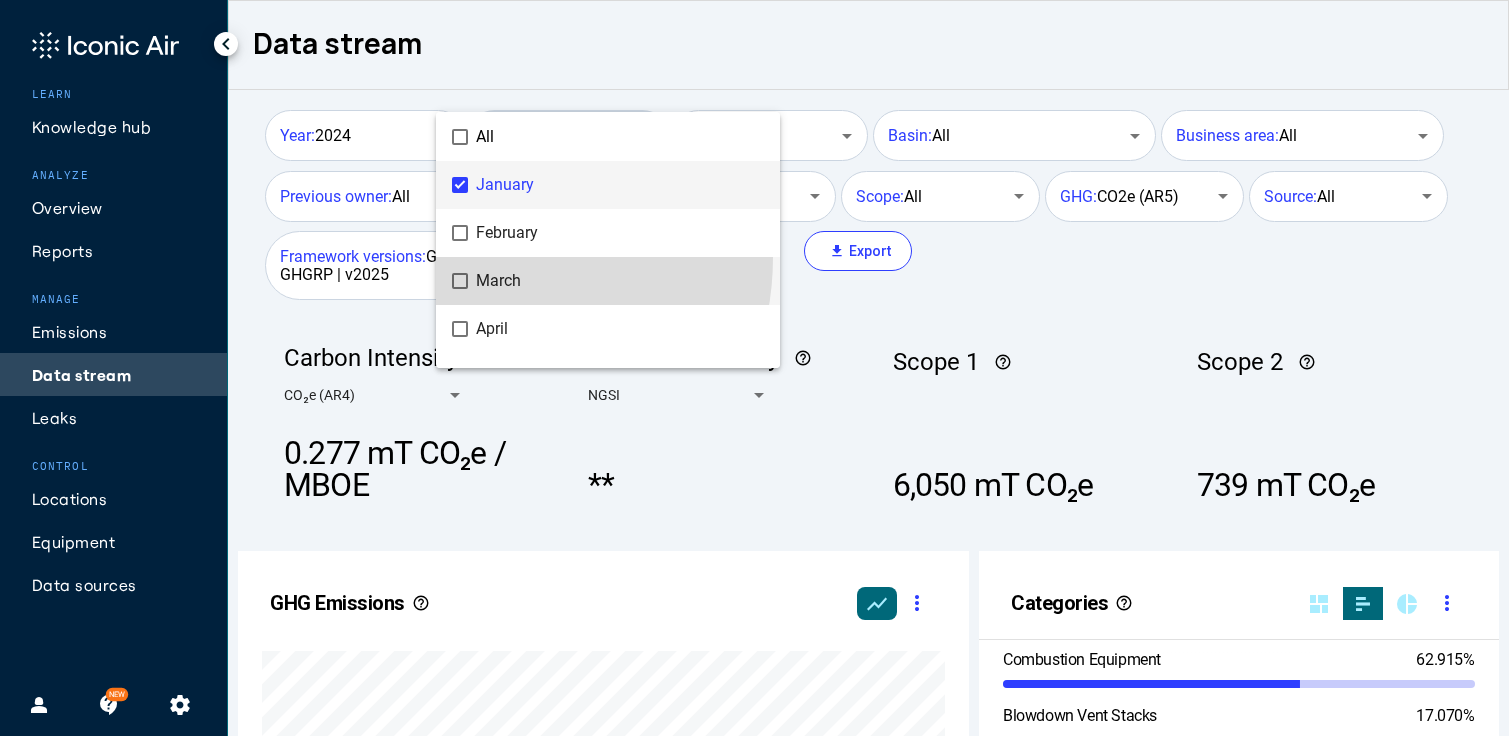 click on "March" at bounding box center [608, 281] 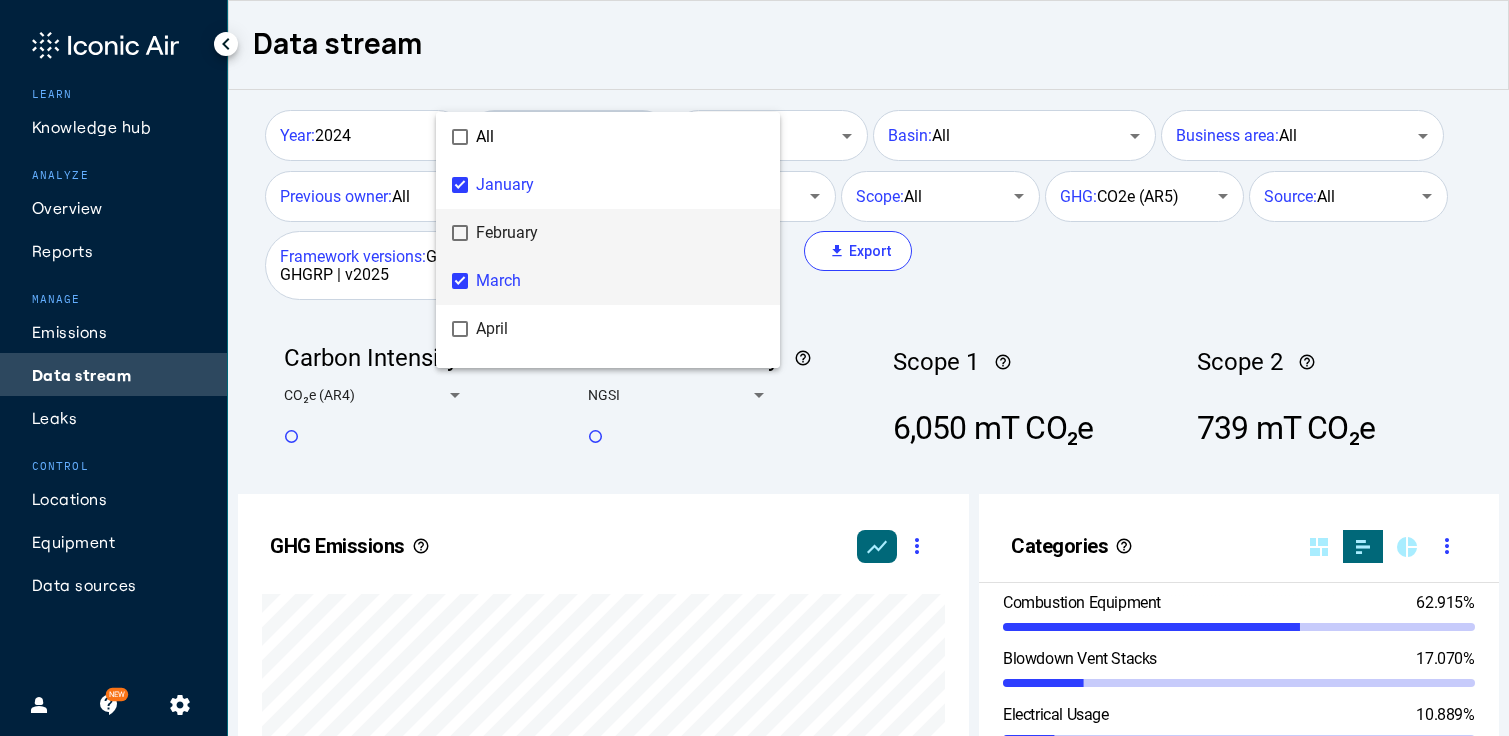click on "February" at bounding box center [620, 233] 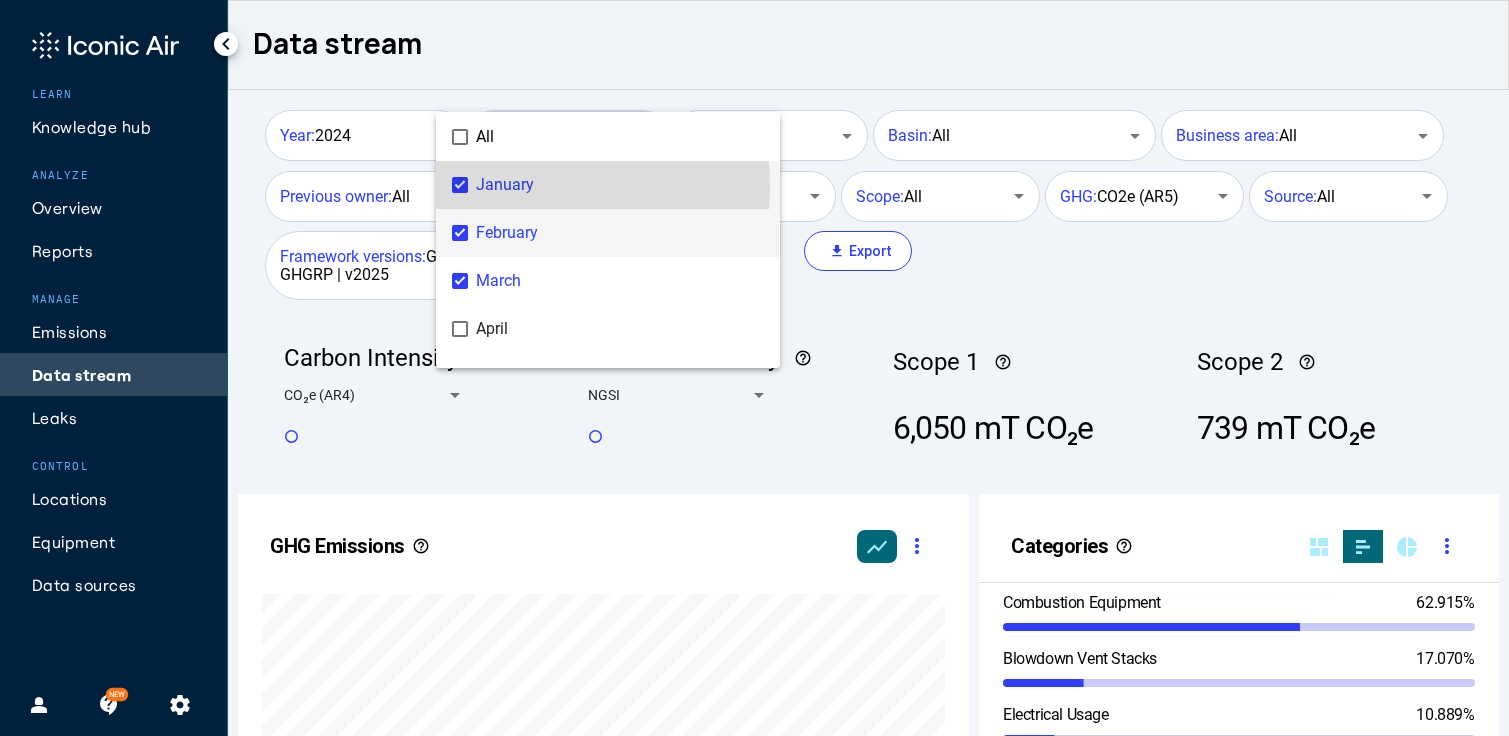 click on "January" at bounding box center [620, 185] 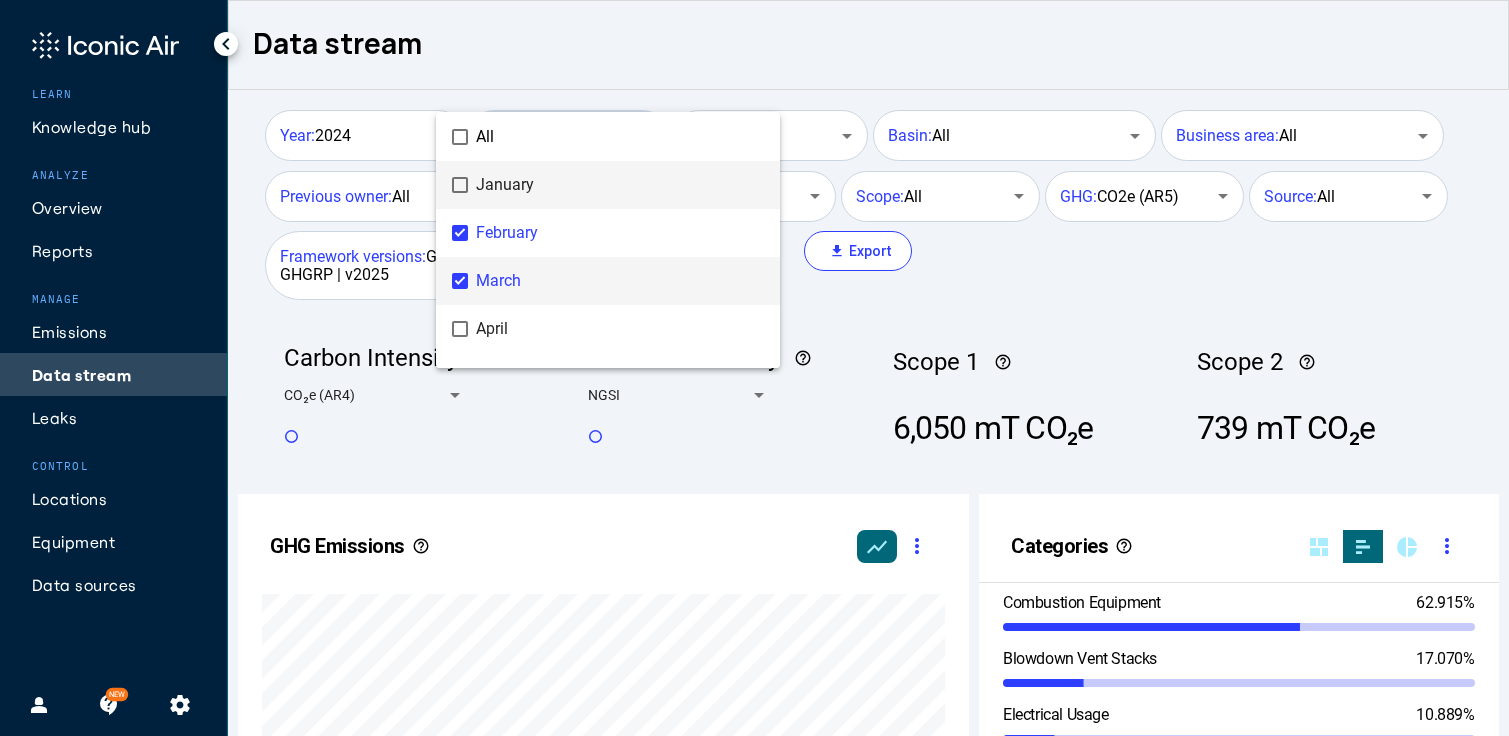 click on "March" at bounding box center [620, 281] 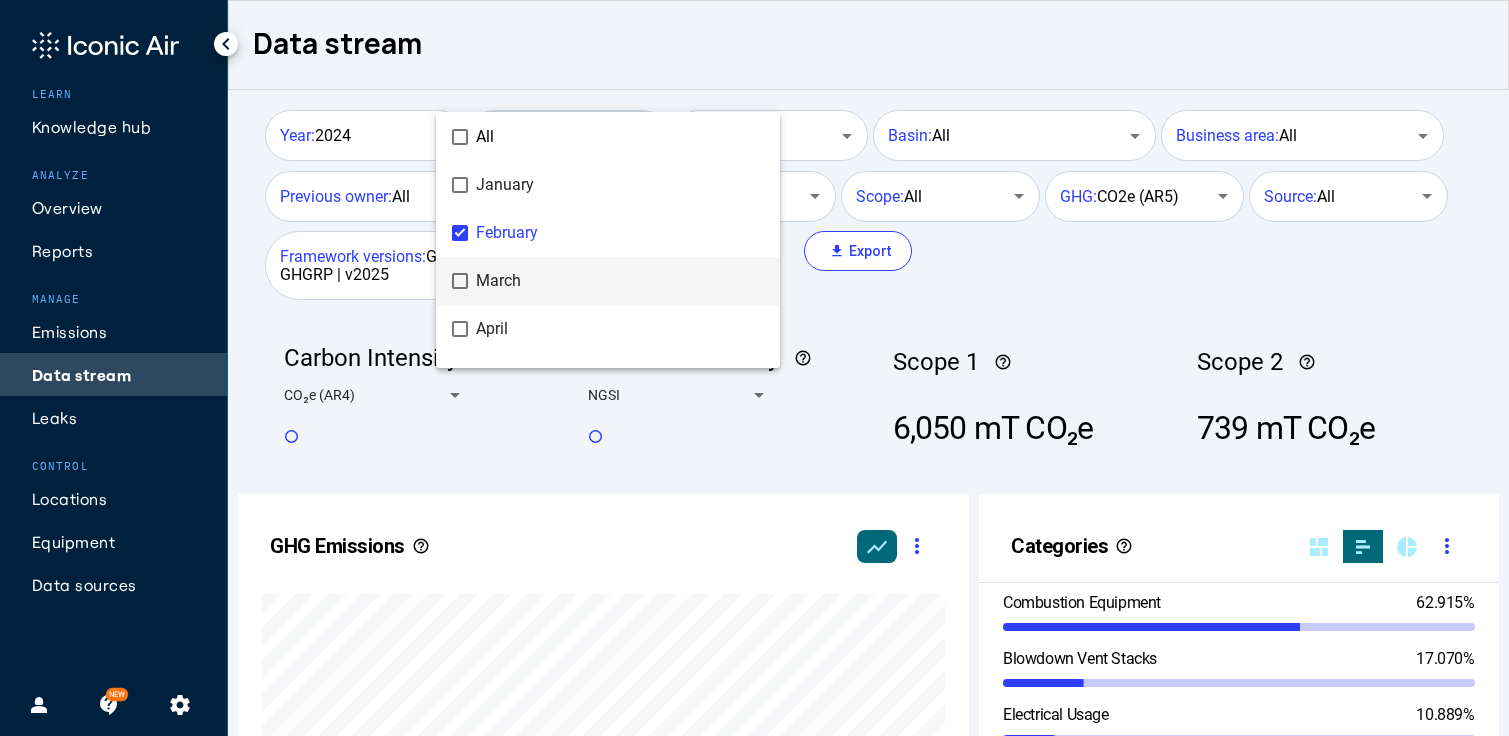 click at bounding box center [754, 368] 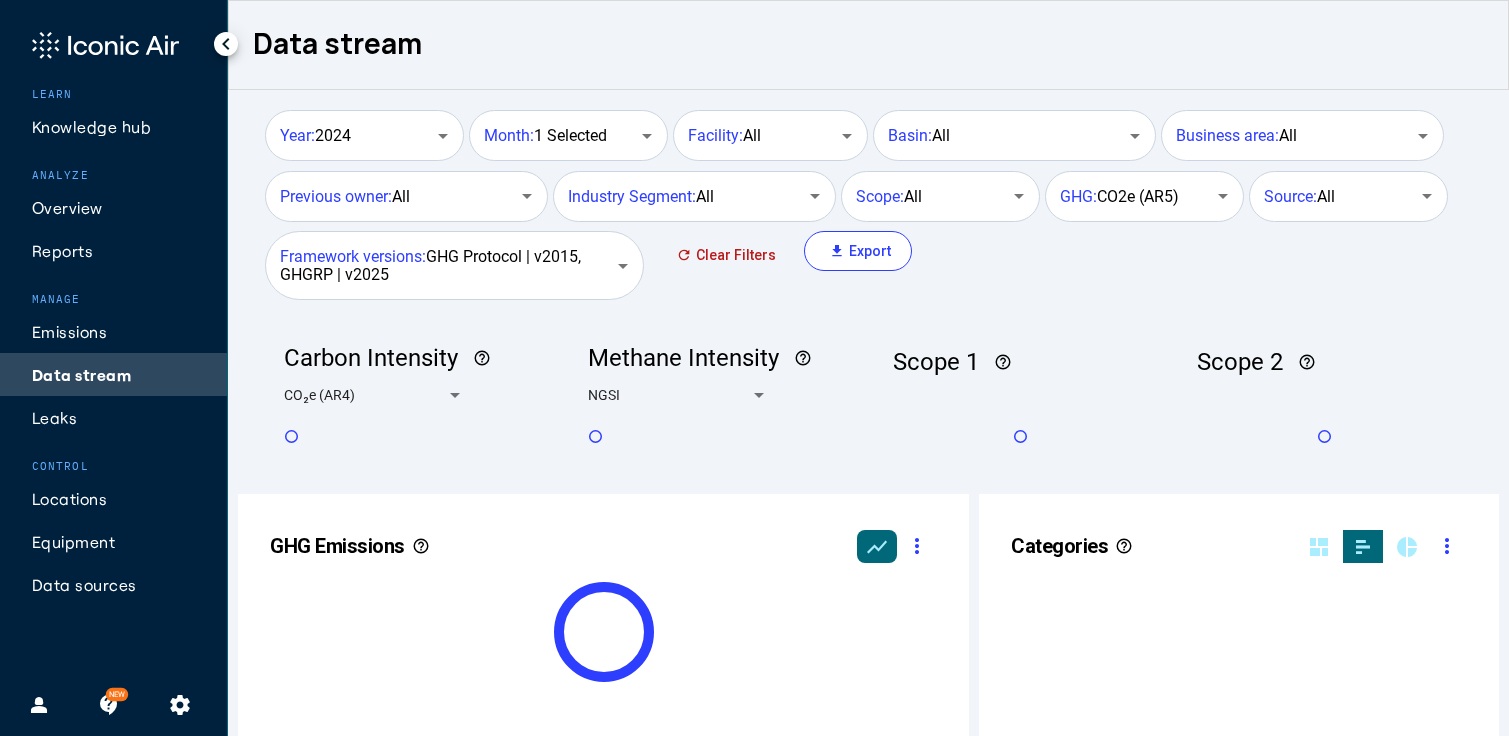 scroll, scrollTop: 999490, scrollLeft: 999374, axis: both 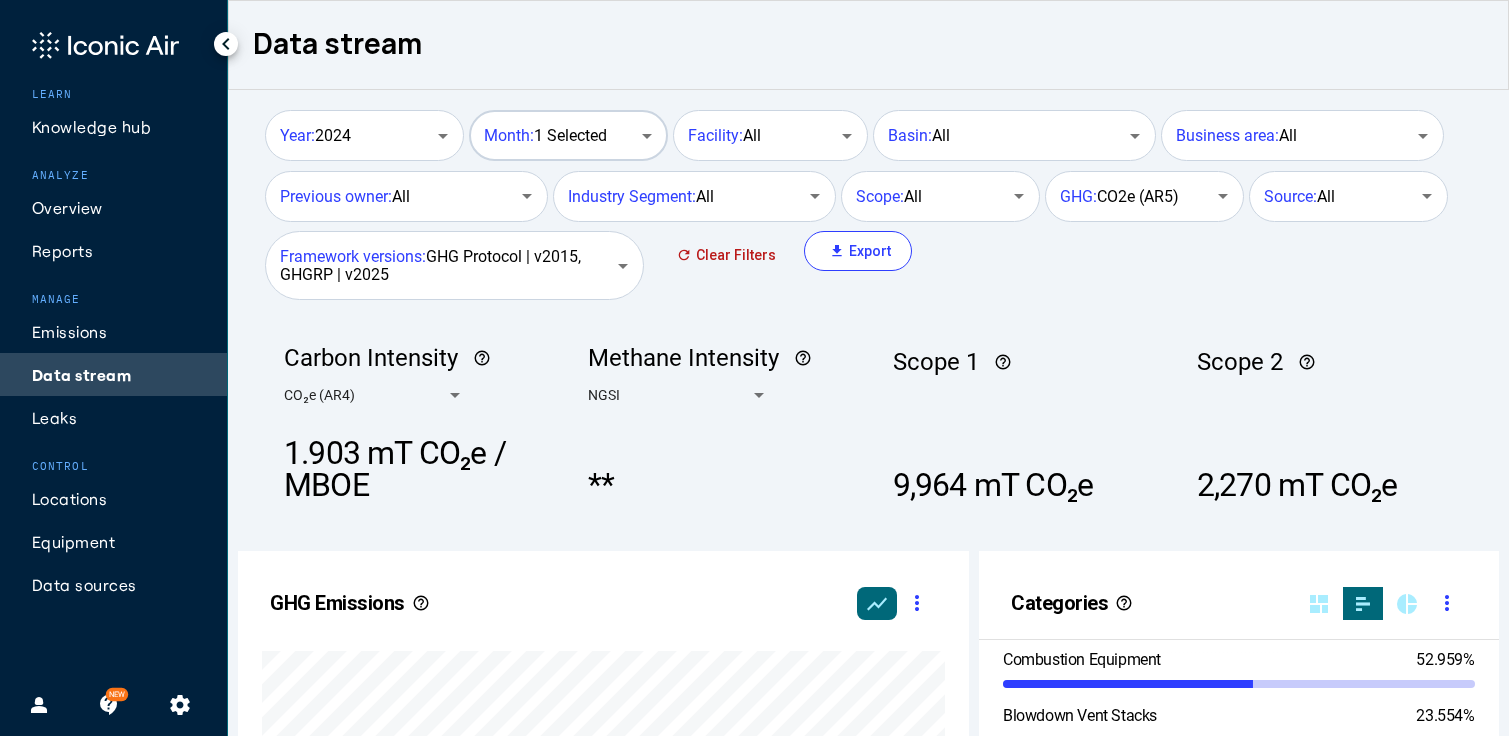 click on "Month:   1 Selected" at bounding box center (545, 136) 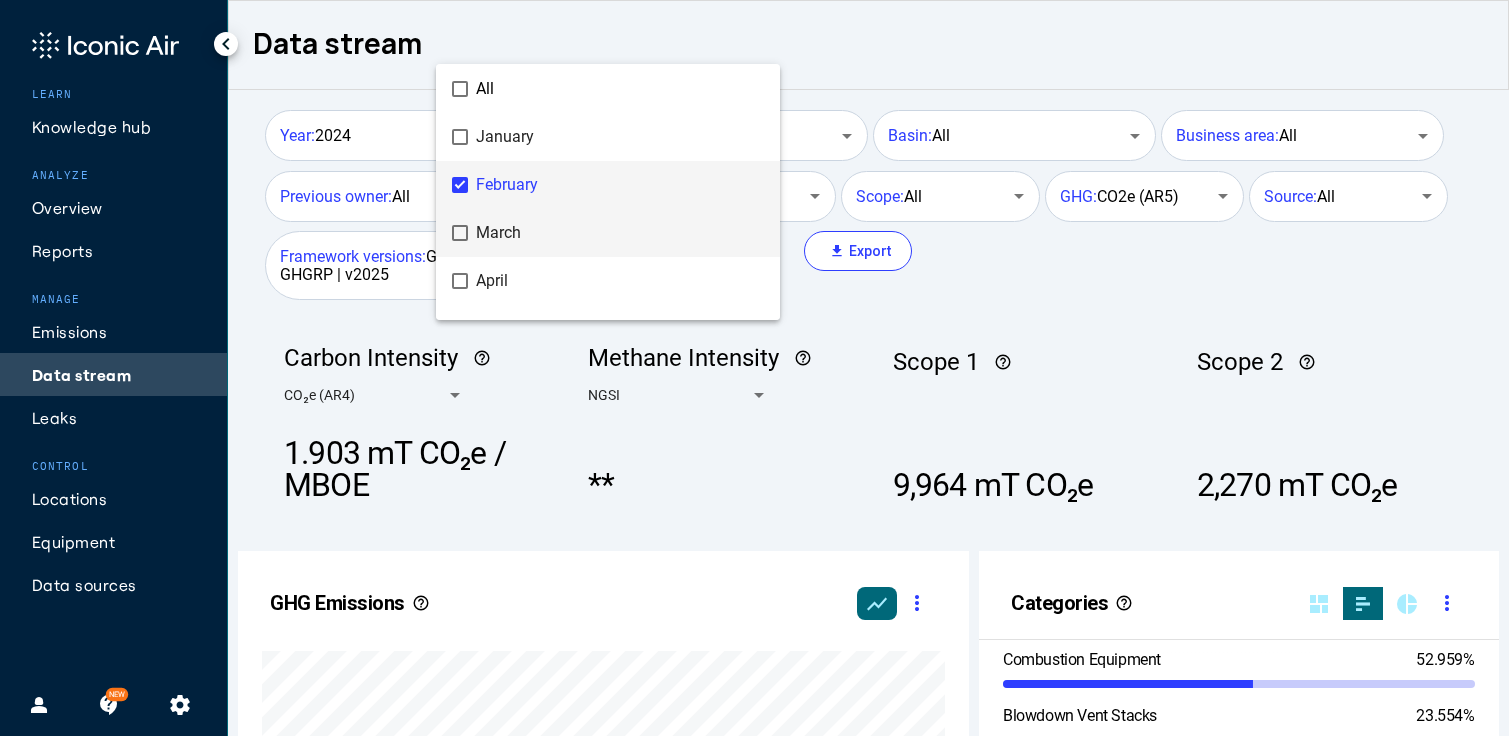 click on "March" at bounding box center [620, 233] 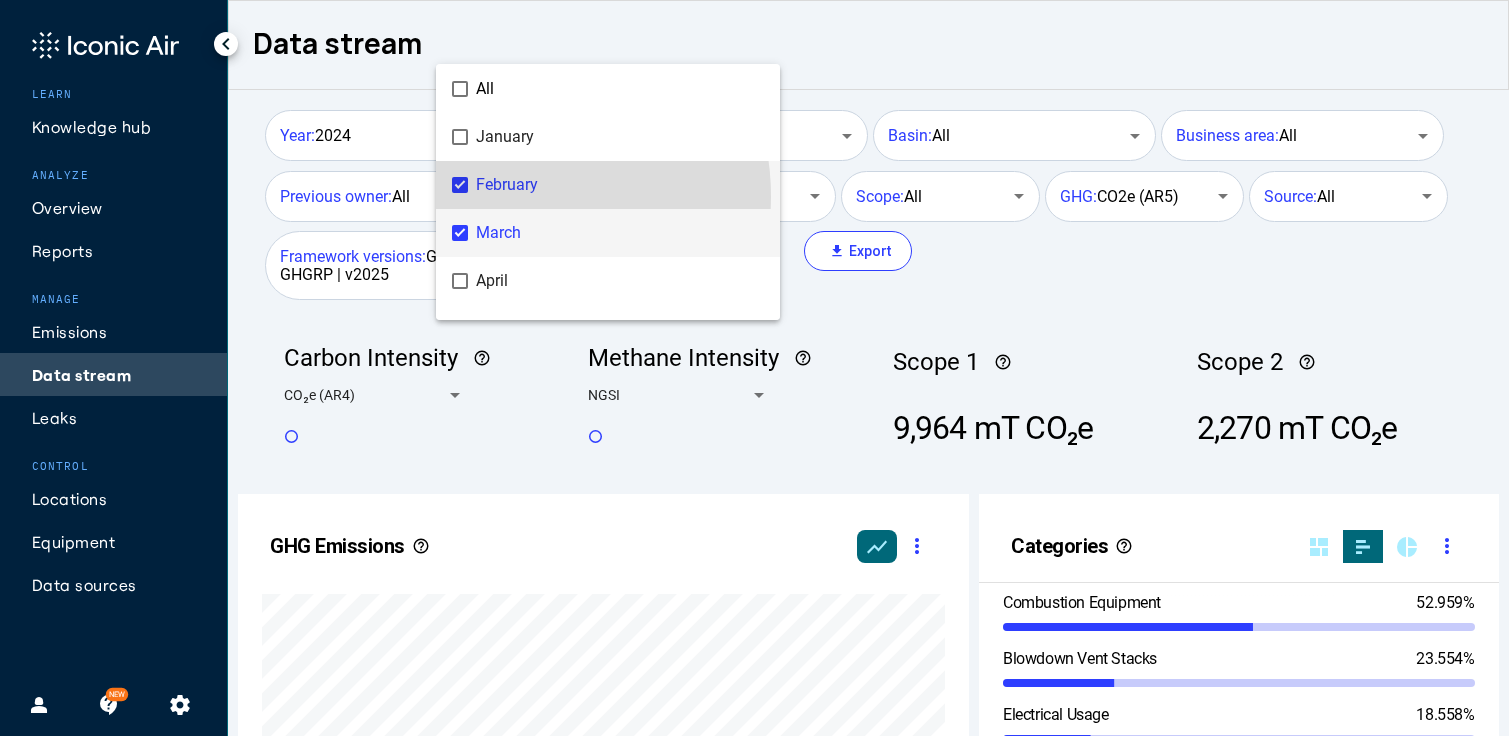 click on "February" at bounding box center (620, 185) 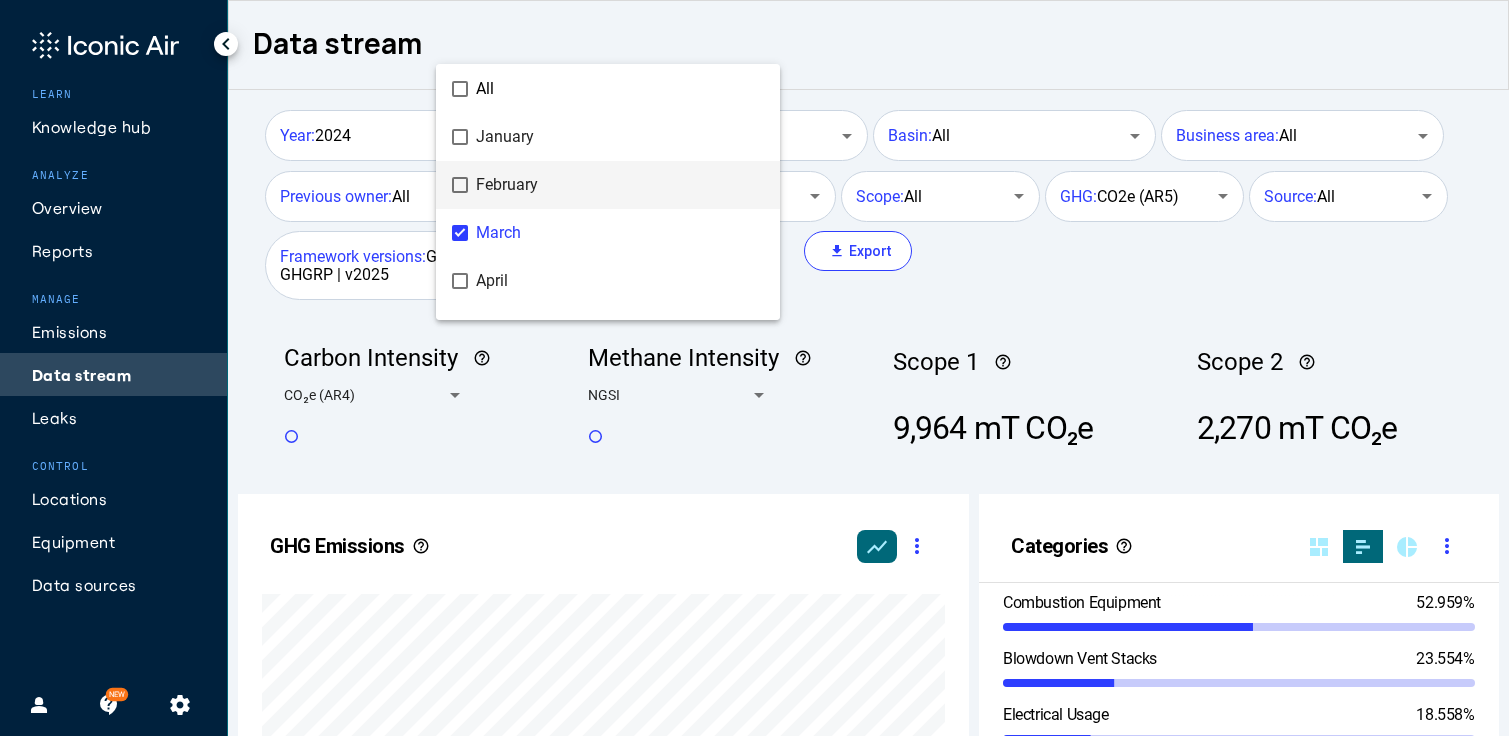 click at bounding box center (754, 368) 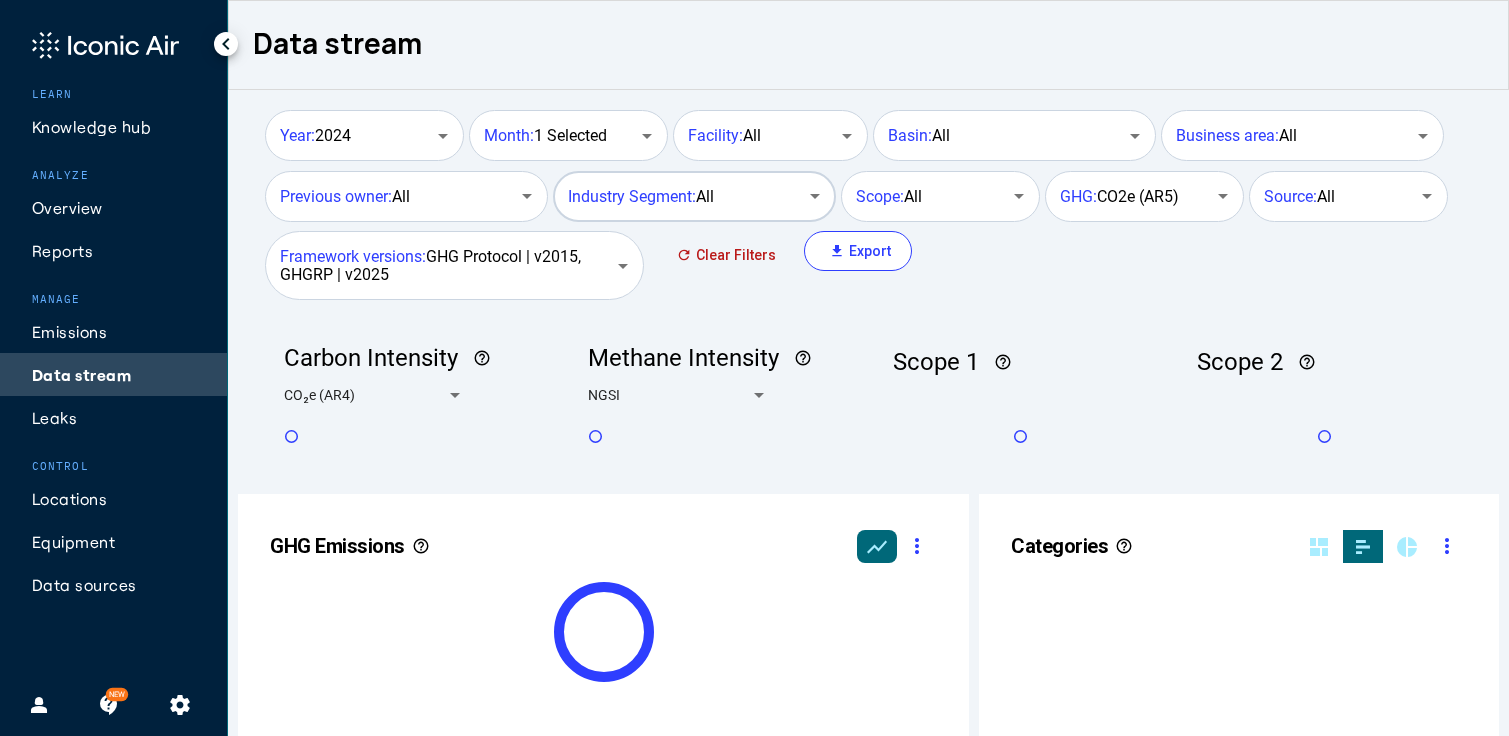scroll, scrollTop: 132, scrollLeft: 0, axis: vertical 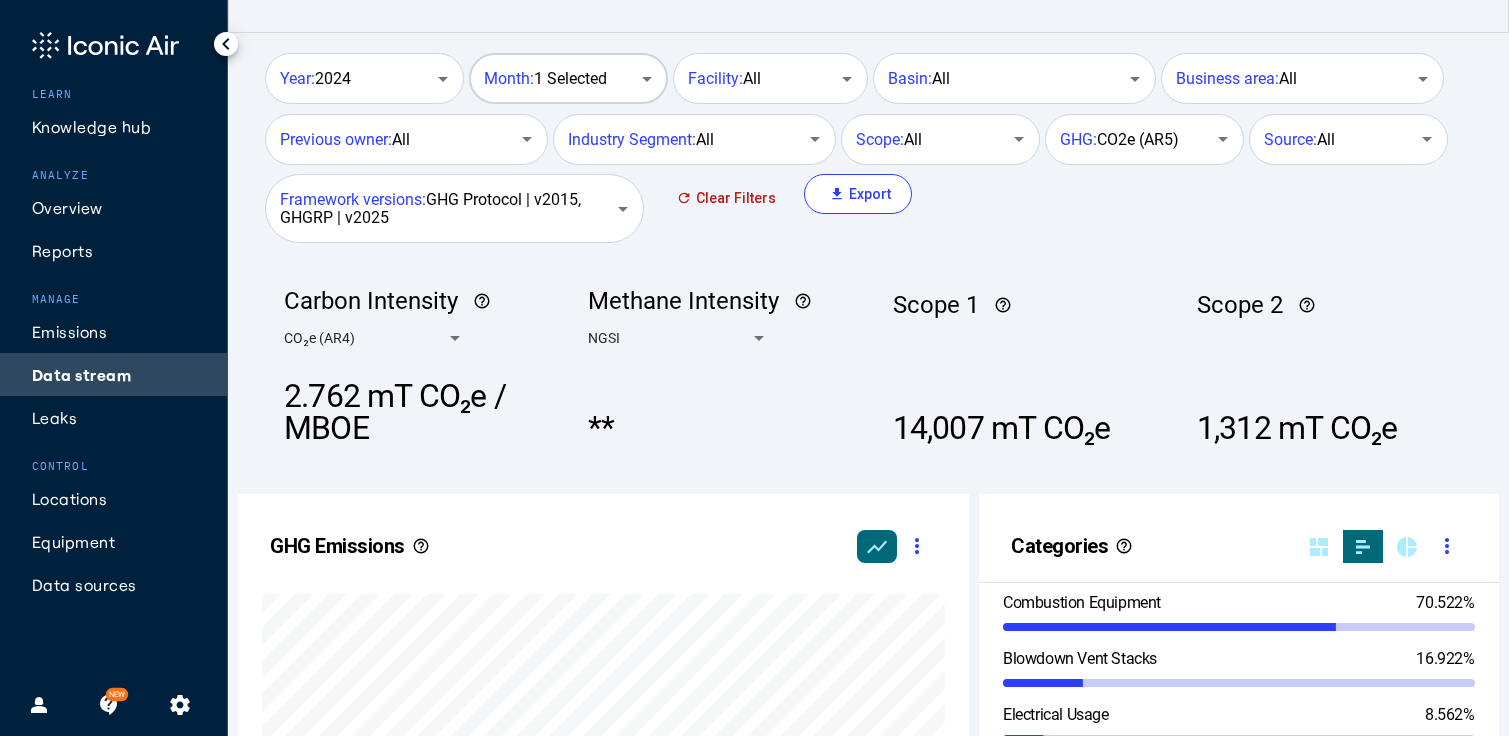click at bounding box center (648, 79) 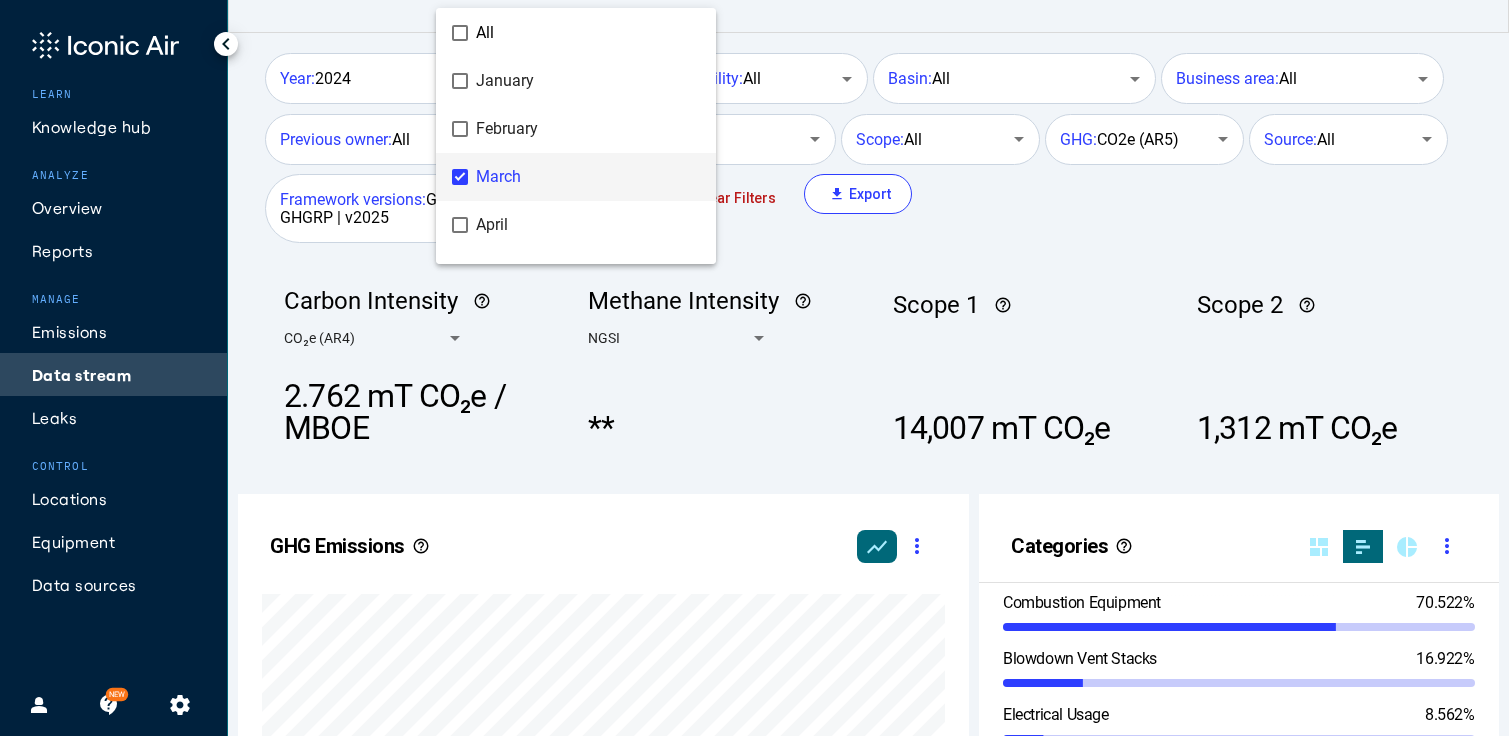 scroll, scrollTop: 49, scrollLeft: 0, axis: vertical 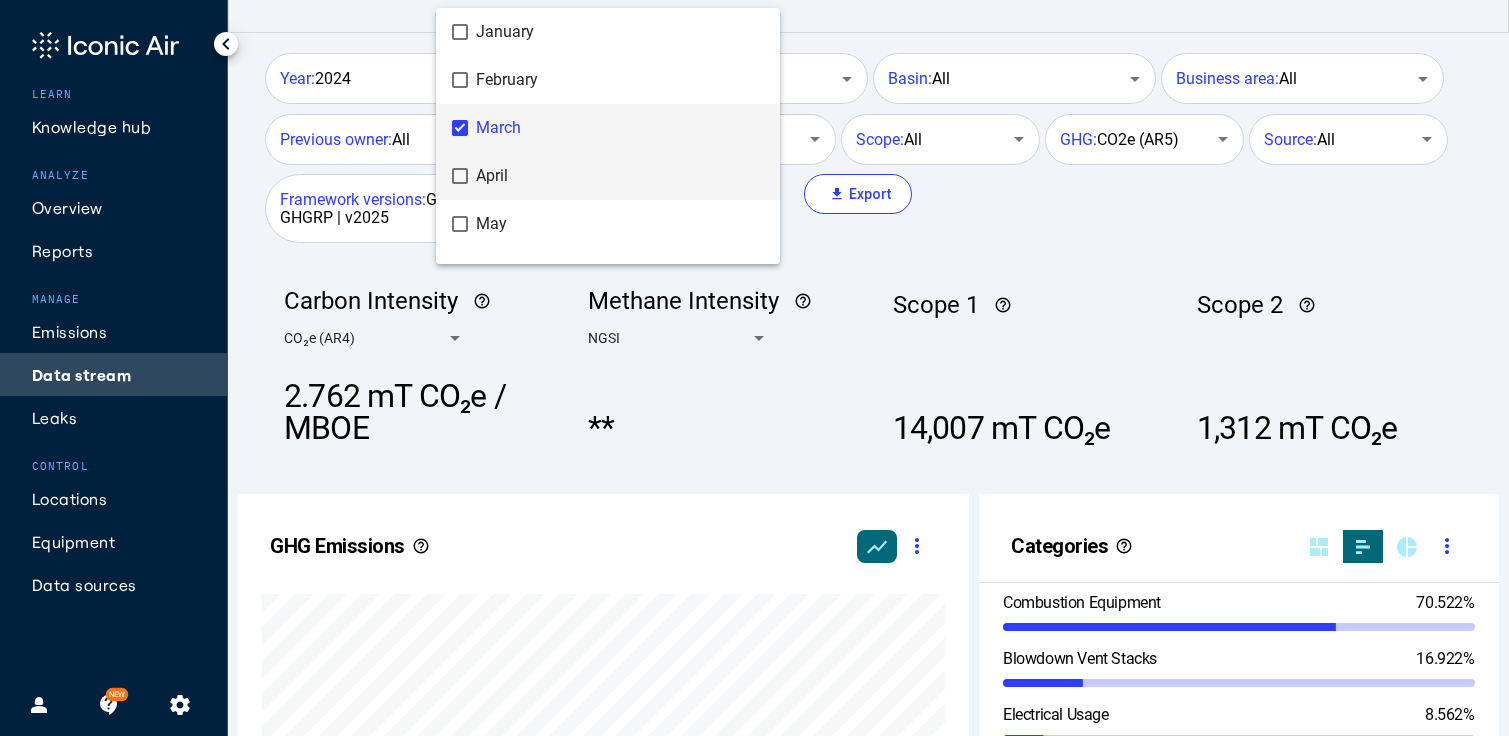 click on "April" at bounding box center [620, 176] 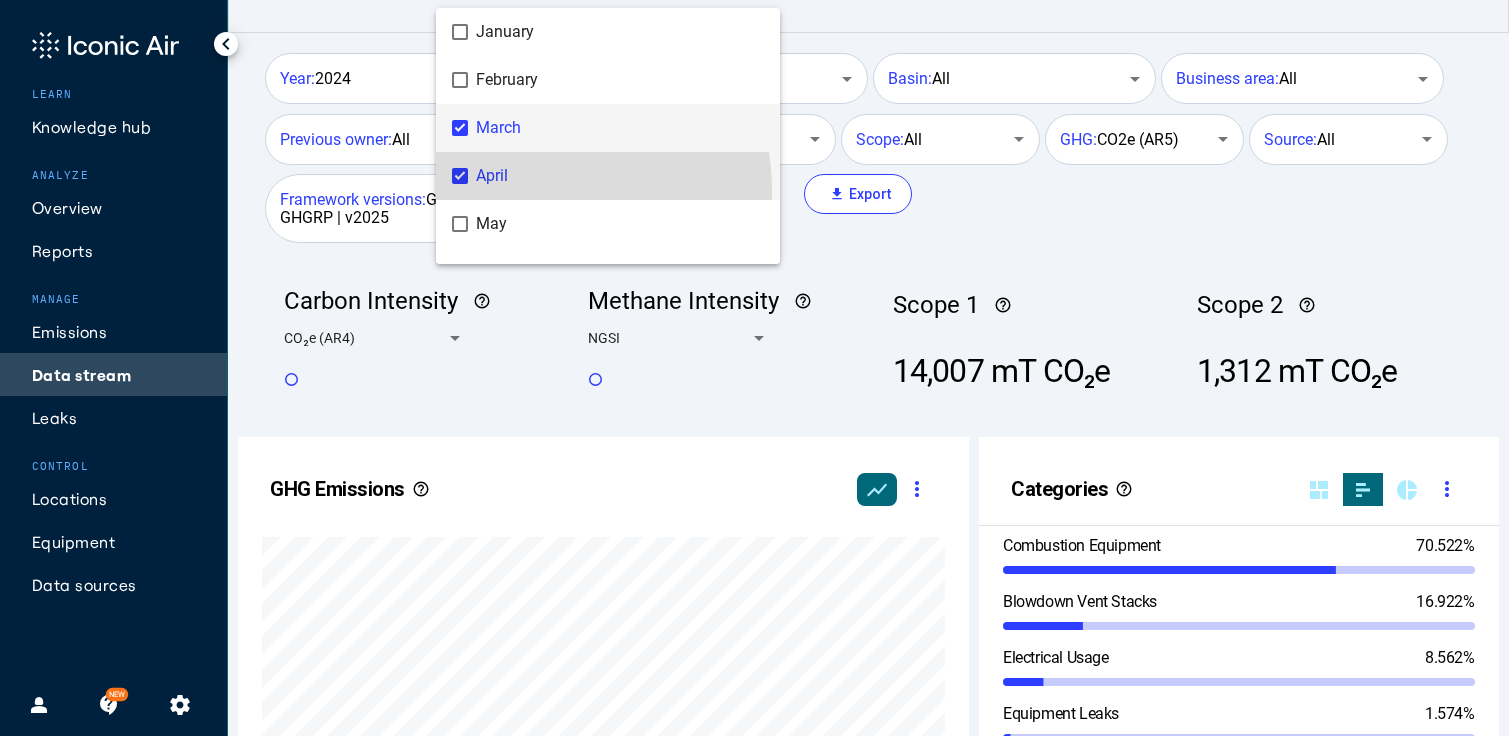 click on "March" at bounding box center (620, 128) 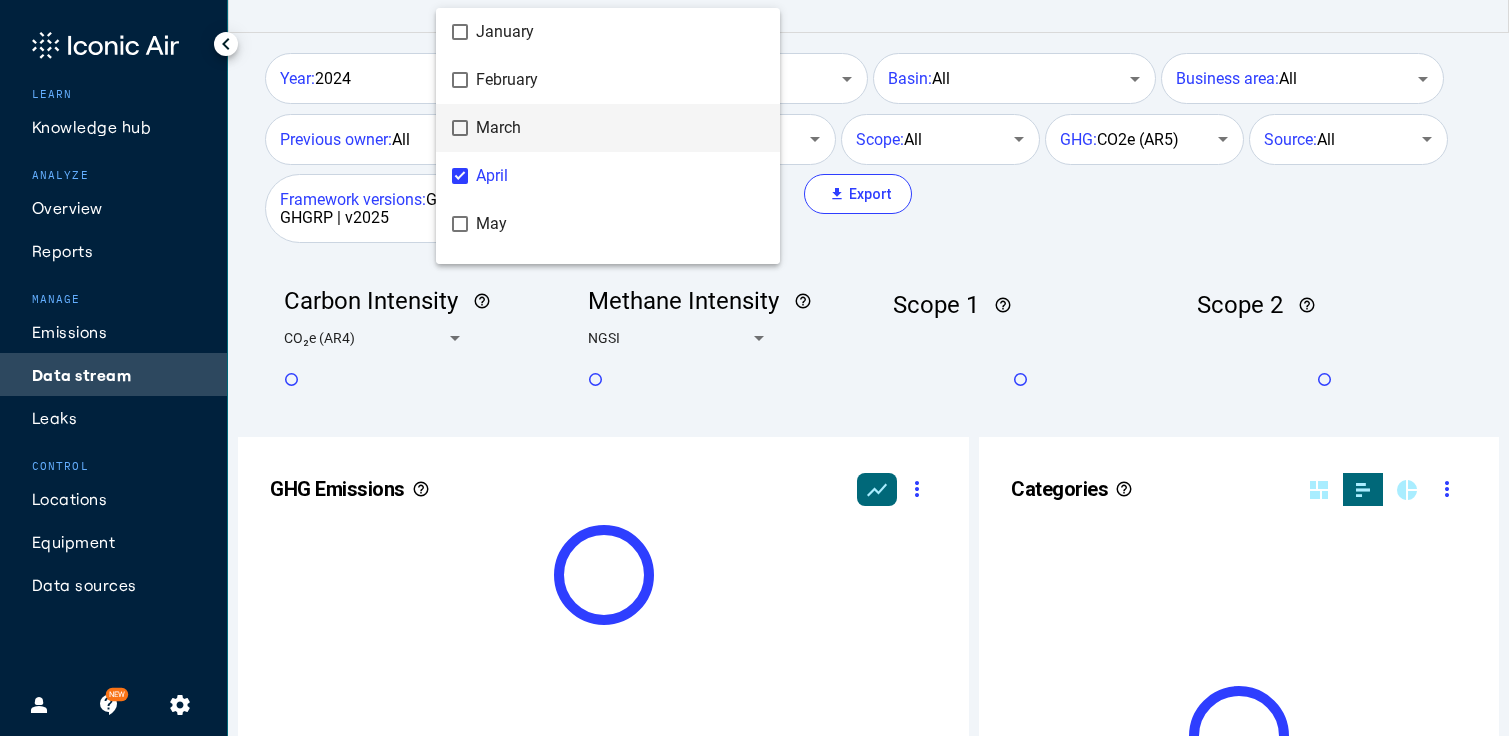 click at bounding box center [754, 368] 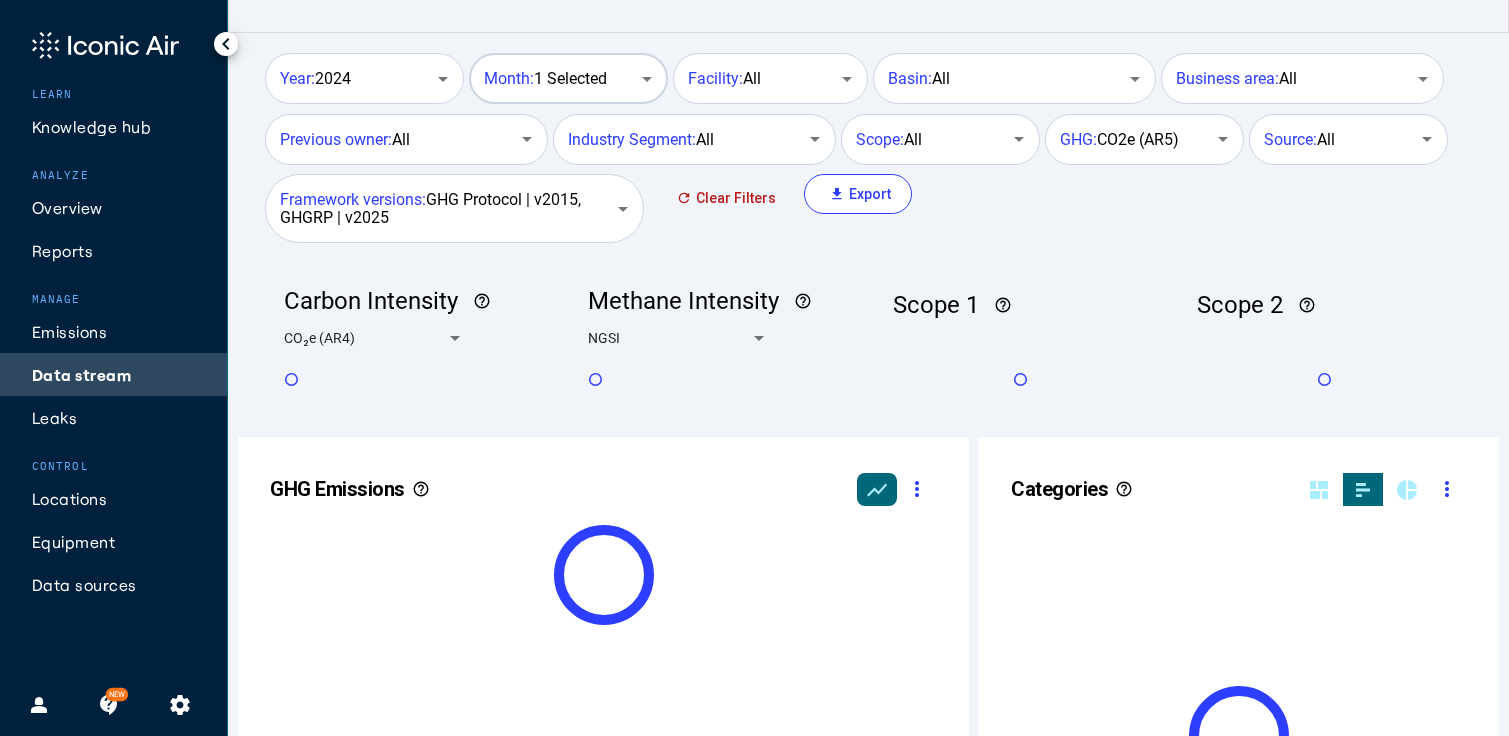 scroll, scrollTop: 999490, scrollLeft: 999374, axis: both 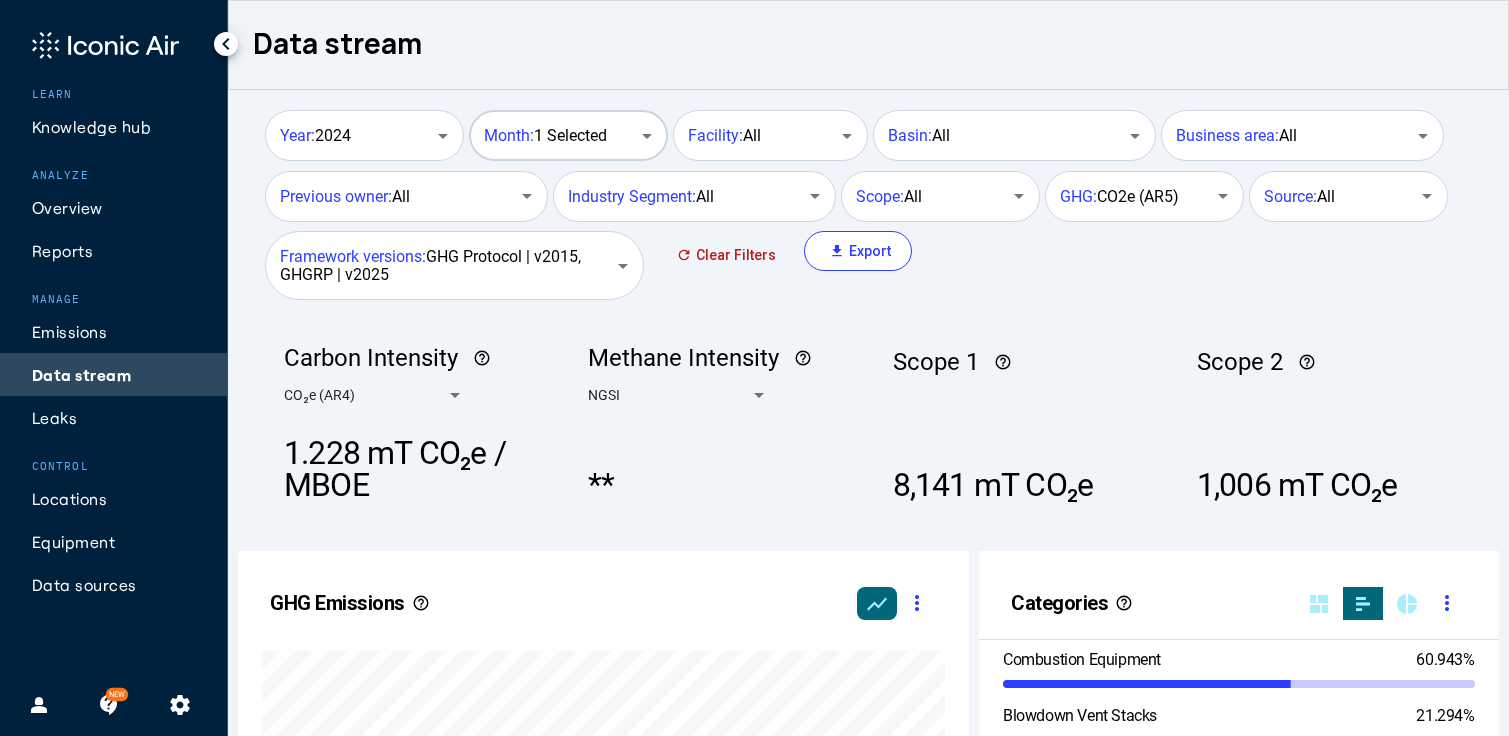 click on "Month:   1 Selected" at bounding box center (558, 136) 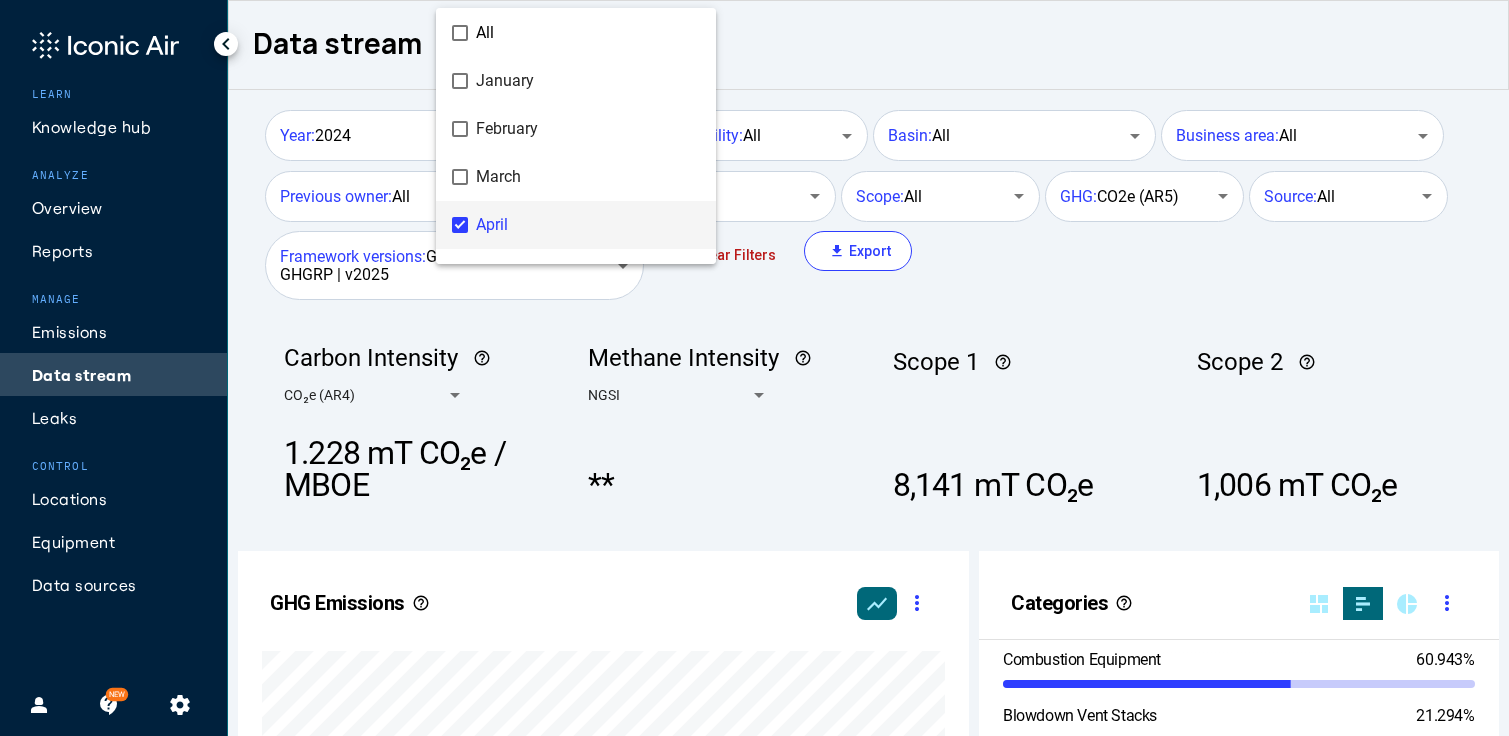 scroll, scrollTop: 40, scrollLeft: 0, axis: vertical 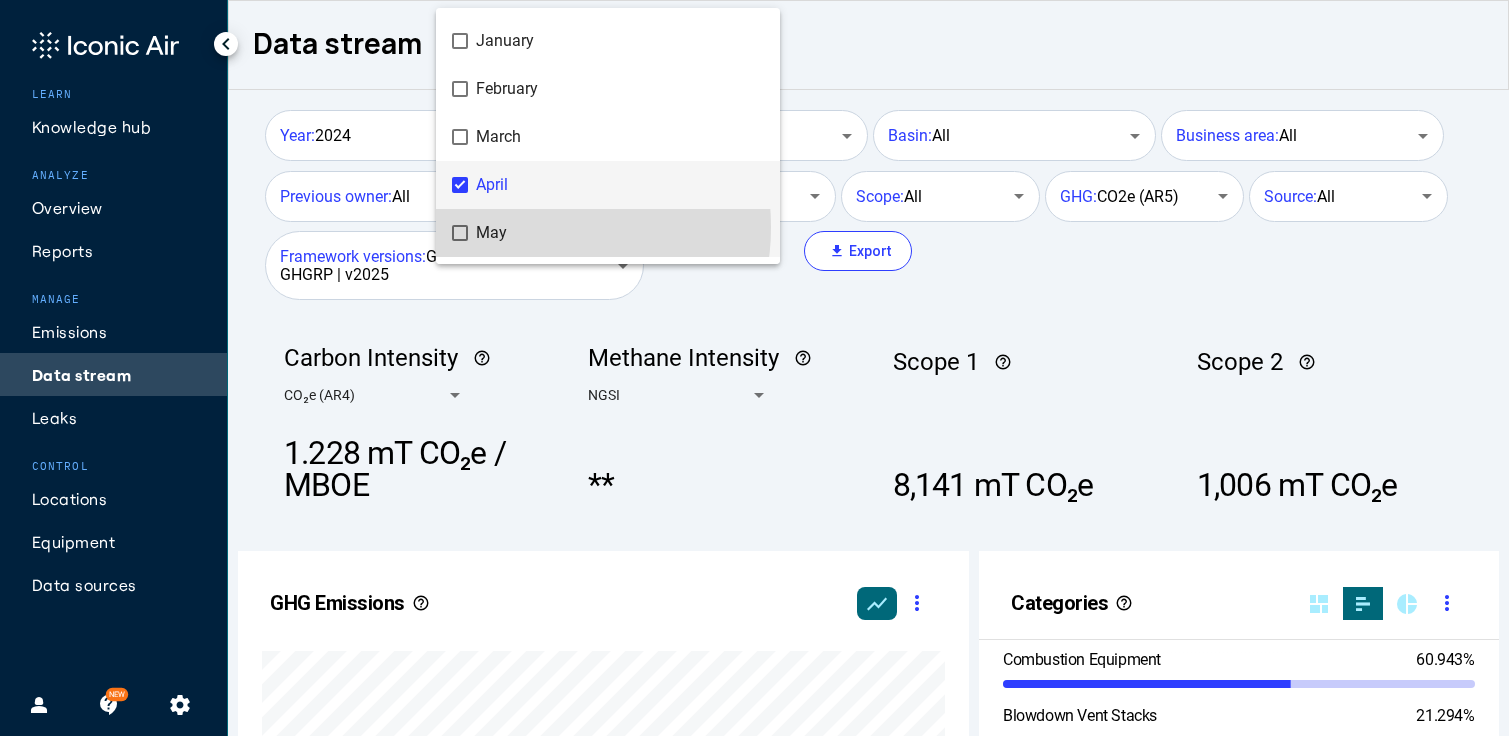 click on "May" at bounding box center (620, 233) 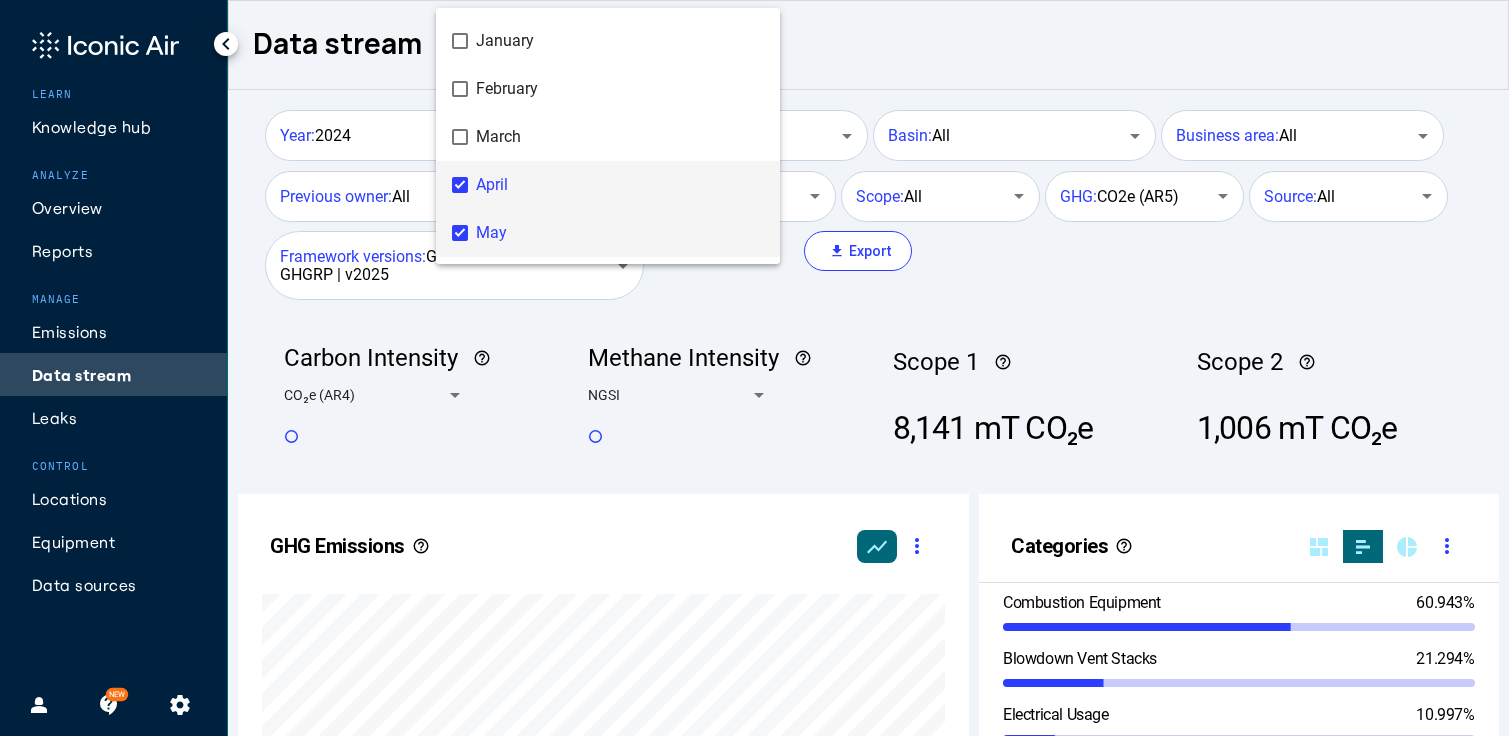 click on "April" at bounding box center (620, 185) 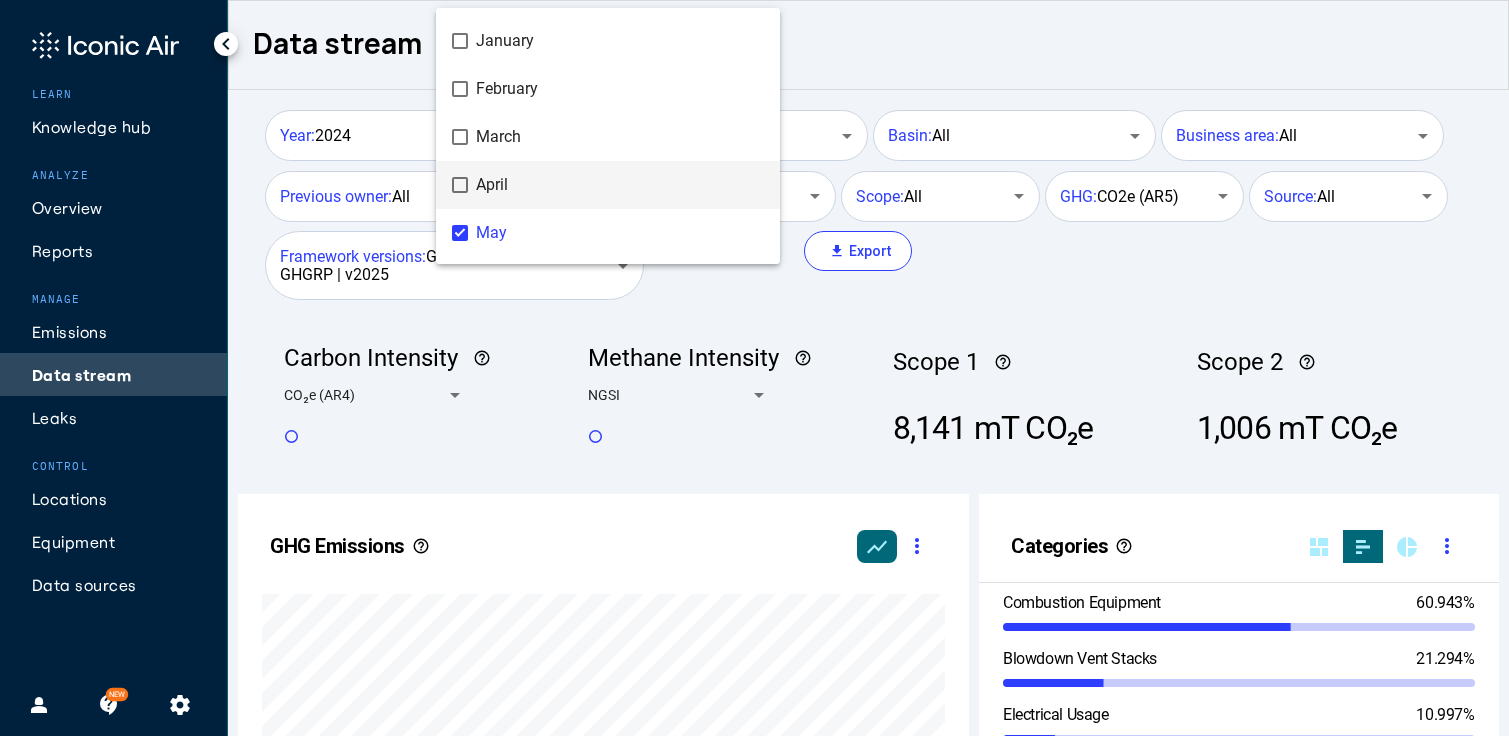 click at bounding box center [754, 368] 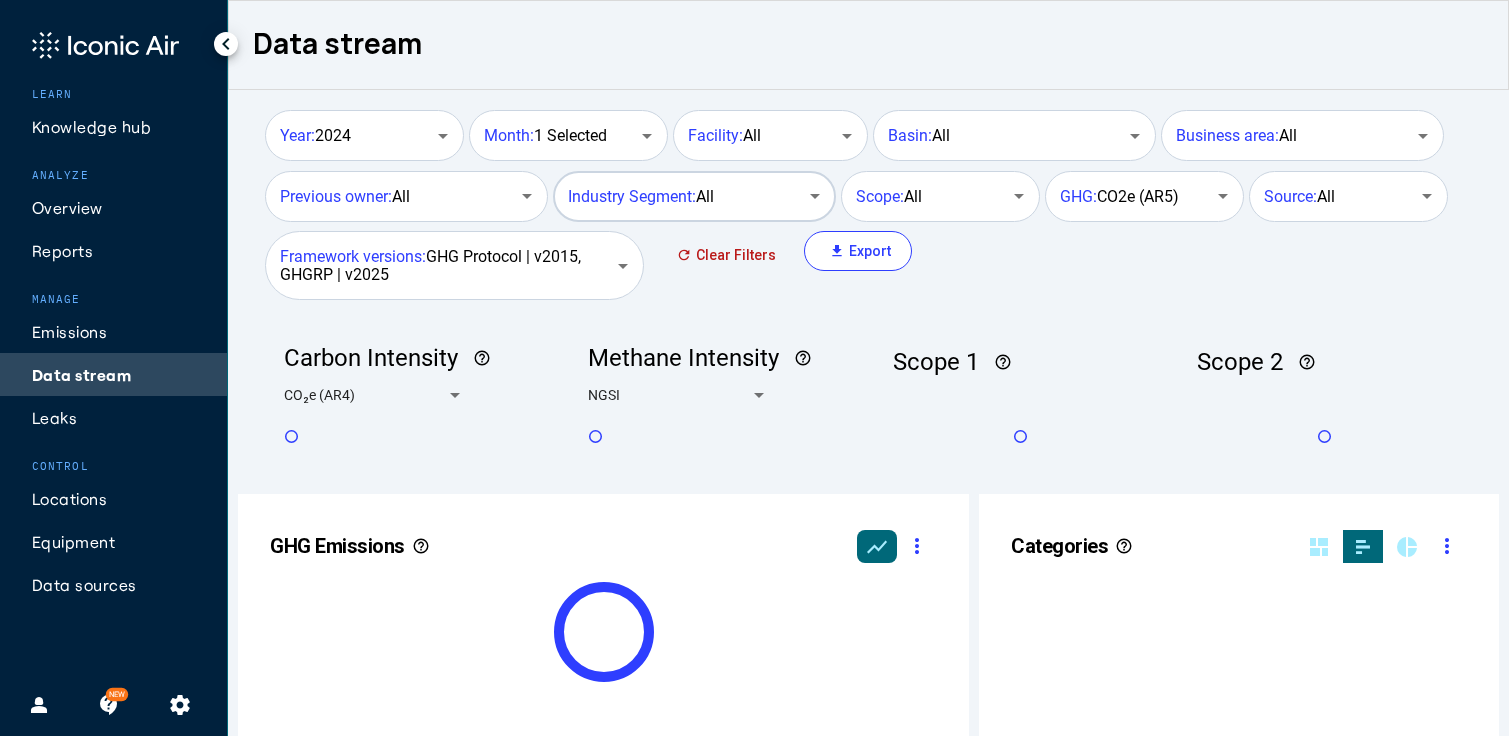 scroll, scrollTop: 999490, scrollLeft: 999374, axis: both 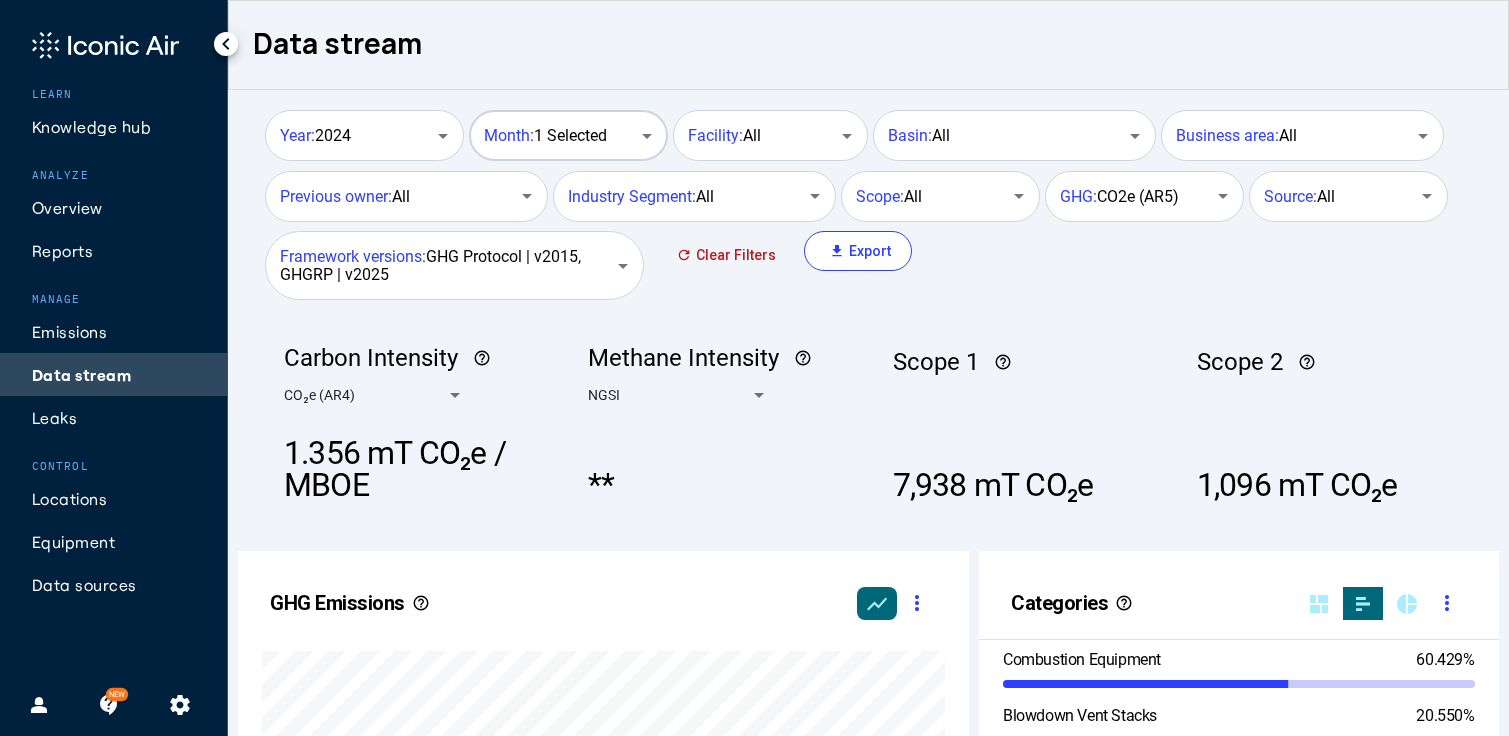 click on "Month:   1 Selected" at bounding box center (545, 136) 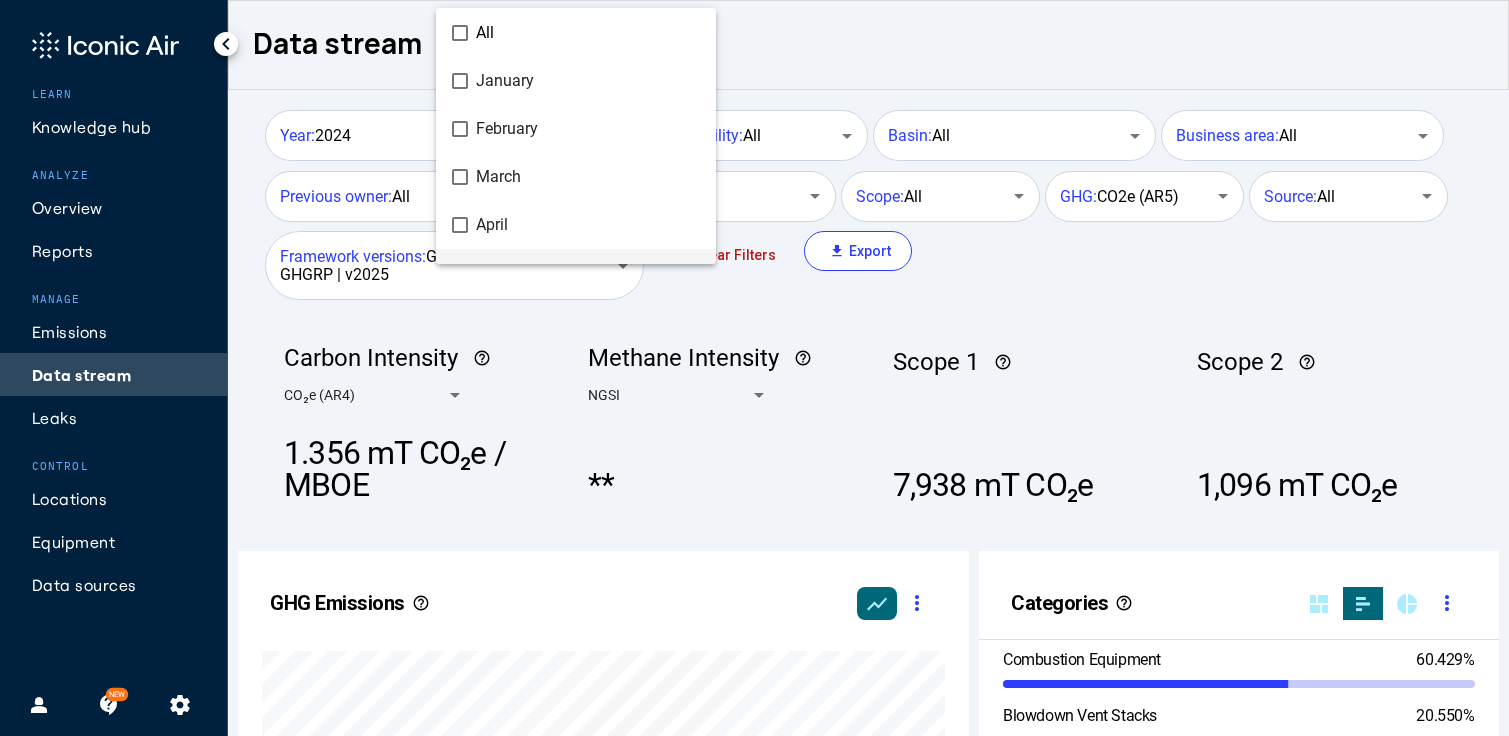 scroll, scrollTop: 88, scrollLeft: 0, axis: vertical 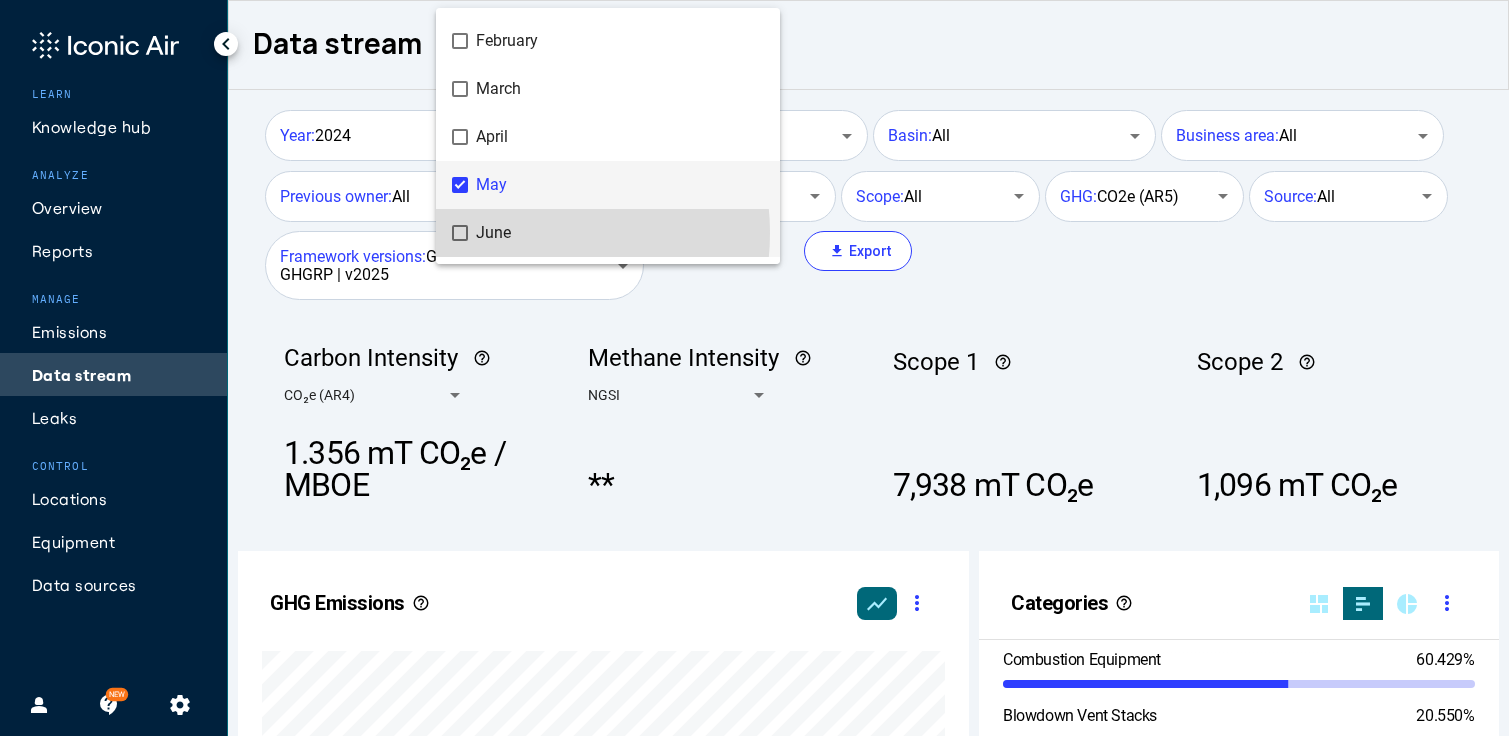 click on "June" at bounding box center (620, 233) 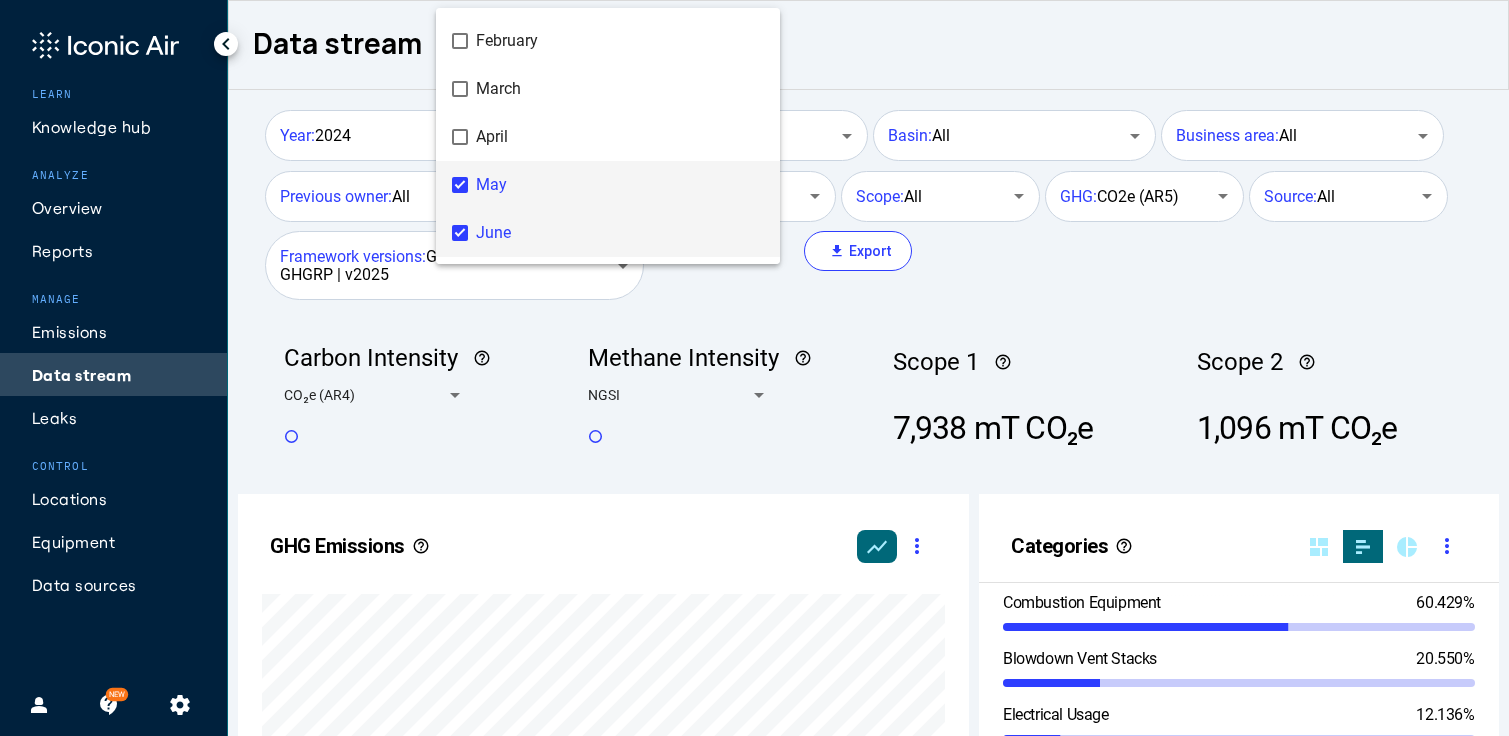 click on "May" at bounding box center (620, 185) 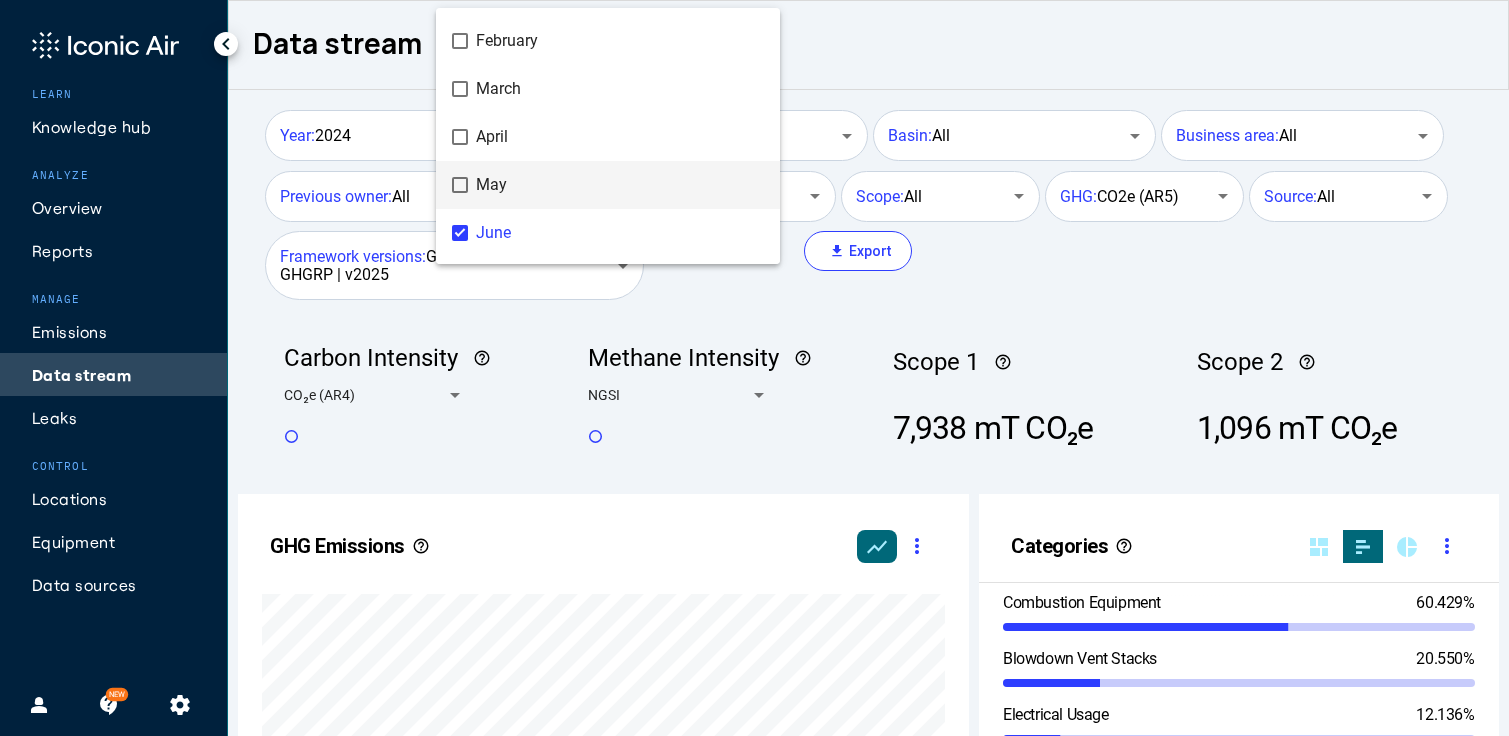click at bounding box center [754, 368] 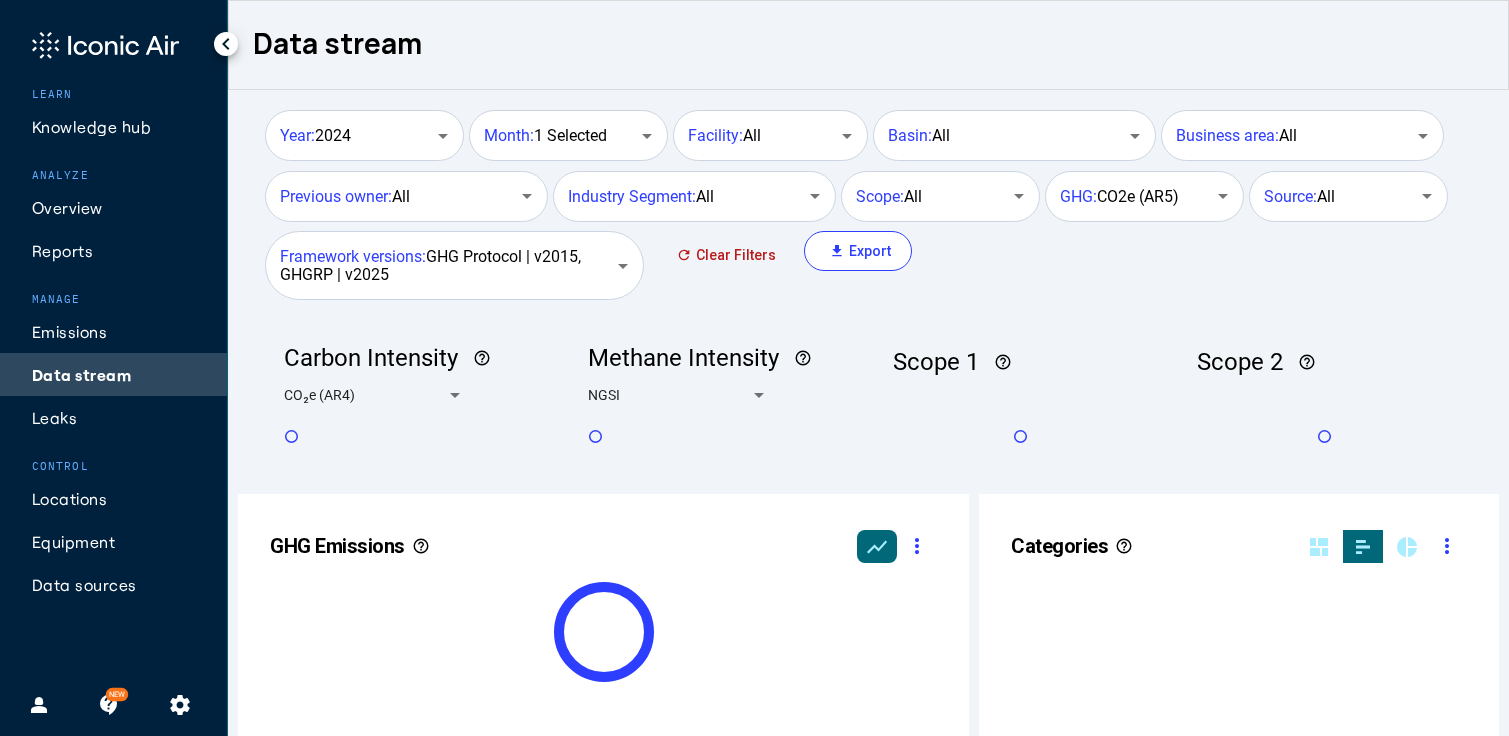 scroll, scrollTop: 999490, scrollLeft: 999374, axis: both 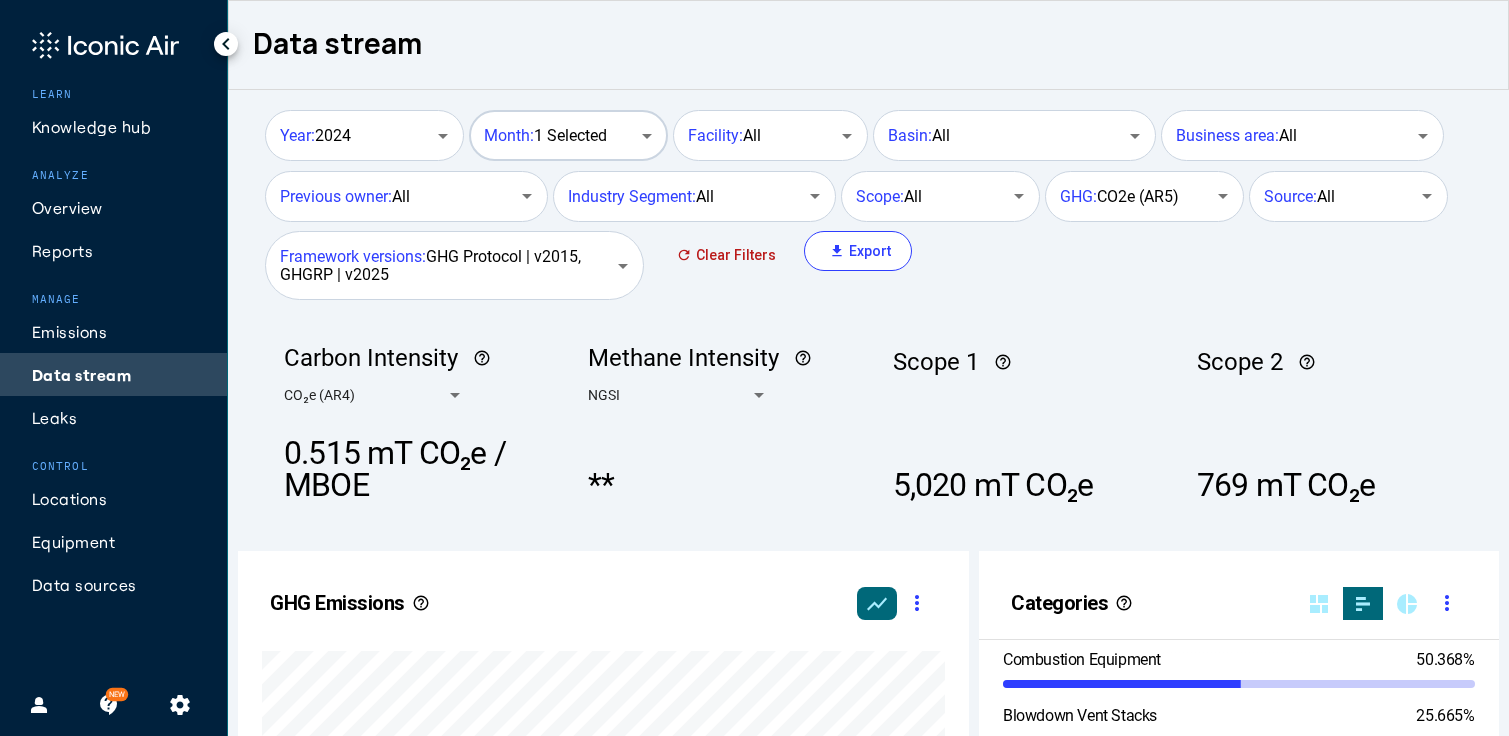 click on "Month:   1 Selected" at bounding box center (545, 136) 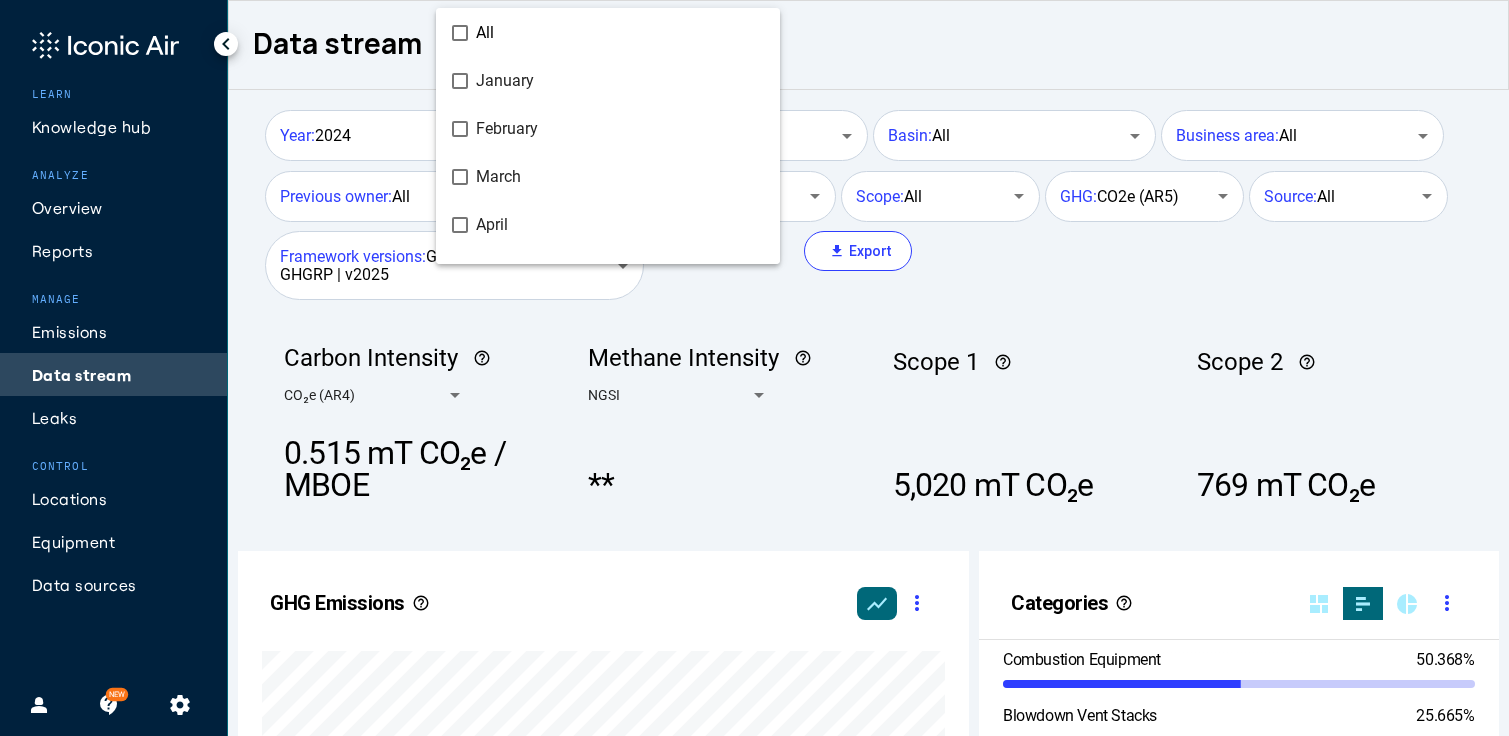 scroll, scrollTop: 136, scrollLeft: 0, axis: vertical 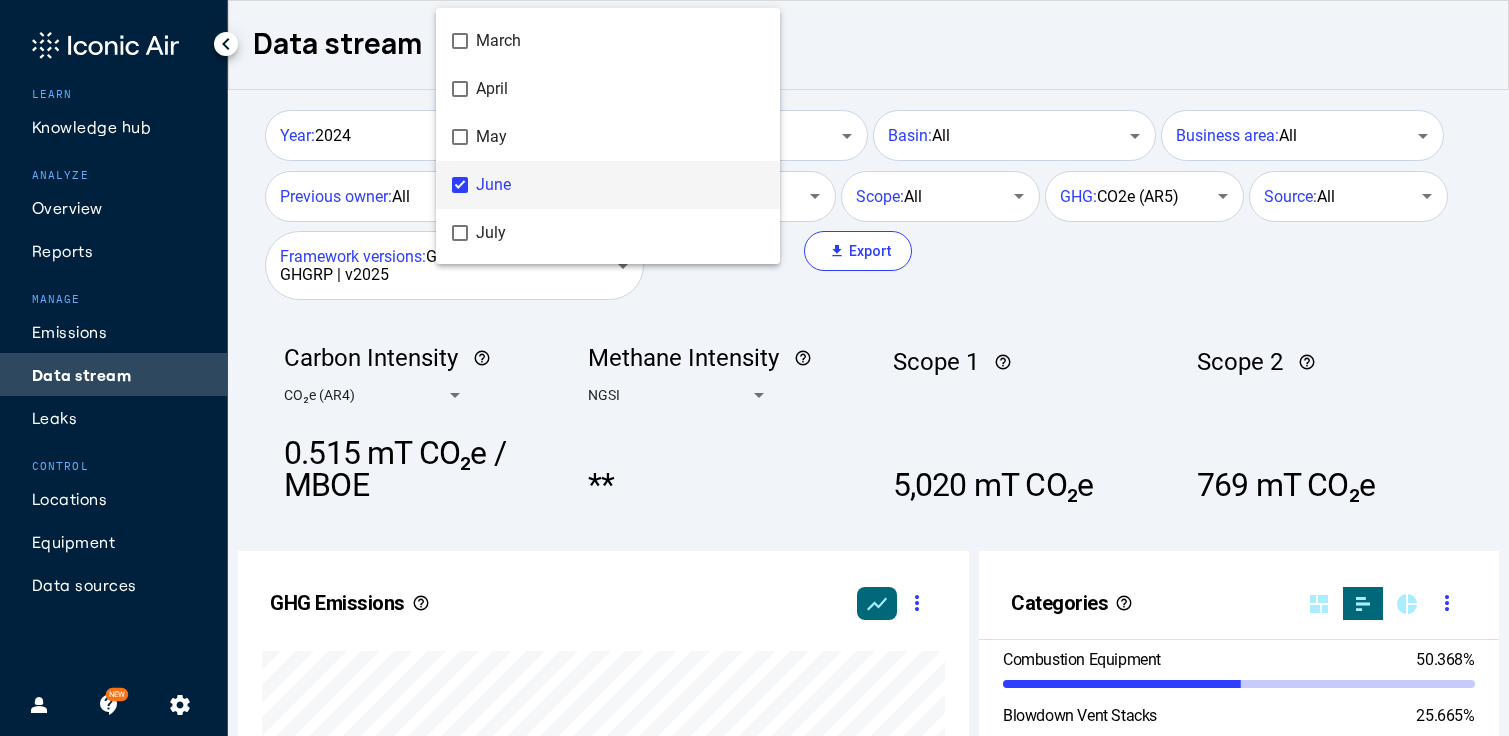 click at bounding box center (754, 368) 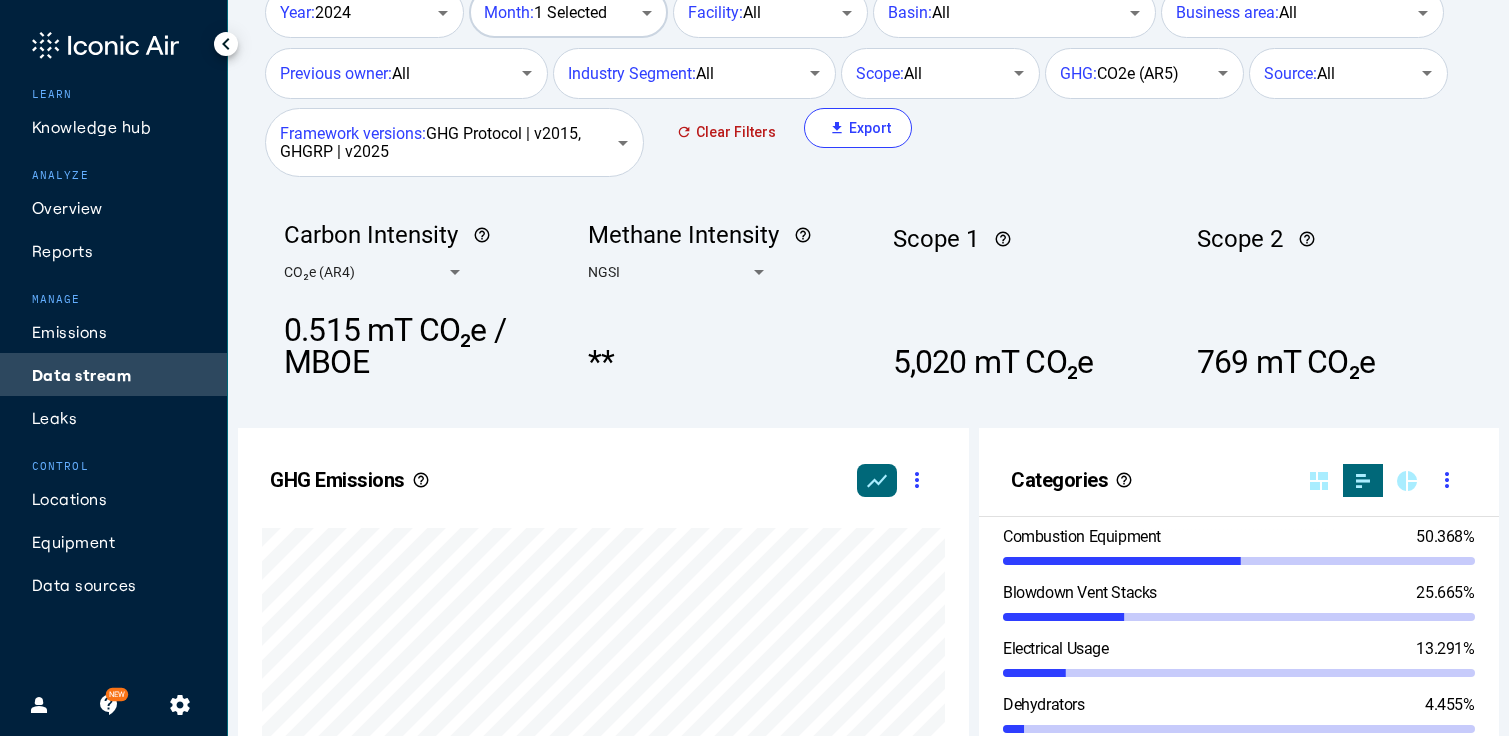 scroll, scrollTop: 0, scrollLeft: 0, axis: both 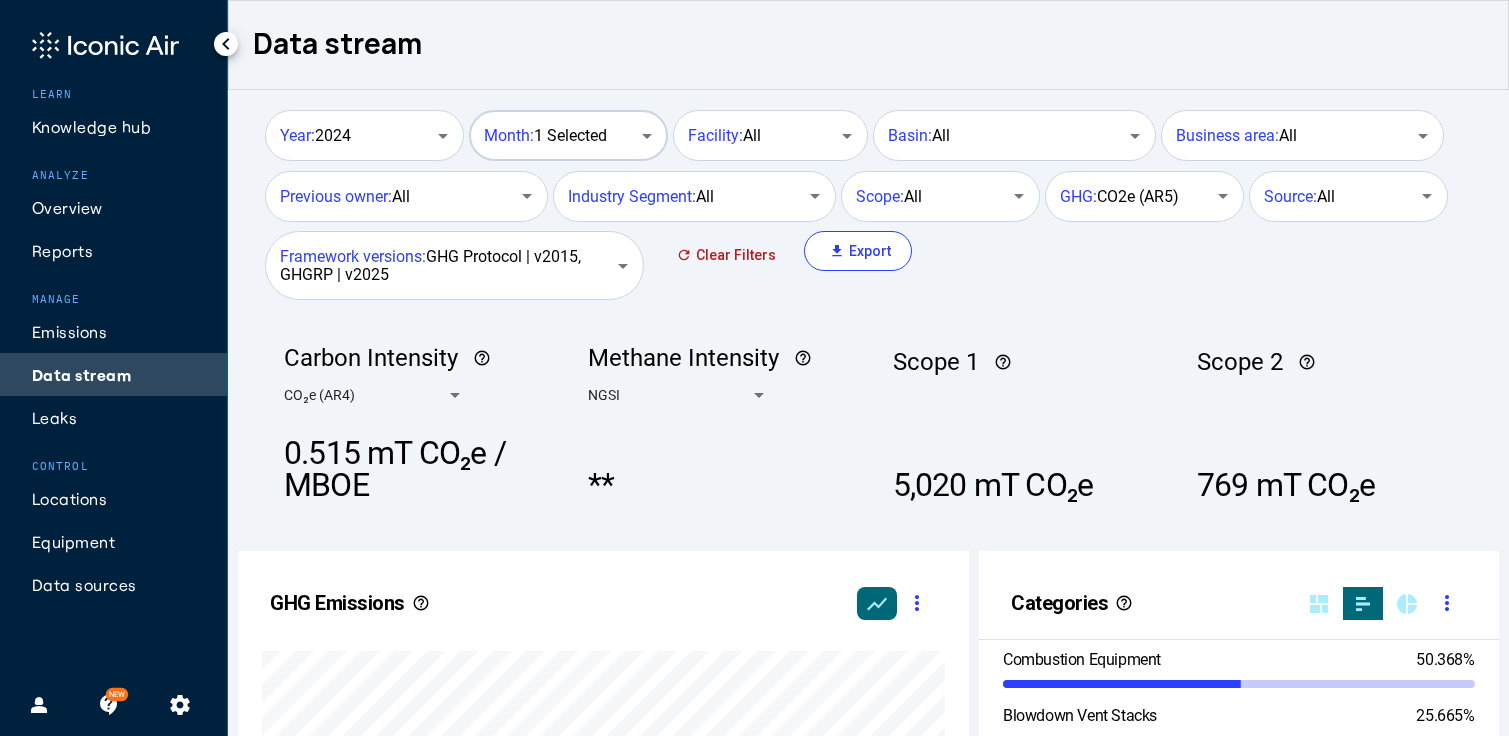click on "Month:   1 Selected" at bounding box center (545, 136) 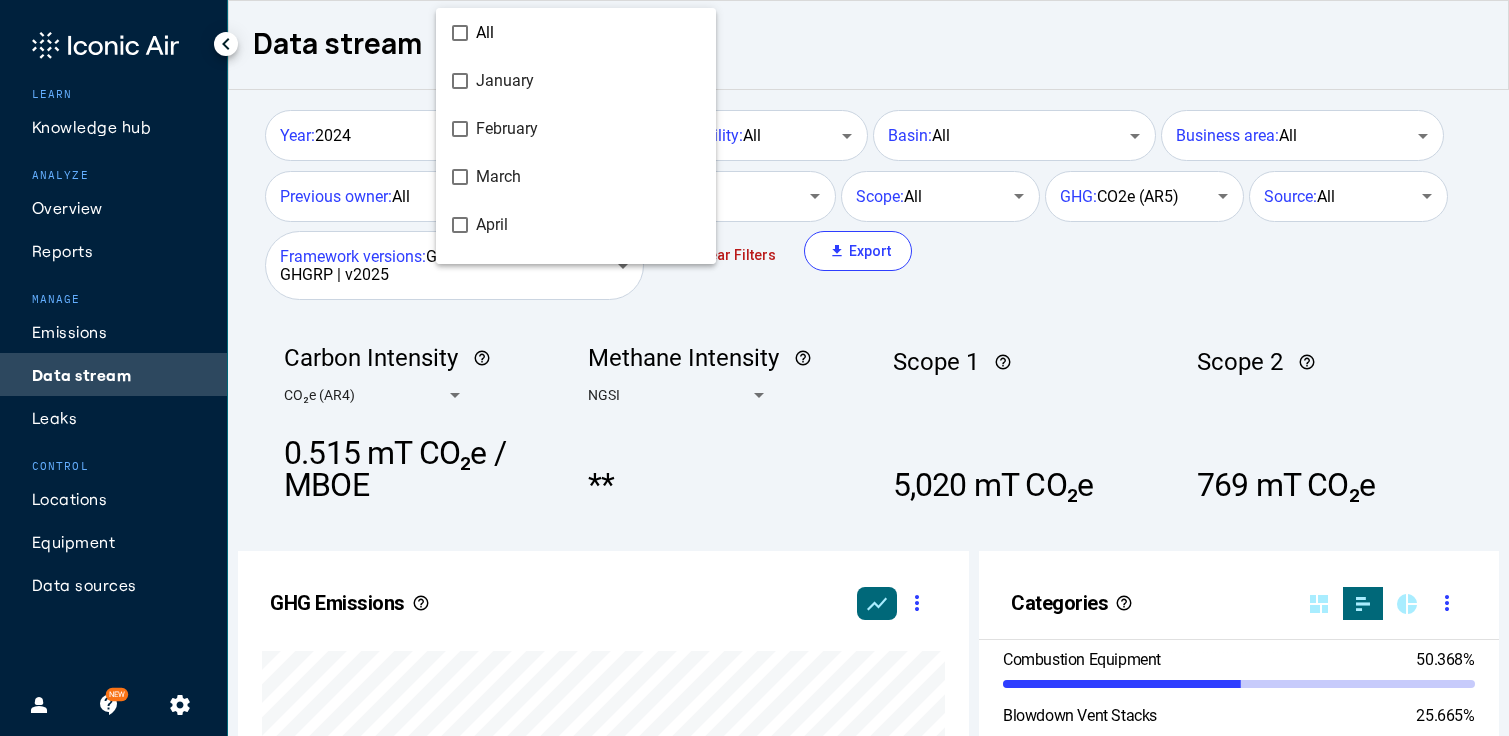 scroll, scrollTop: 136, scrollLeft: 0, axis: vertical 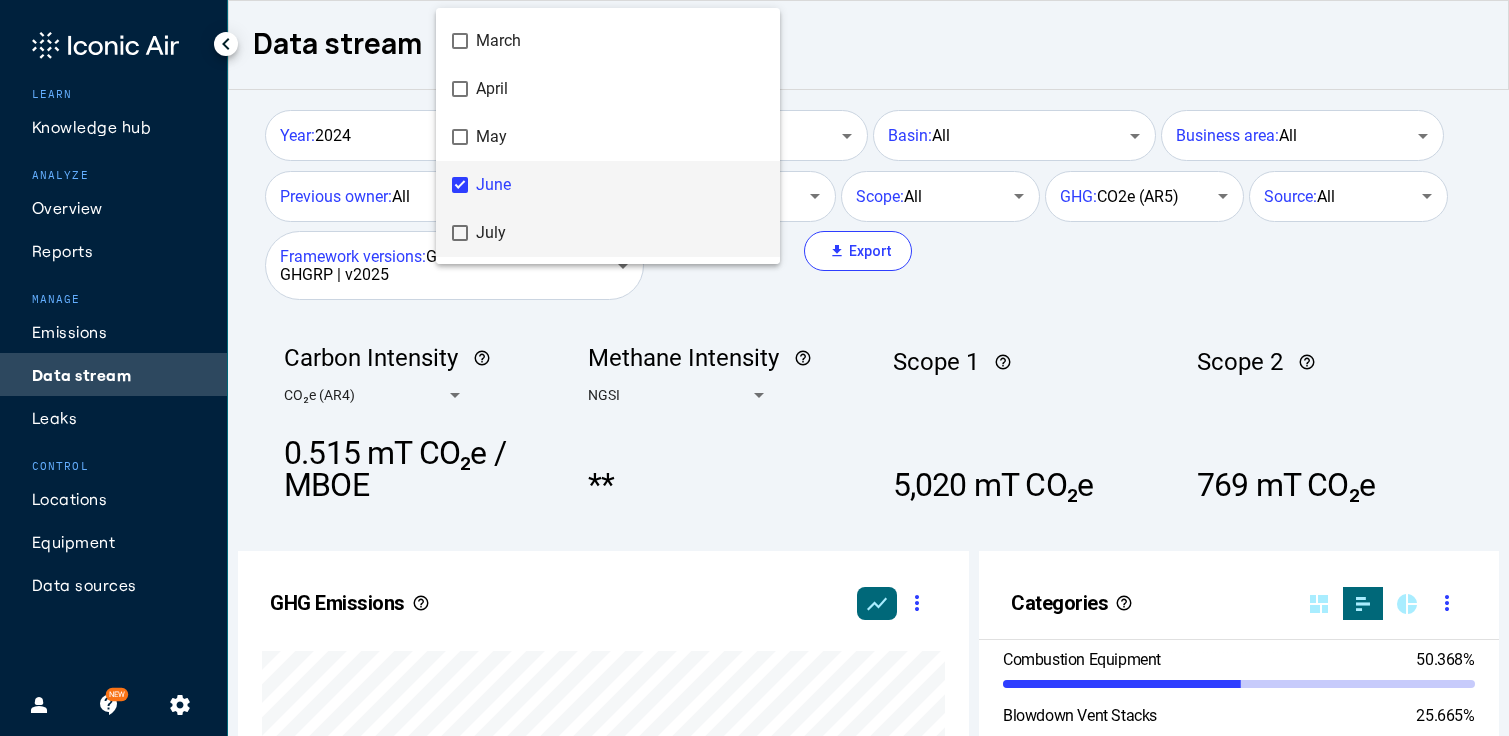 drag, startPoint x: 479, startPoint y: 233, endPoint x: 476, endPoint y: 200, distance: 33.13608 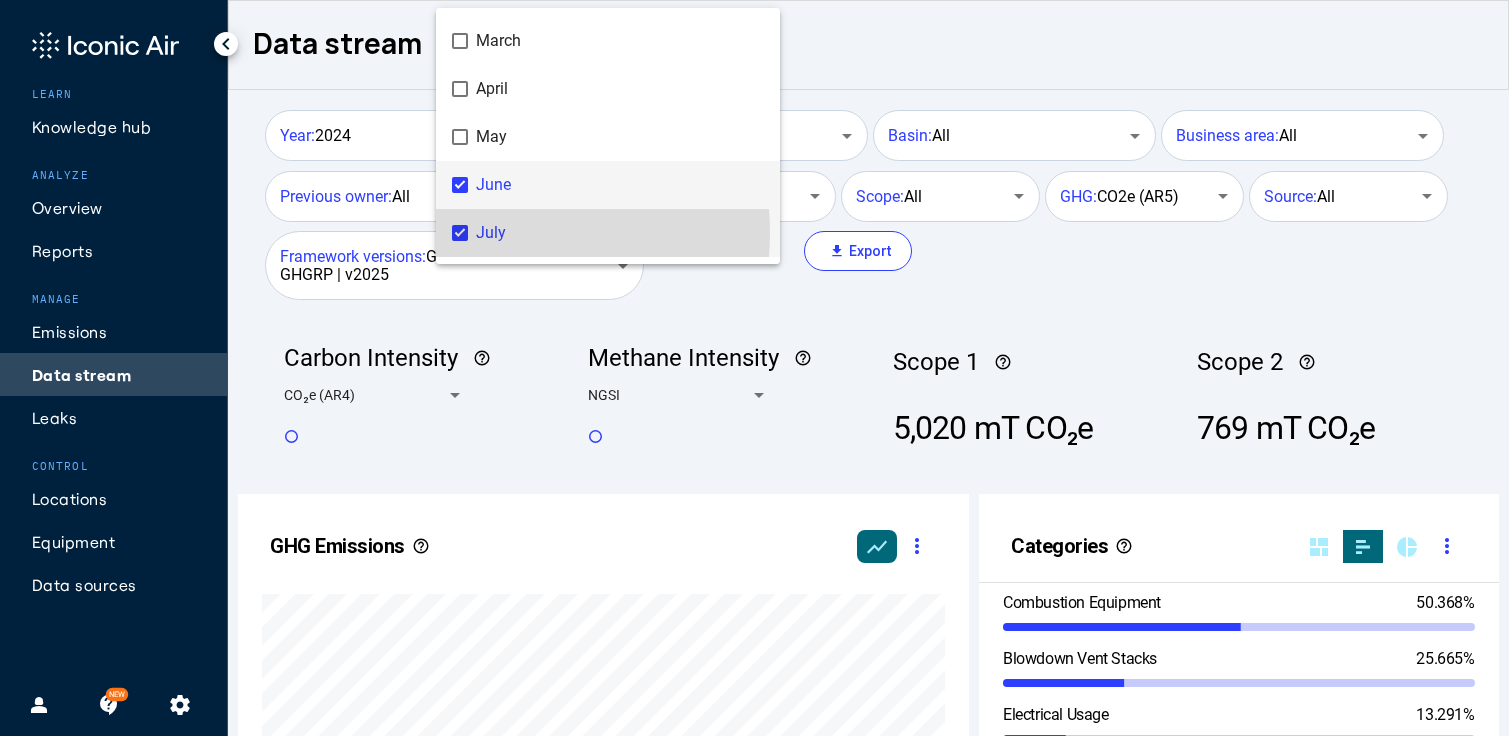 click on "June" at bounding box center [620, 185] 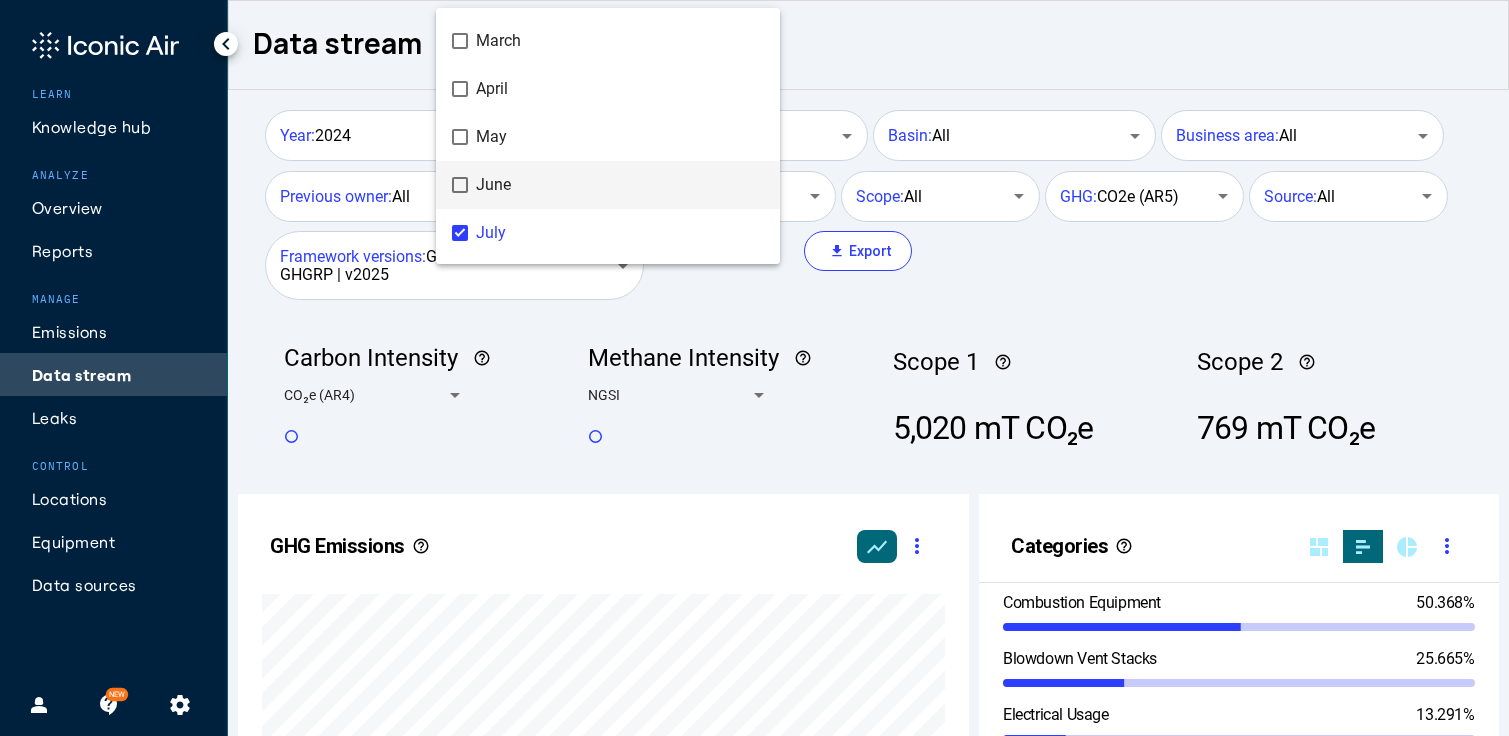 click at bounding box center (754, 368) 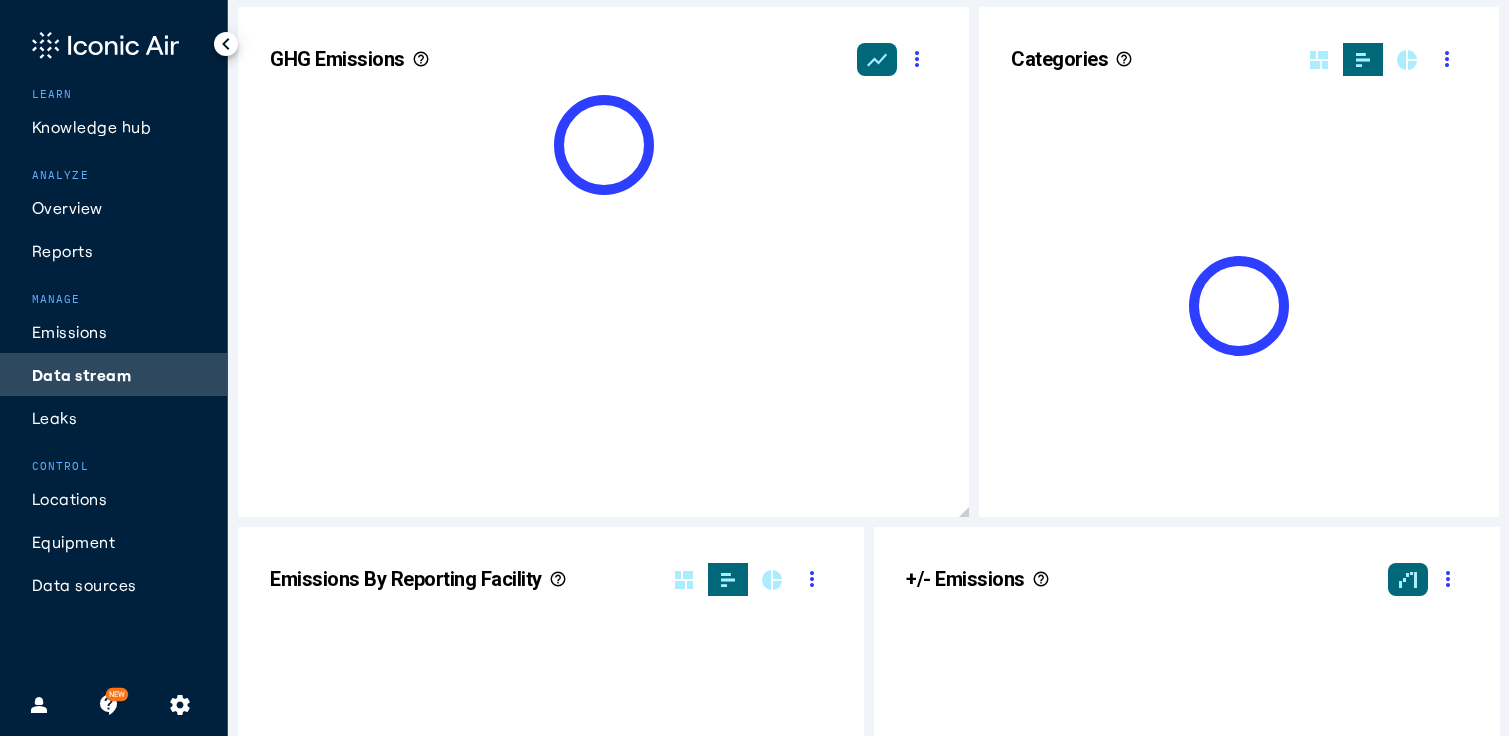 scroll, scrollTop: 500, scrollLeft: 0, axis: vertical 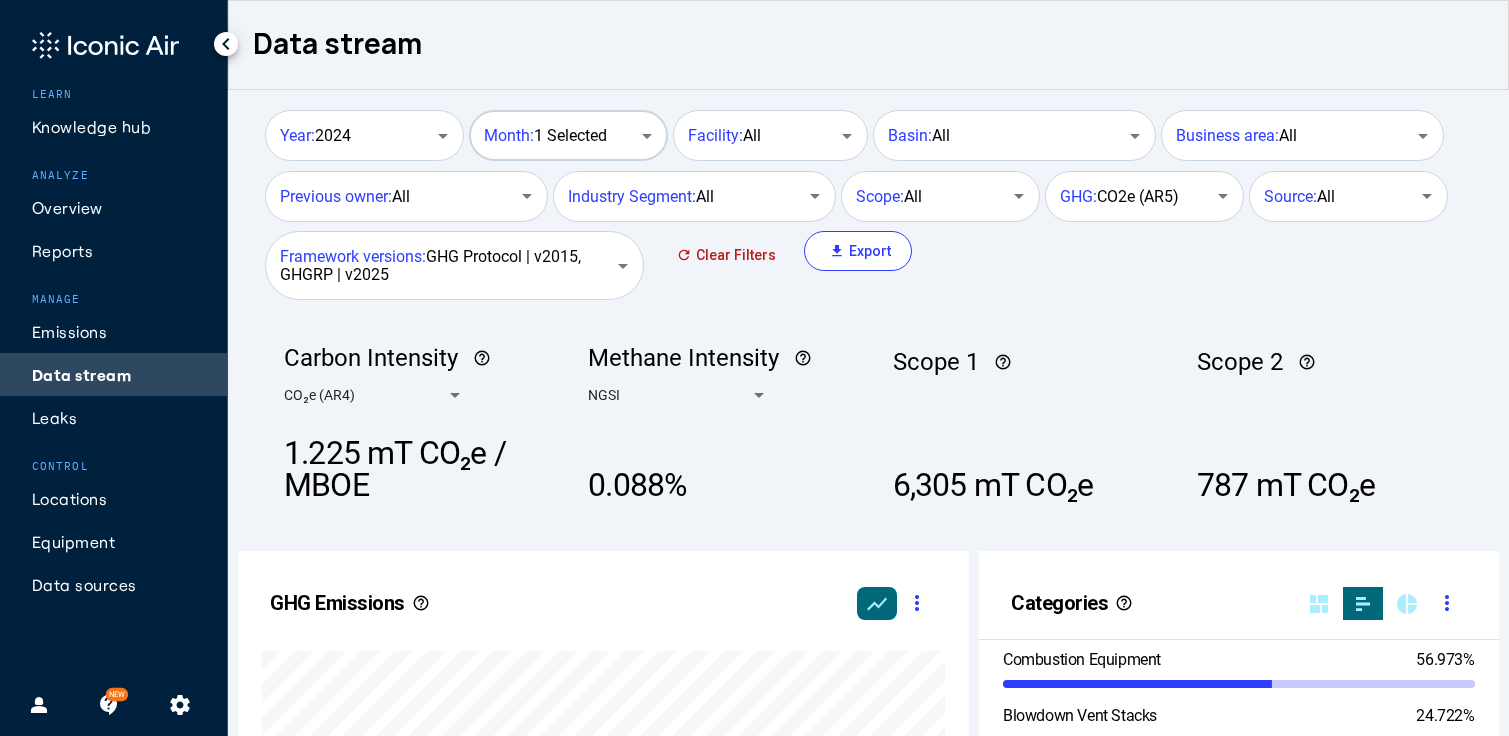 click on "Month:   1 Selected" at bounding box center (558, 136) 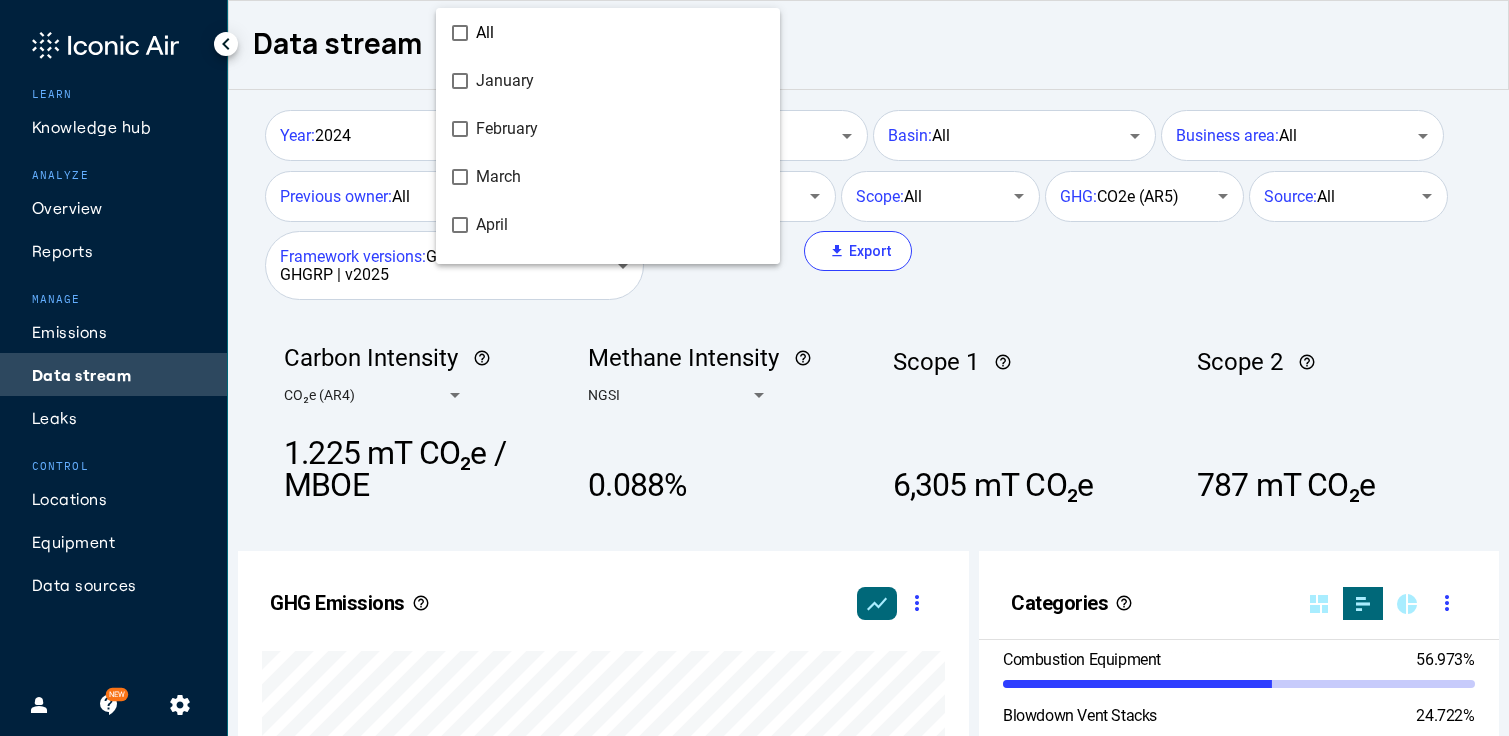 scroll, scrollTop: 184, scrollLeft: 0, axis: vertical 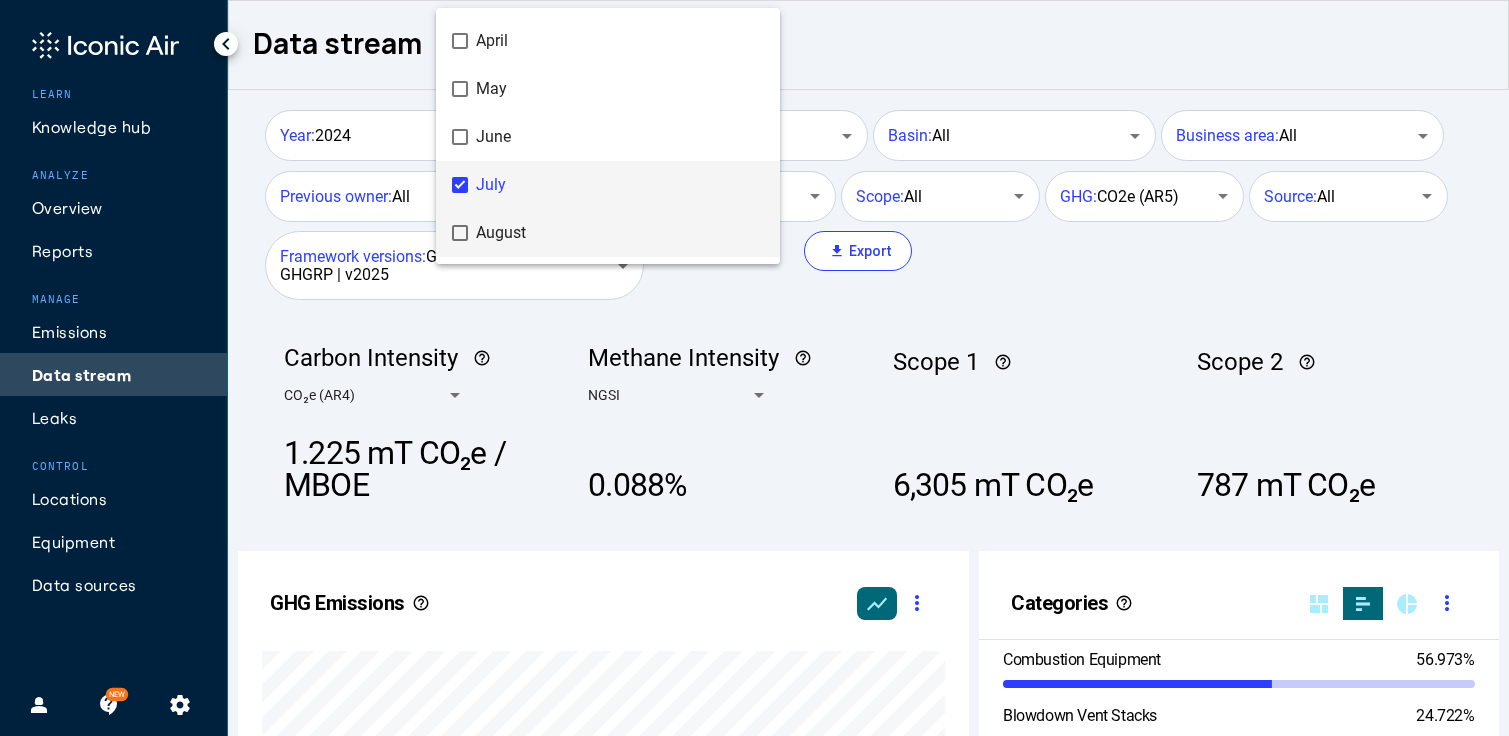 drag, startPoint x: 534, startPoint y: 226, endPoint x: 523, endPoint y: 205, distance: 23.70654 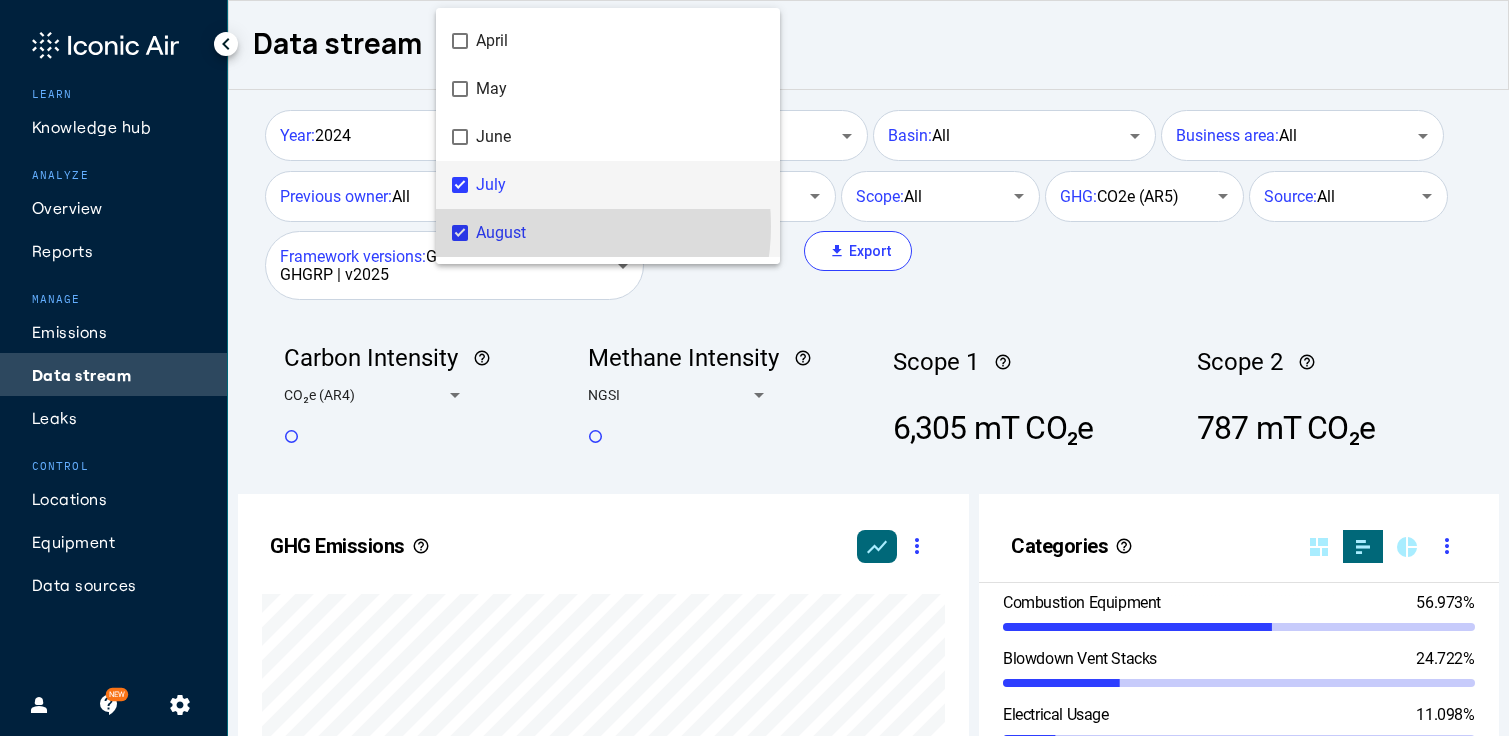 click on "July" at bounding box center (620, 185) 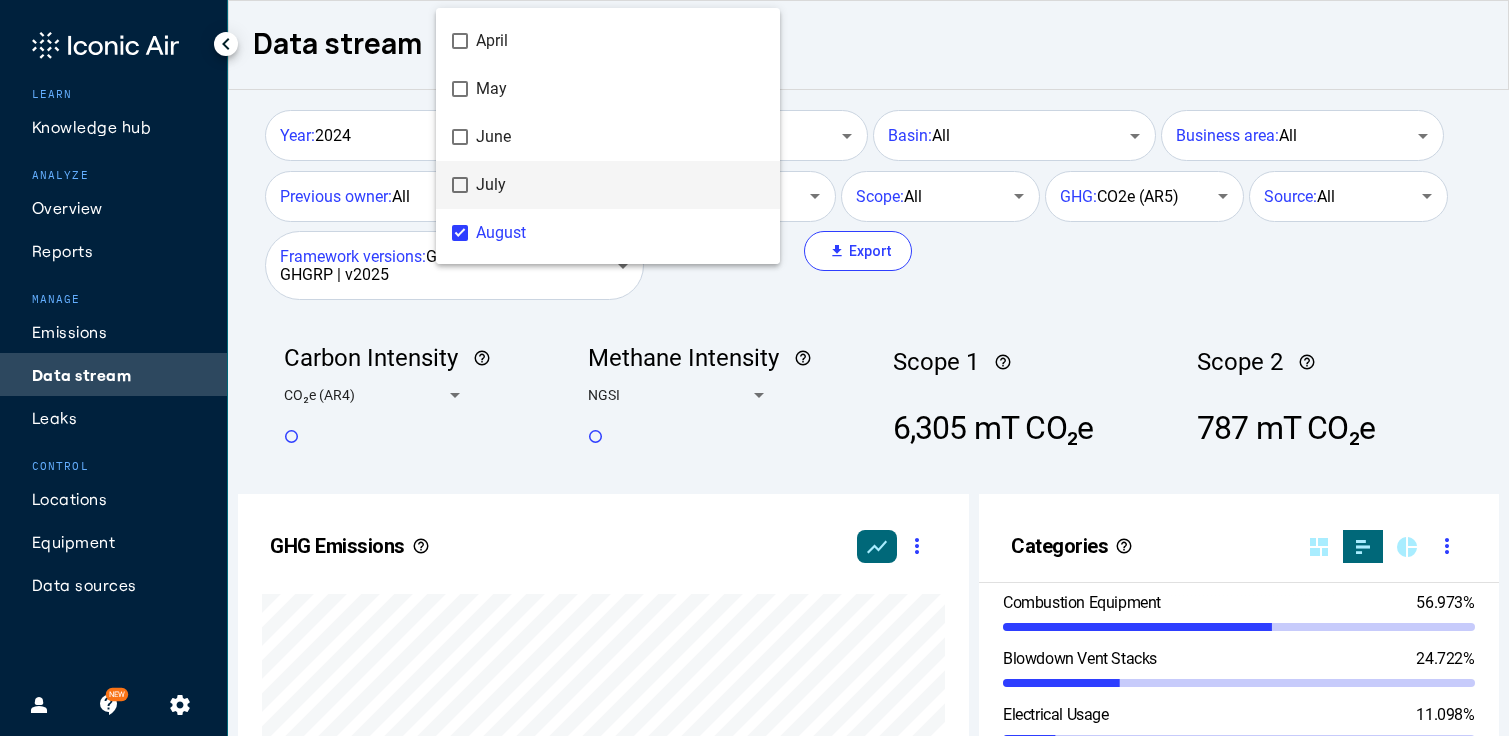 click at bounding box center (754, 368) 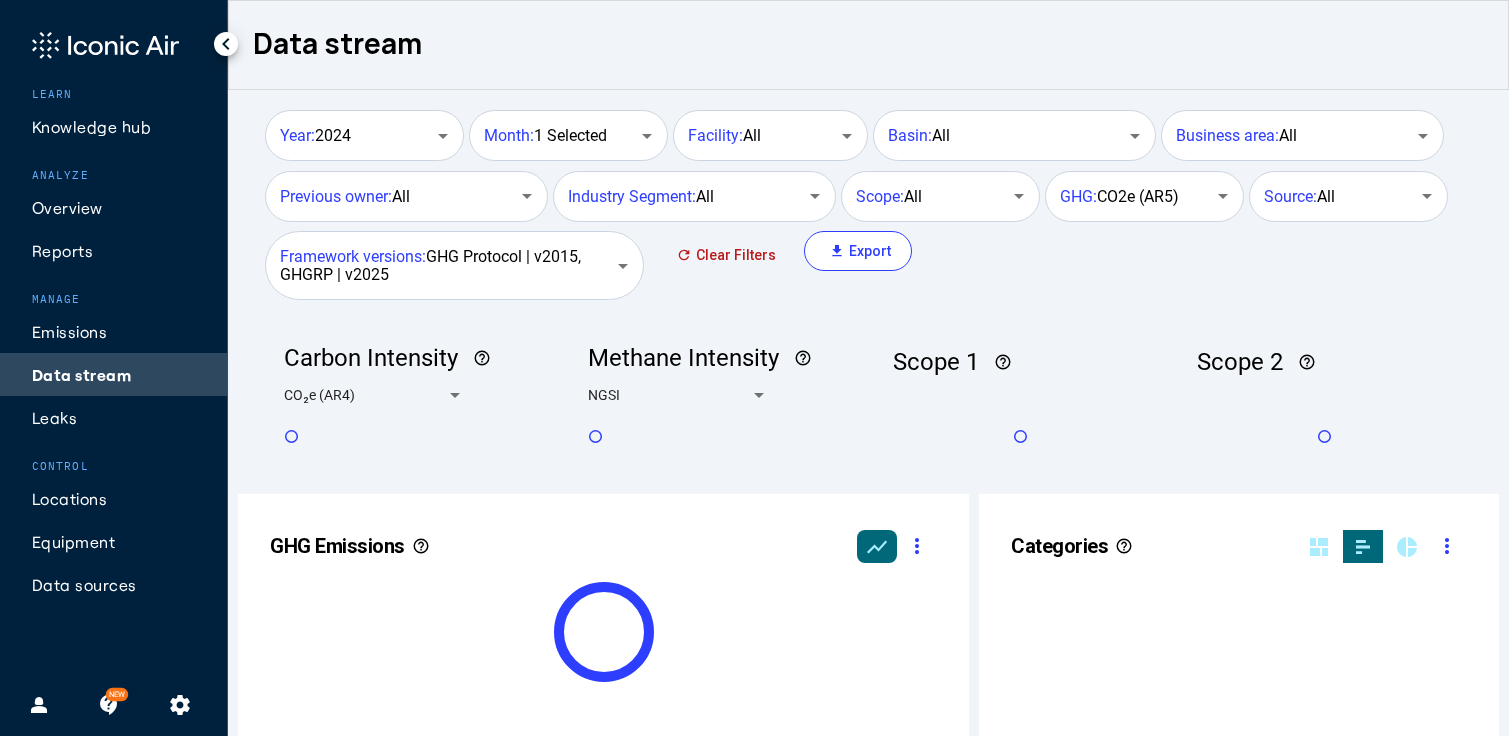 scroll, scrollTop: 999490, scrollLeft: 999374, axis: both 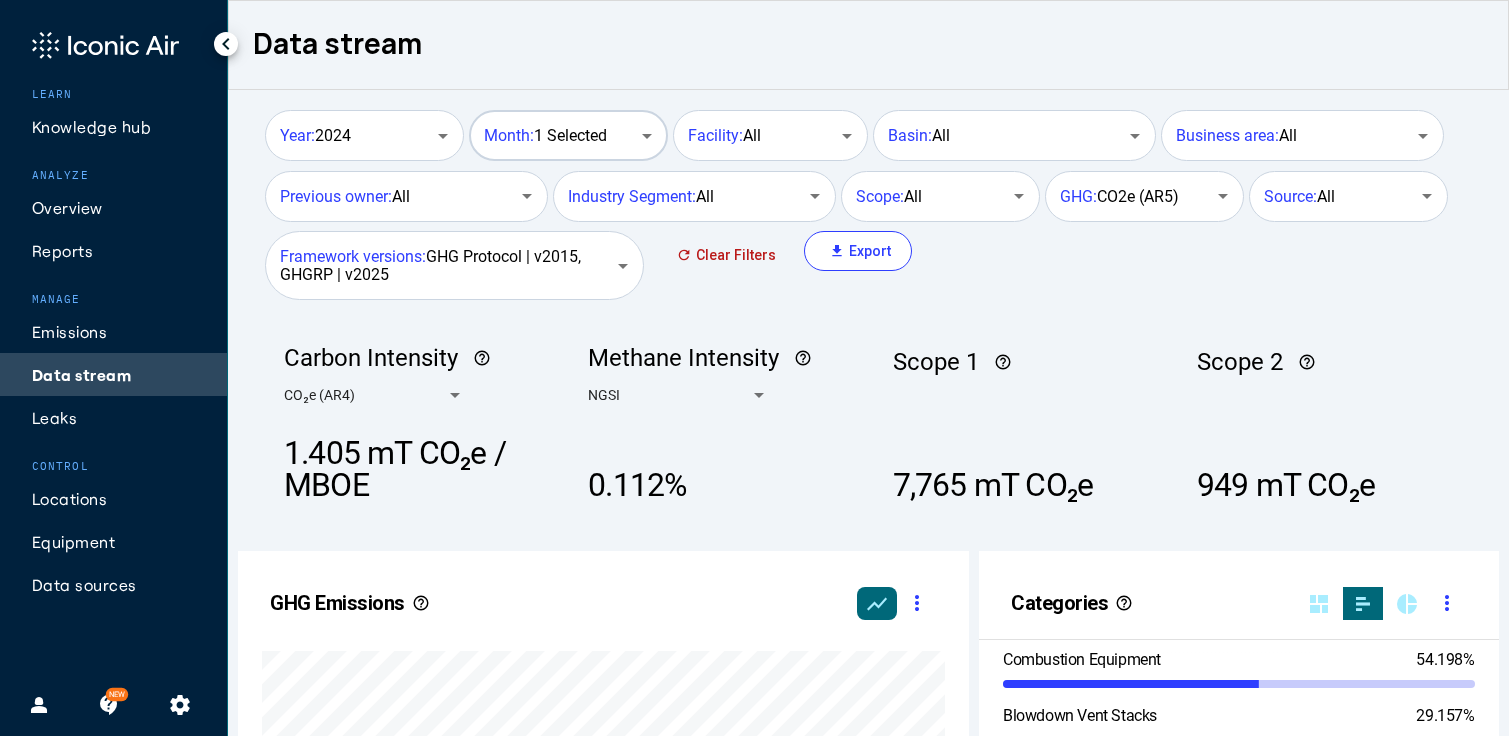 click on "Month:   1 Selected" at bounding box center [545, 136] 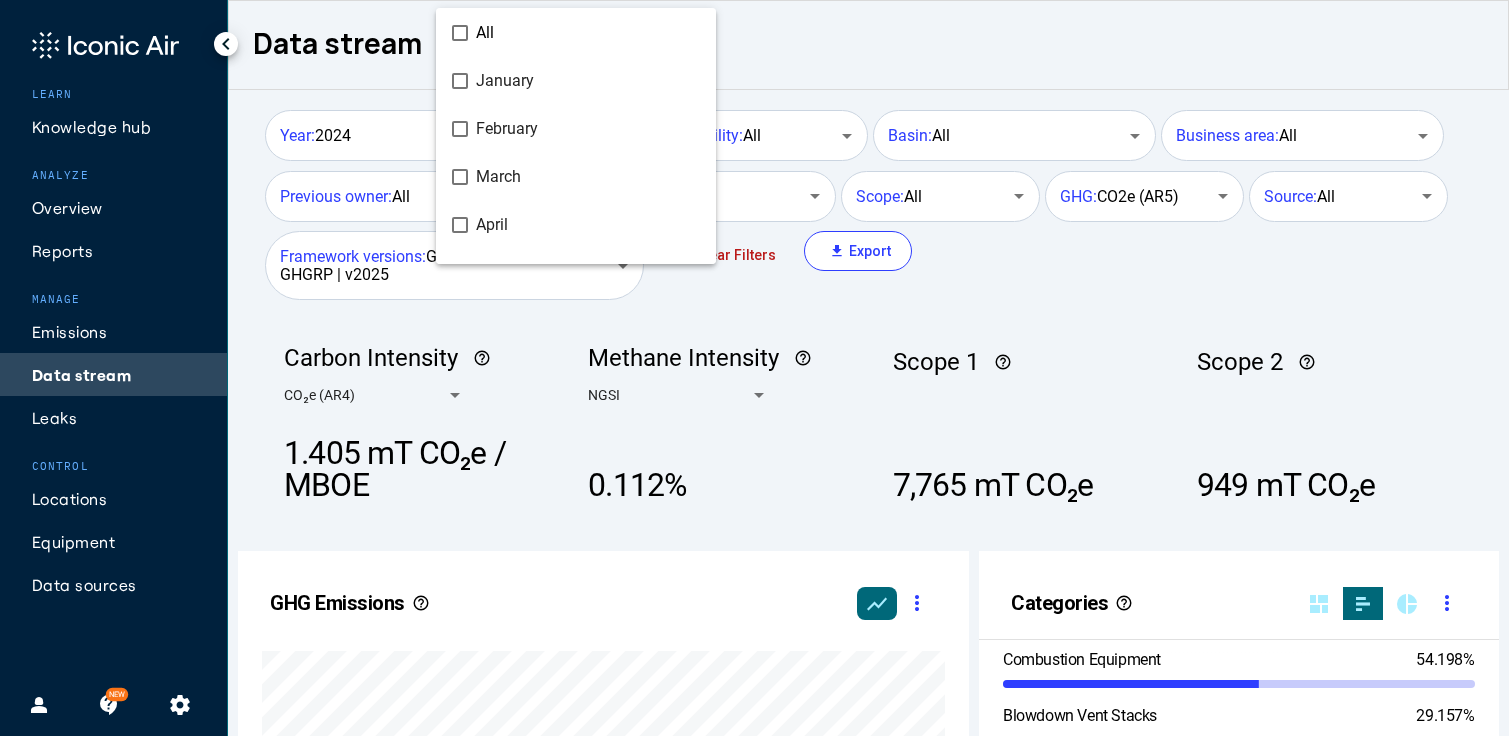 scroll, scrollTop: 232, scrollLeft: 0, axis: vertical 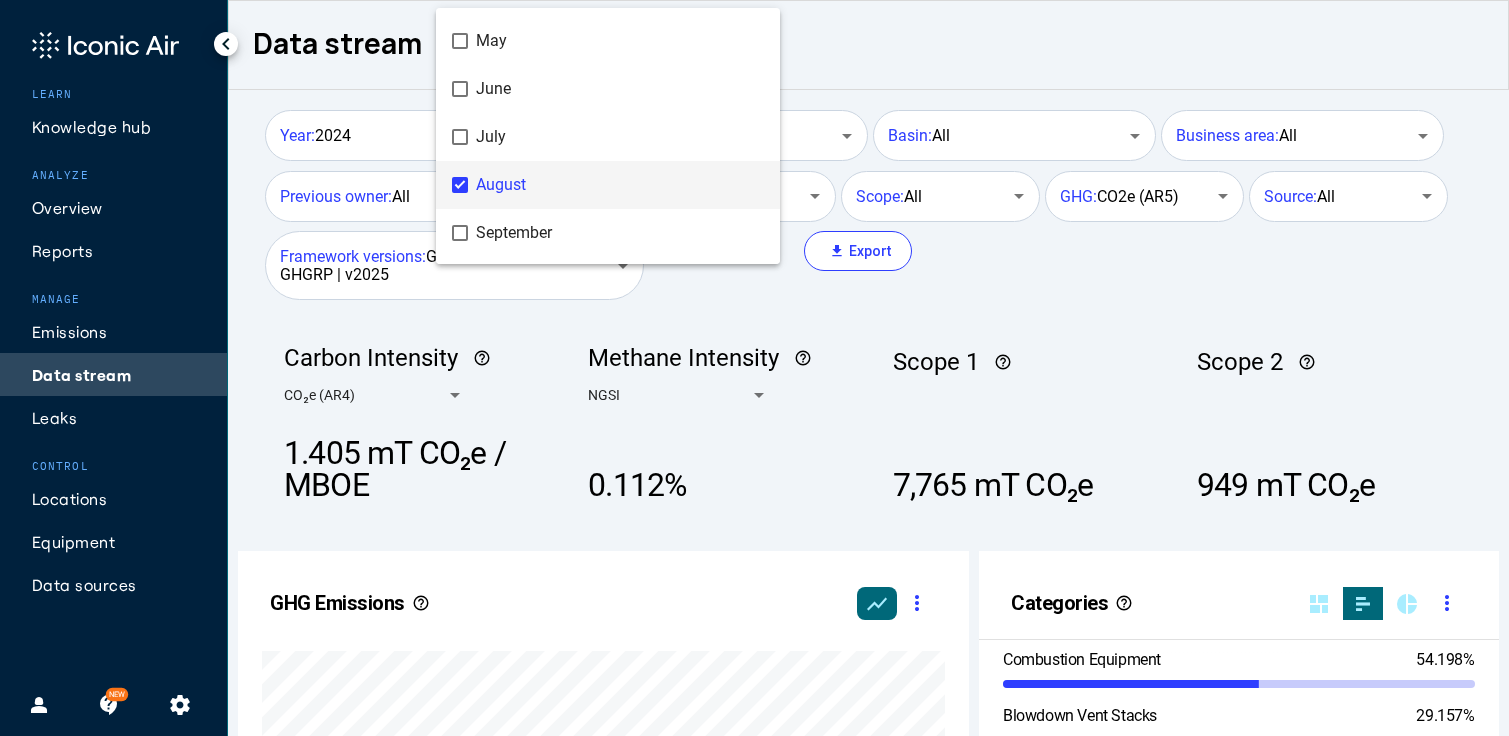 click at bounding box center (754, 368) 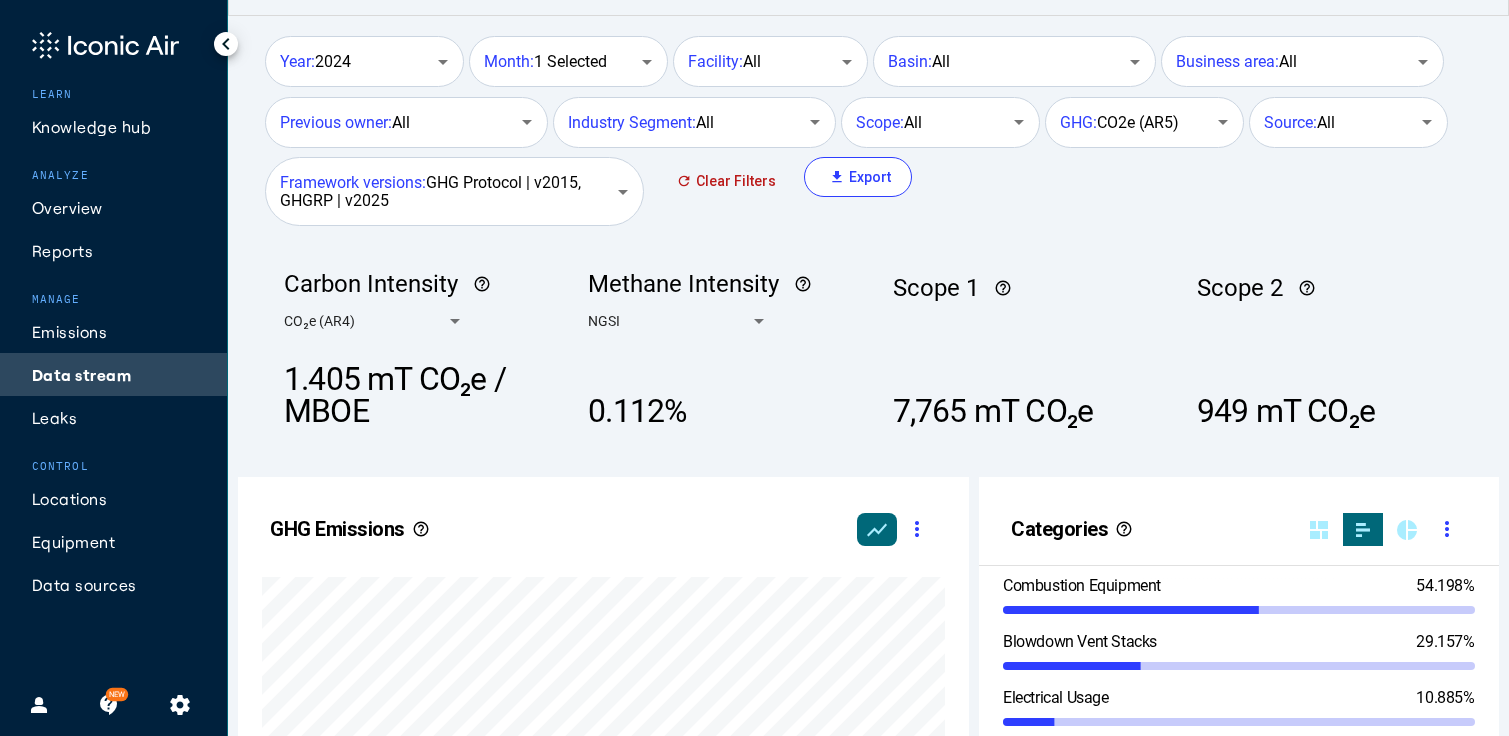 scroll, scrollTop: 0, scrollLeft: 0, axis: both 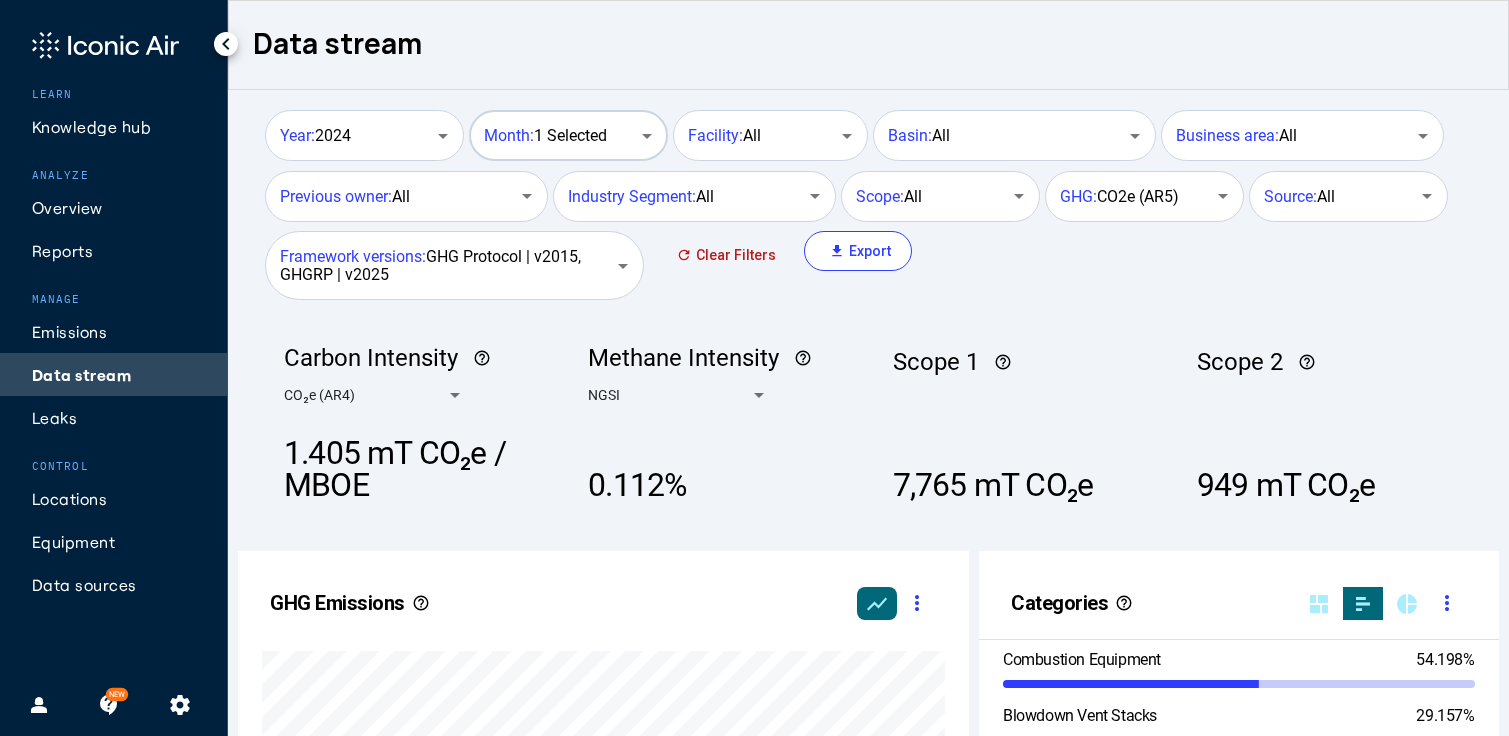click on "Month:   1 Selected" at bounding box center (545, 136) 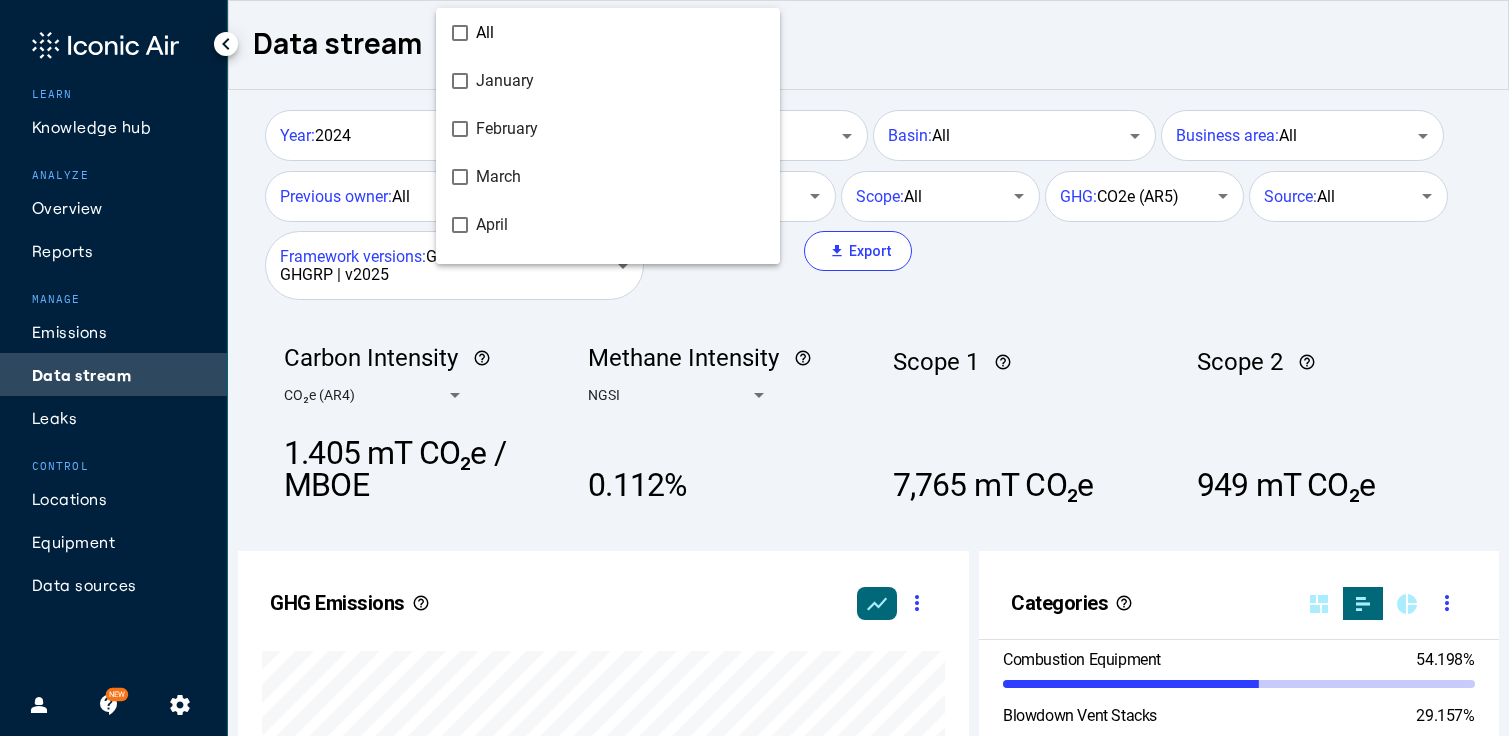 scroll, scrollTop: 232, scrollLeft: 0, axis: vertical 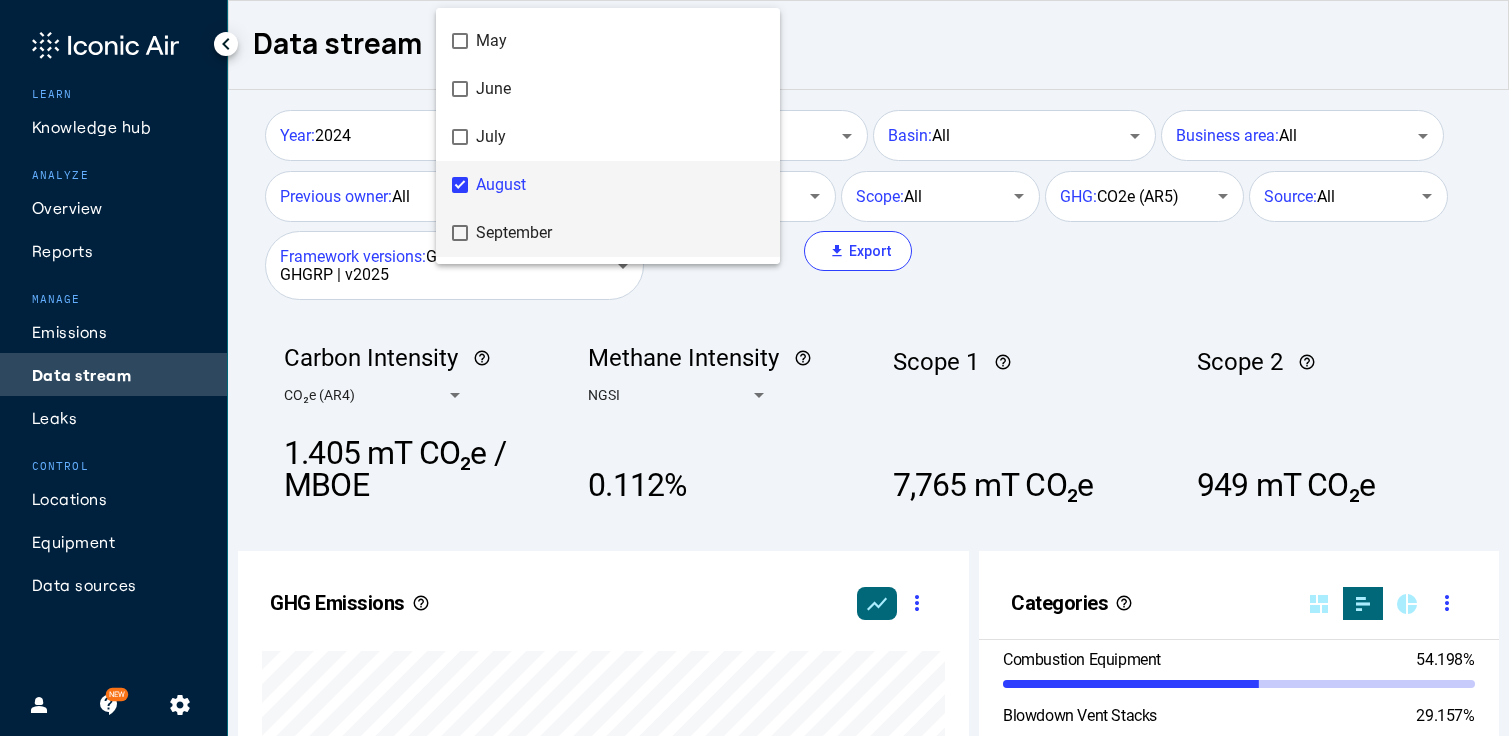 click on "September" at bounding box center [620, 233] 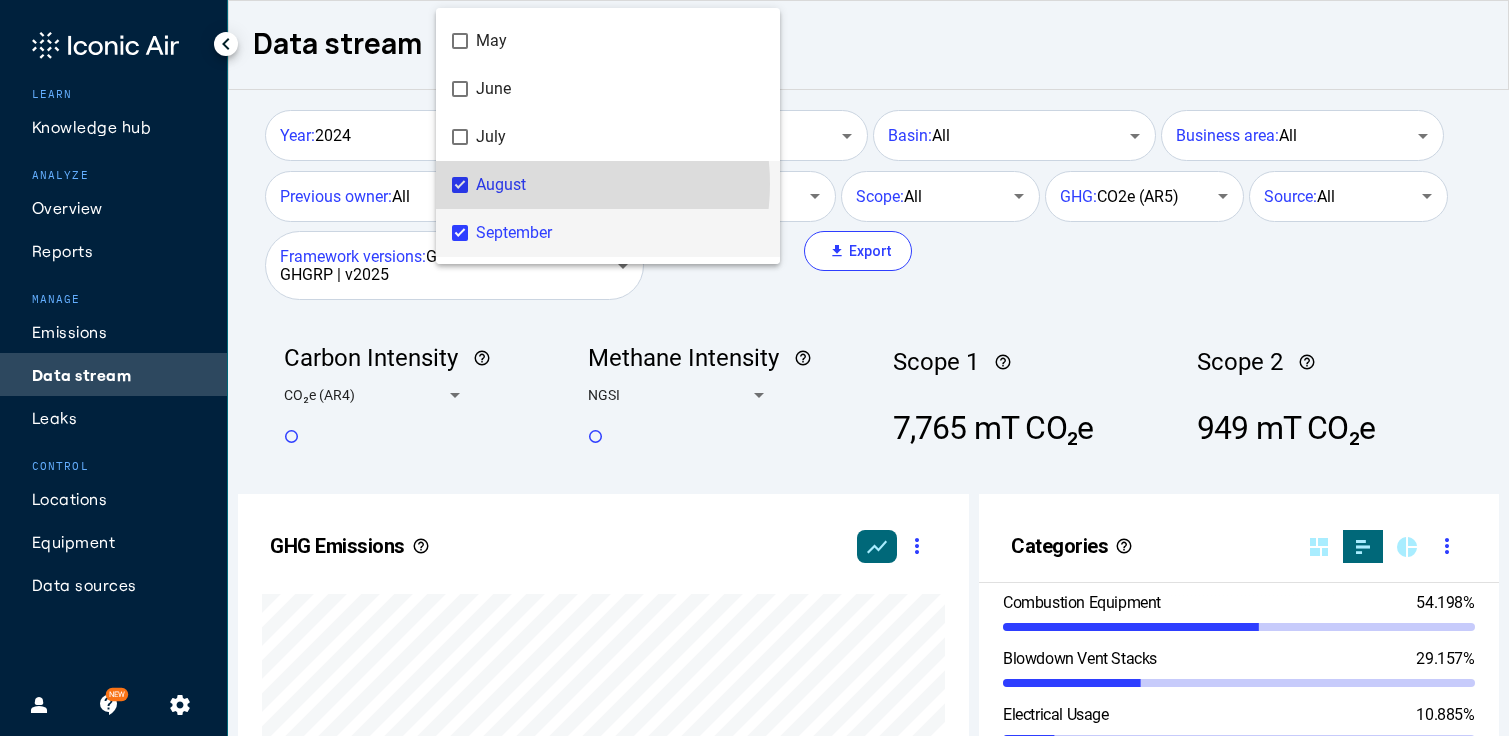 click on "August" at bounding box center (620, 185) 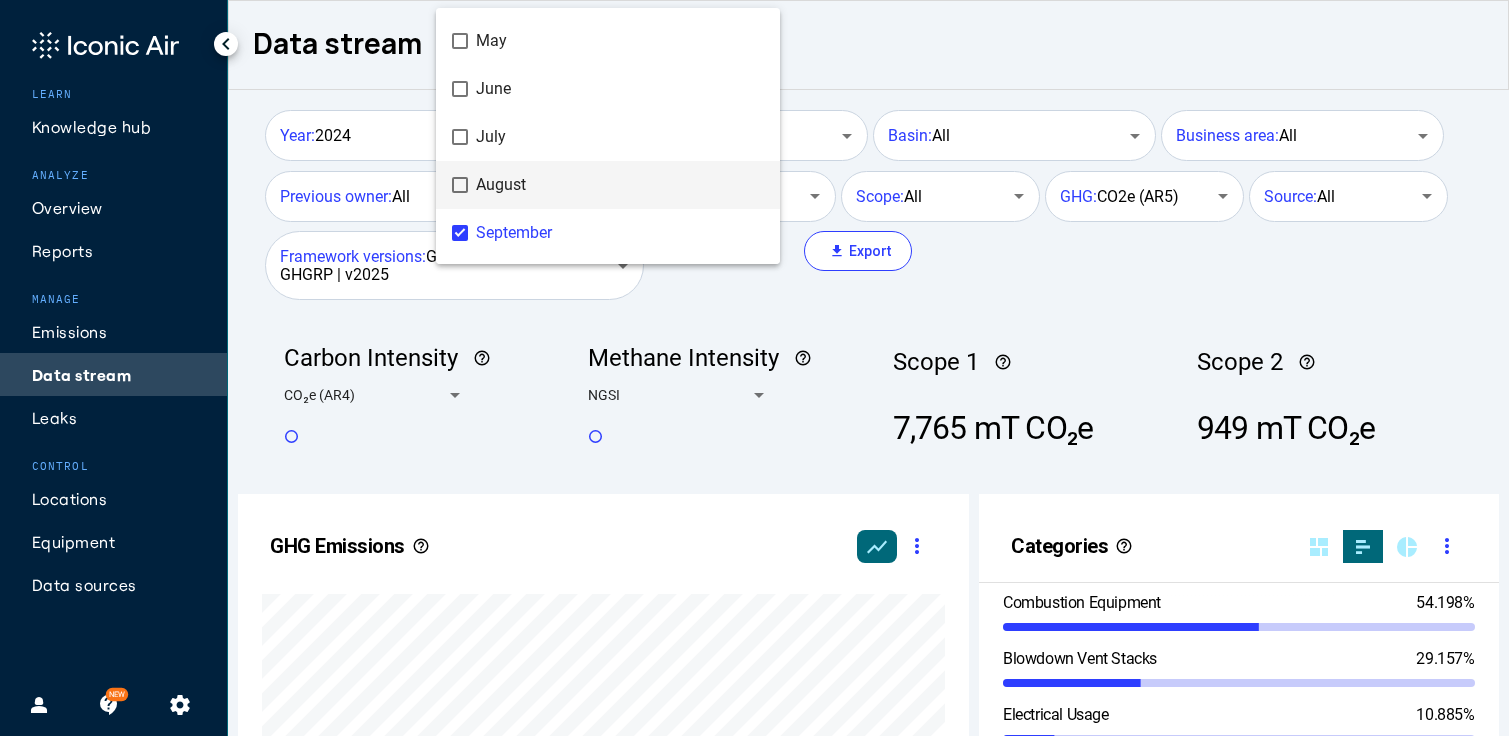 click at bounding box center [754, 368] 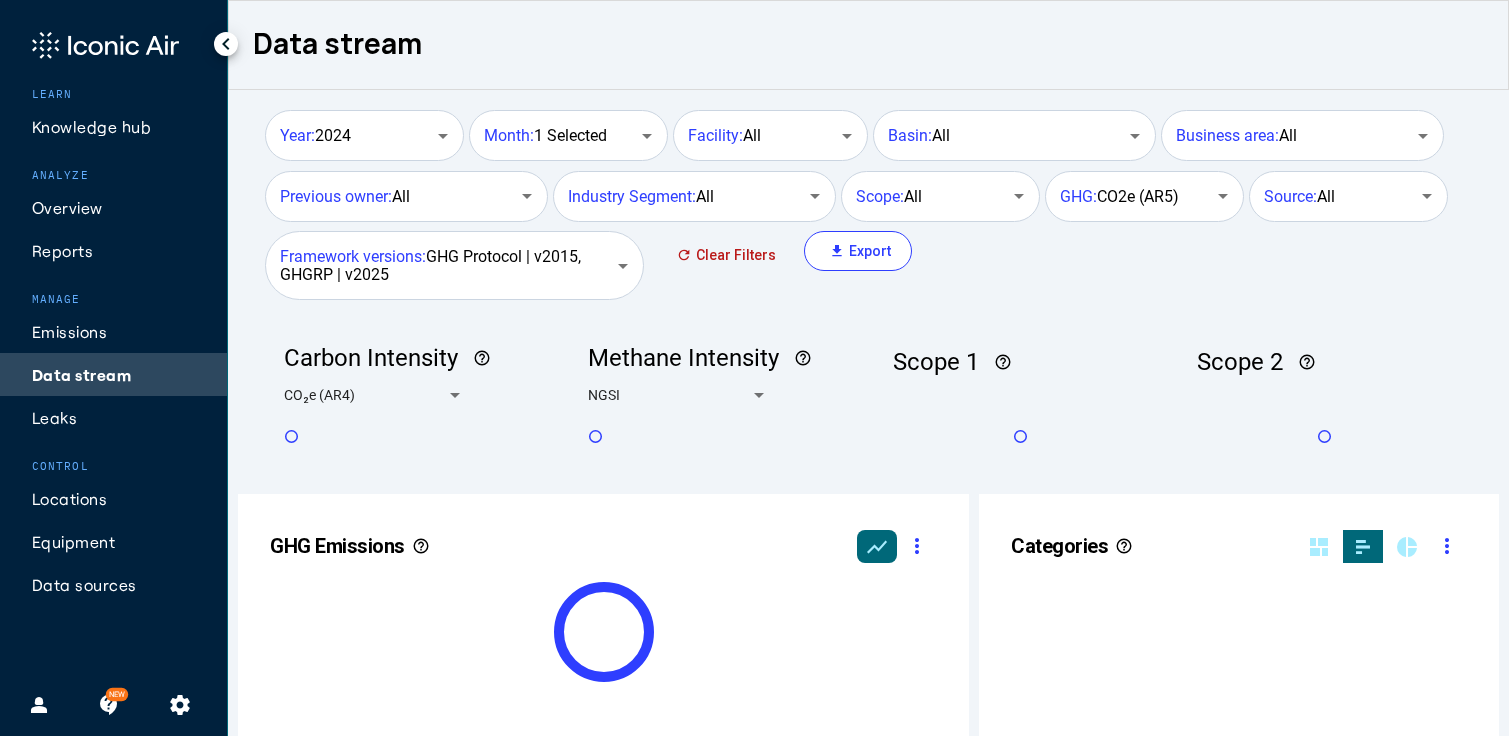 scroll, scrollTop: 662, scrollLeft: 0, axis: vertical 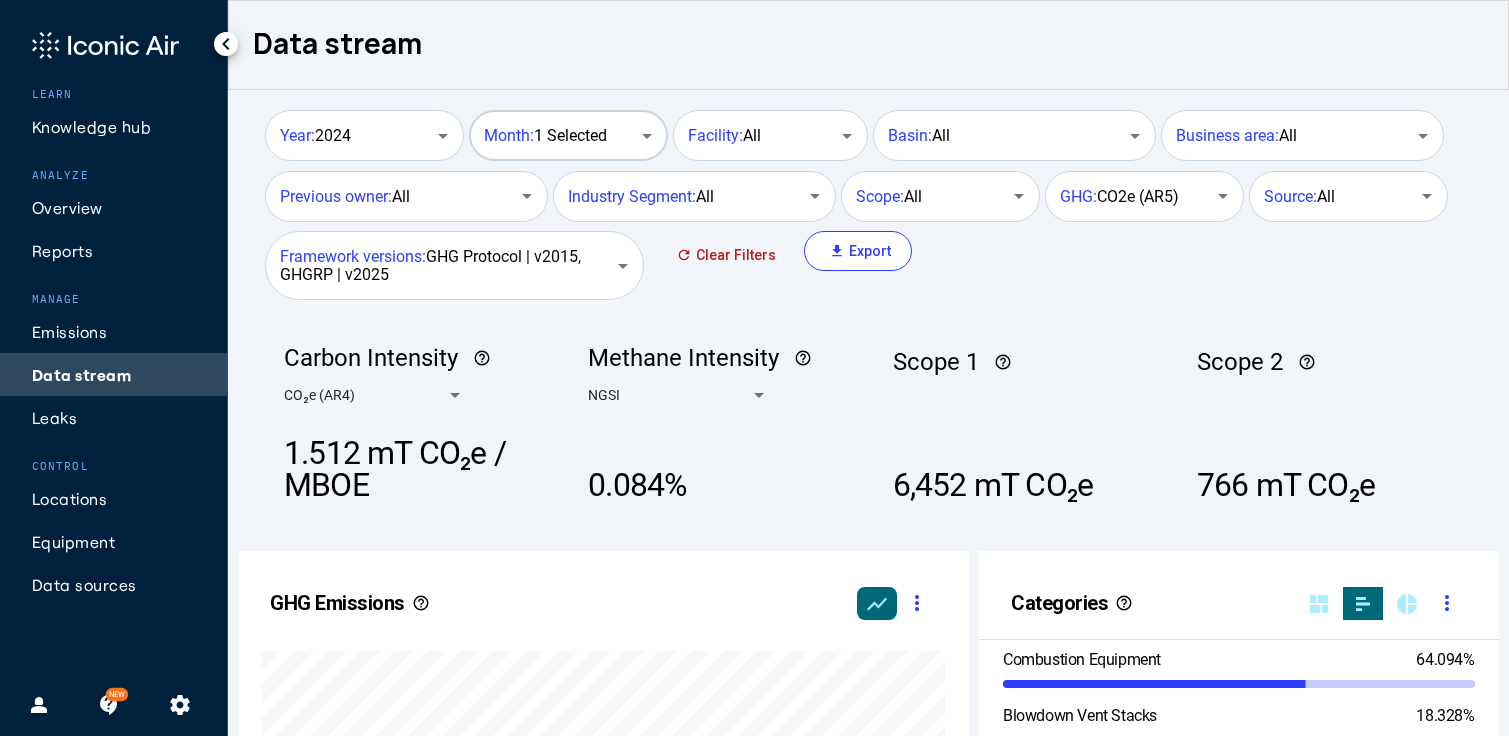 click on "Month:   1 Selected" at bounding box center (545, 136) 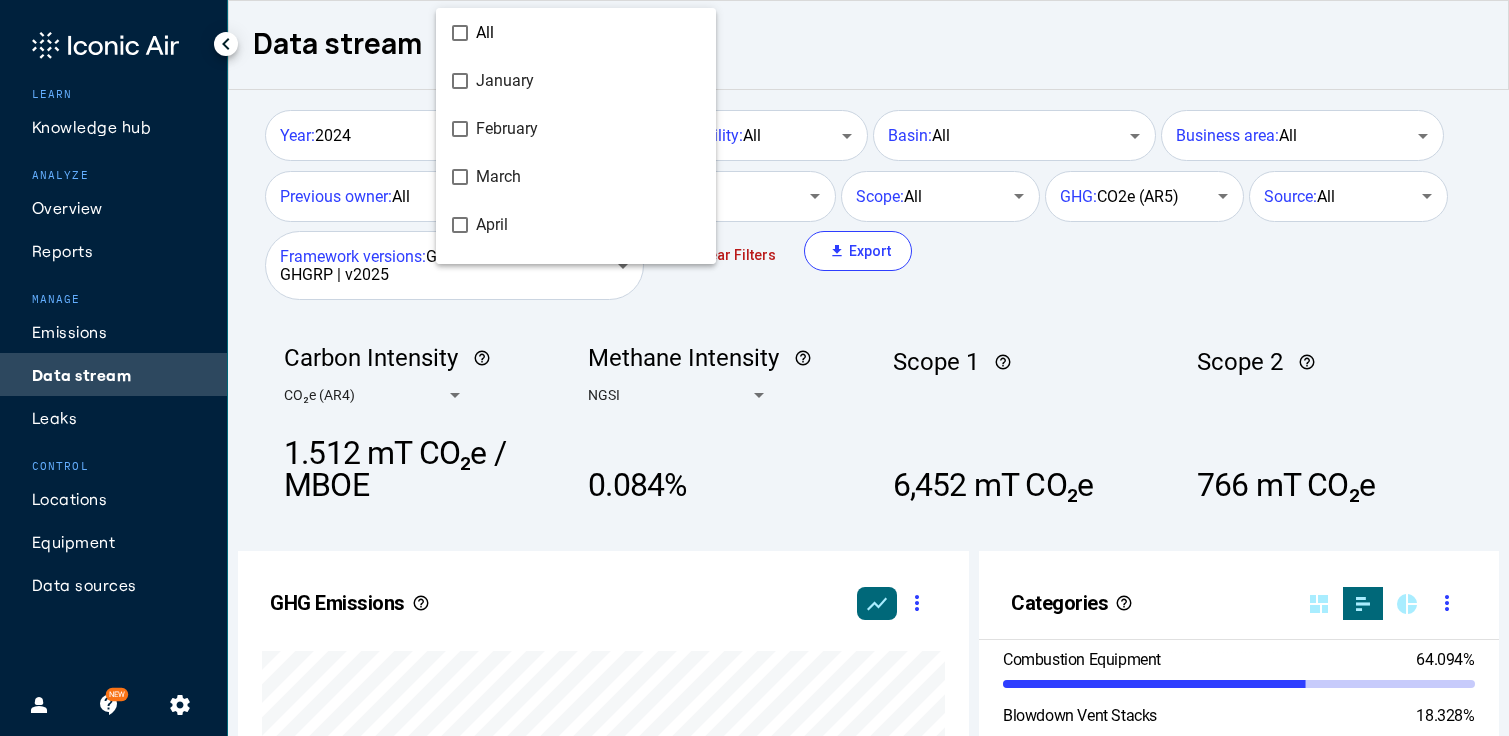 scroll, scrollTop: 280, scrollLeft: 0, axis: vertical 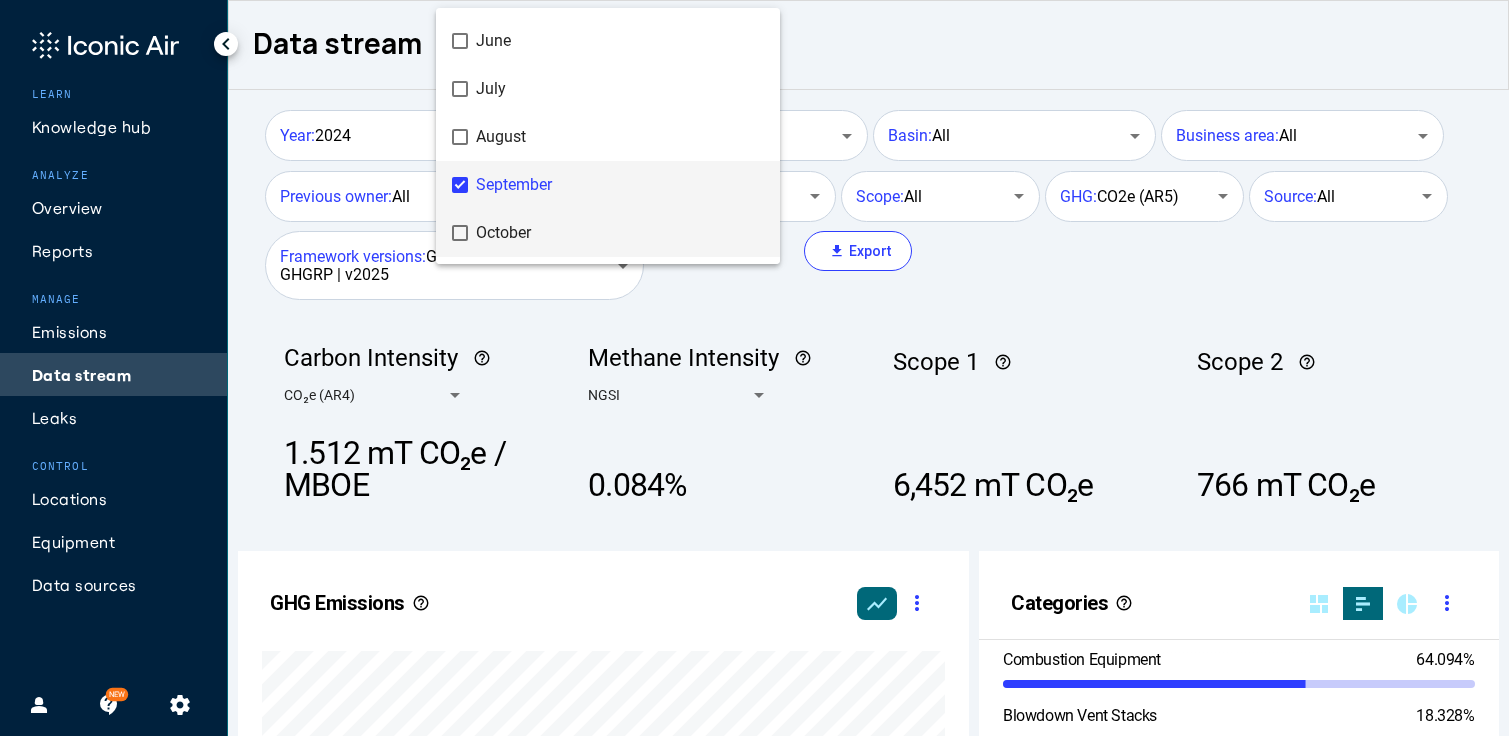 click on "October" at bounding box center [620, 233] 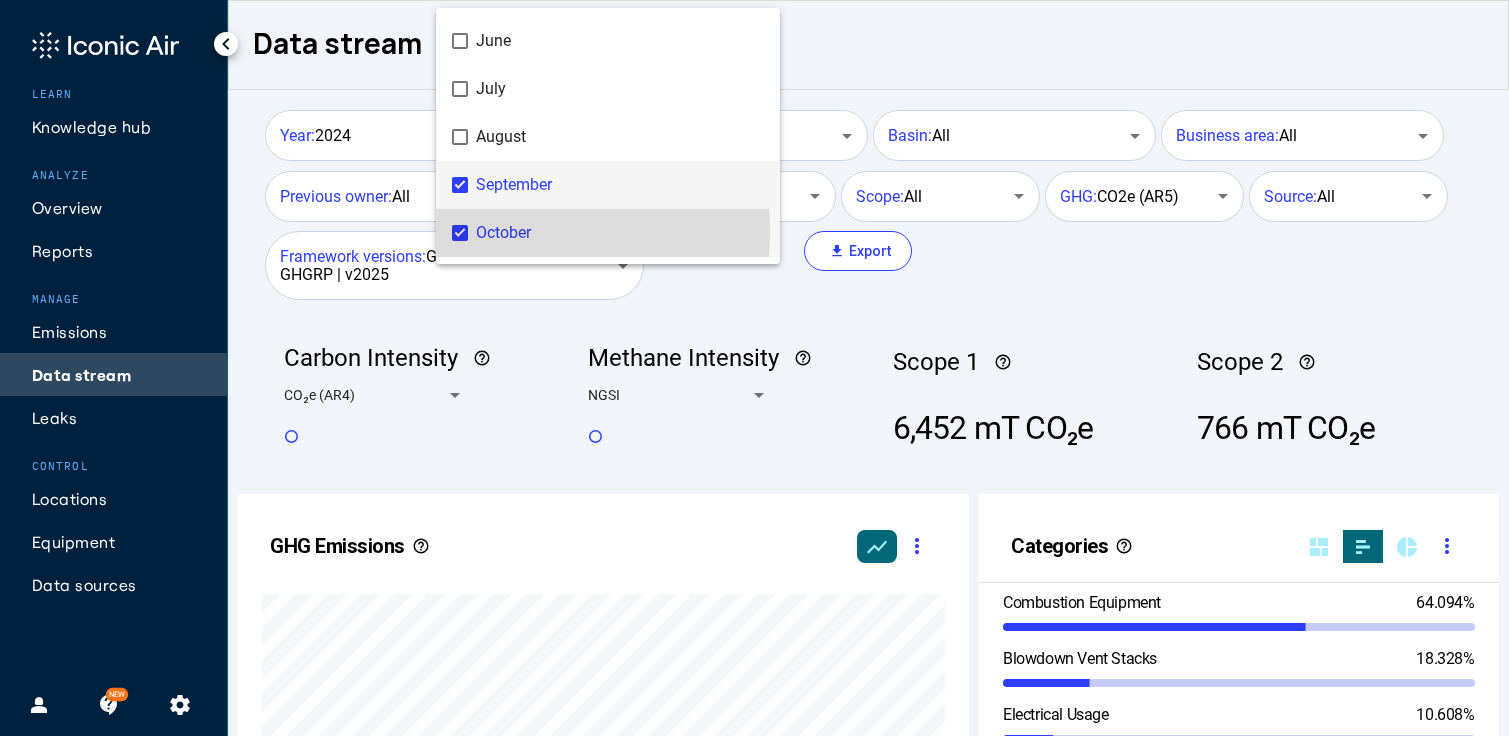 click on "September" at bounding box center [620, 185] 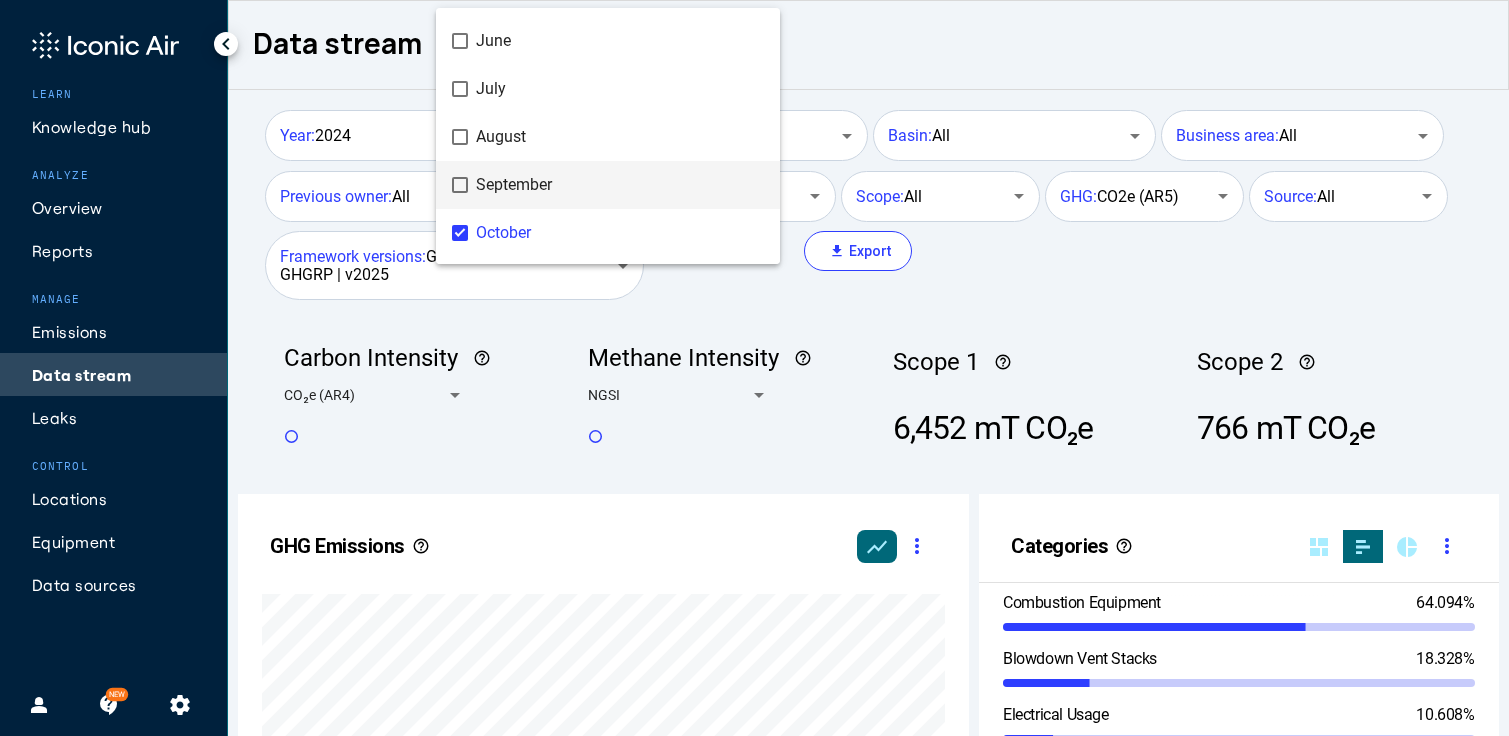 click at bounding box center (754, 368) 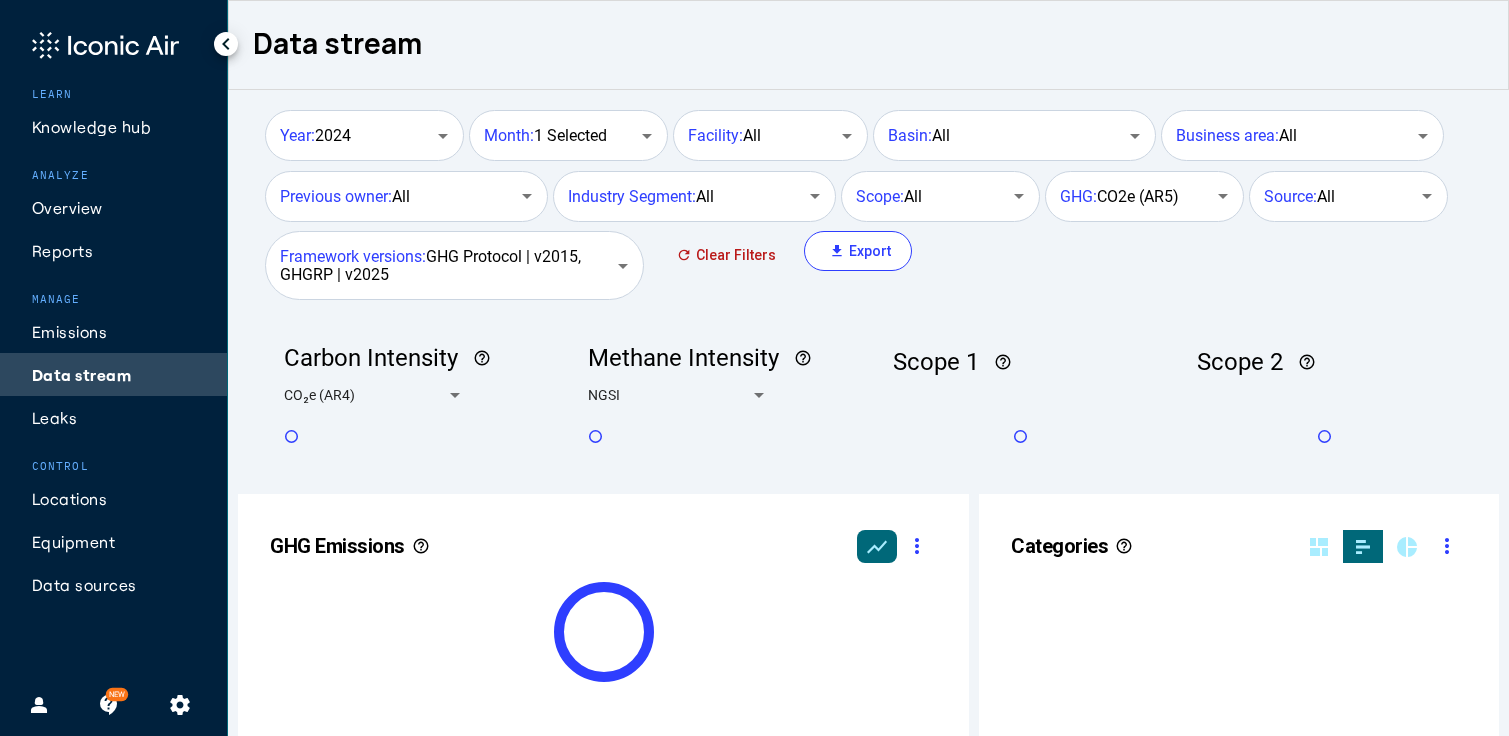 scroll, scrollTop: 95, scrollLeft: 0, axis: vertical 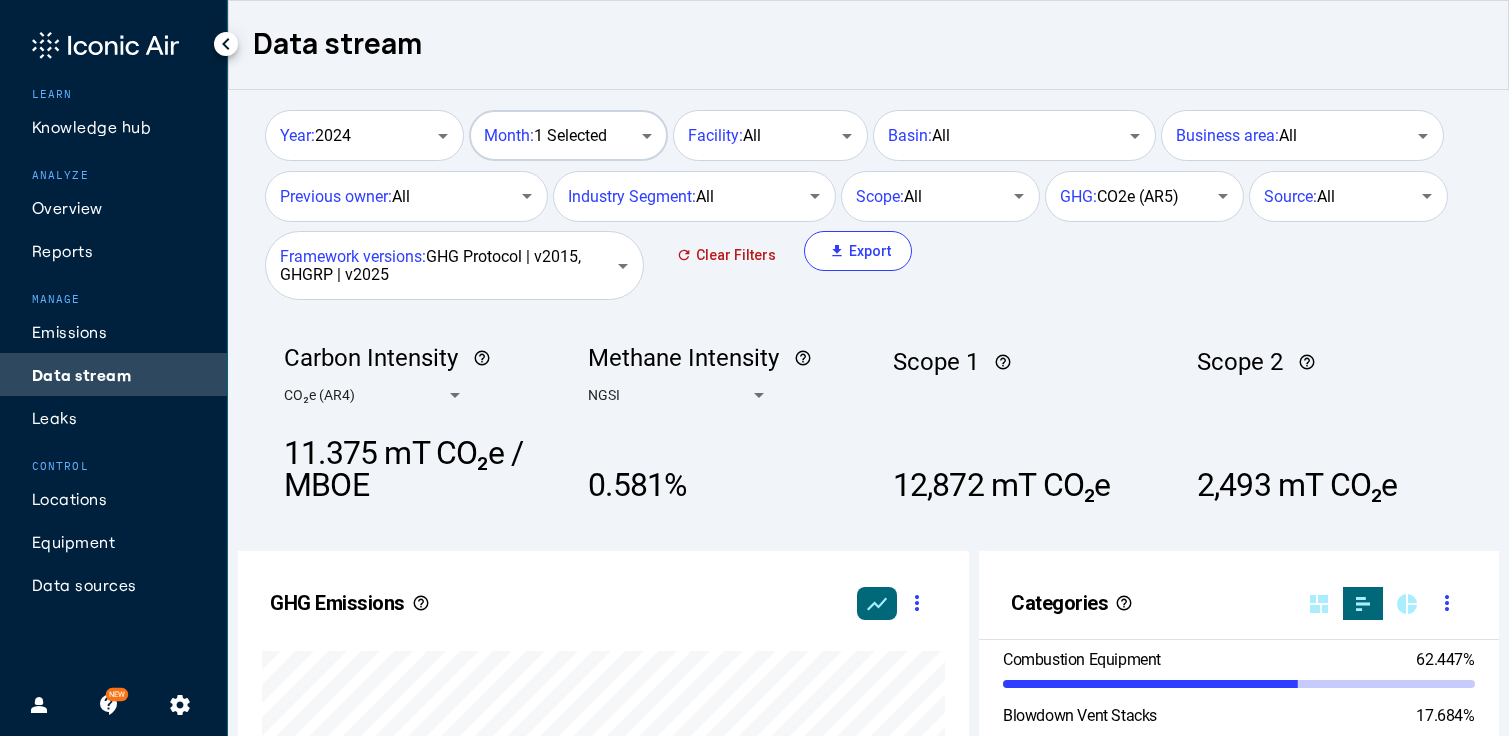 click on "Month:   1 Selected" at bounding box center (545, 136) 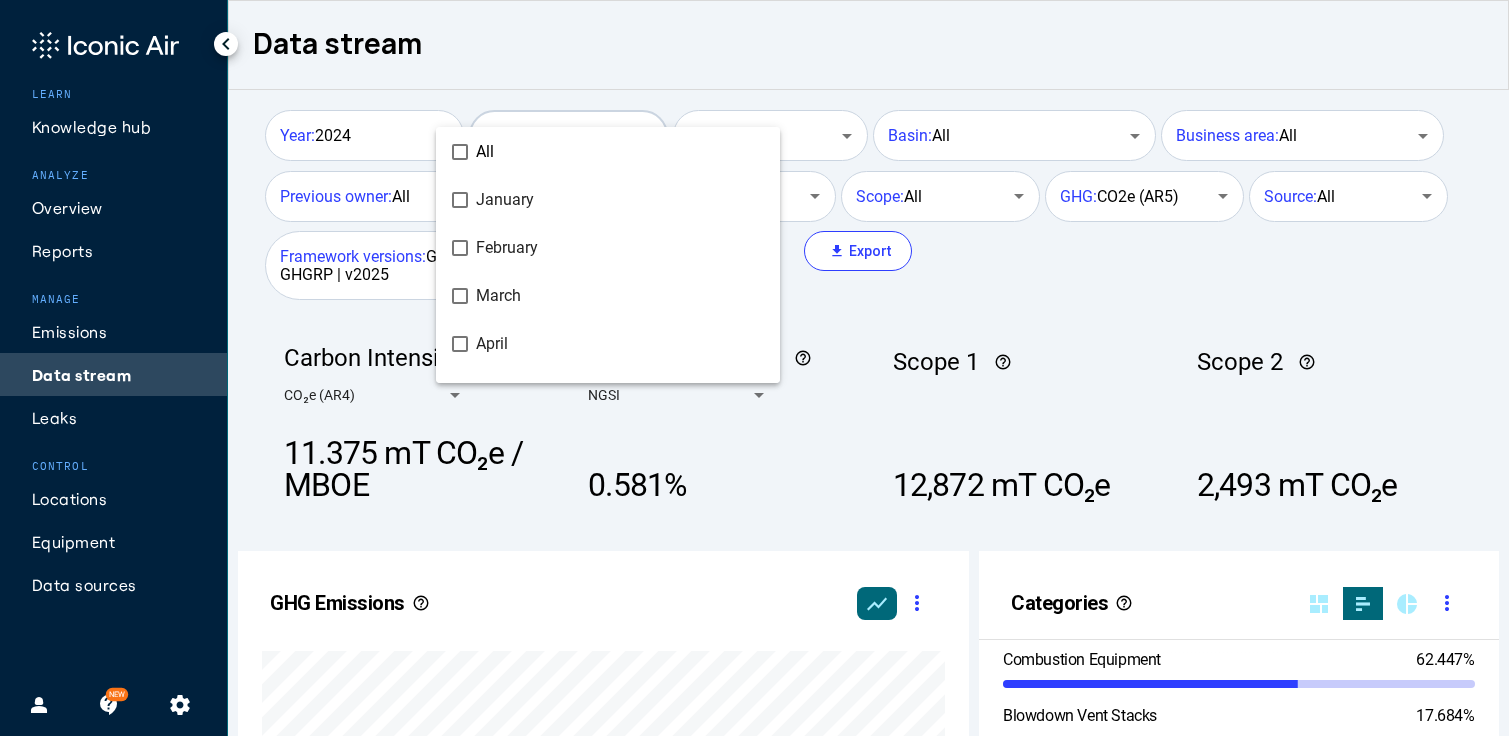 scroll, scrollTop: 320, scrollLeft: 0, axis: vertical 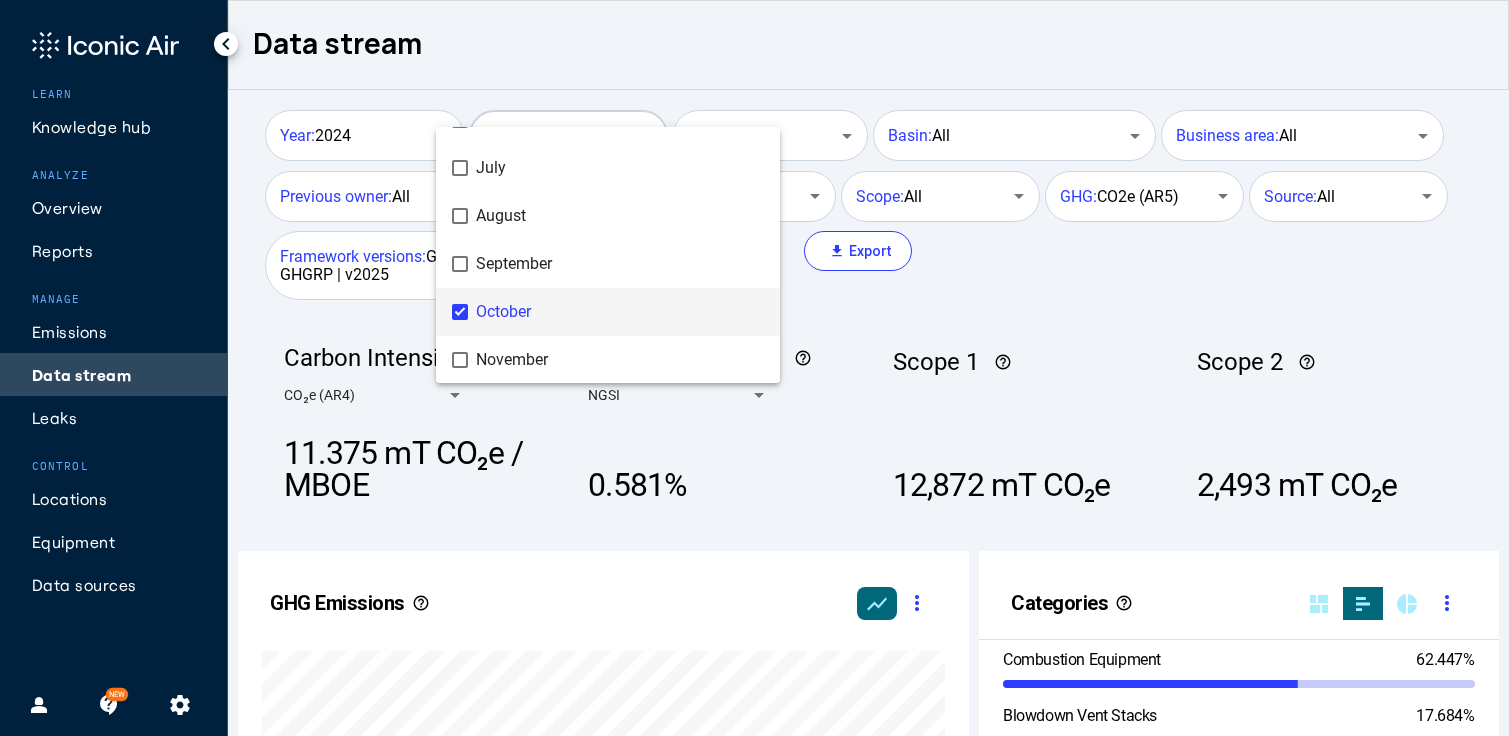 click at bounding box center [754, 368] 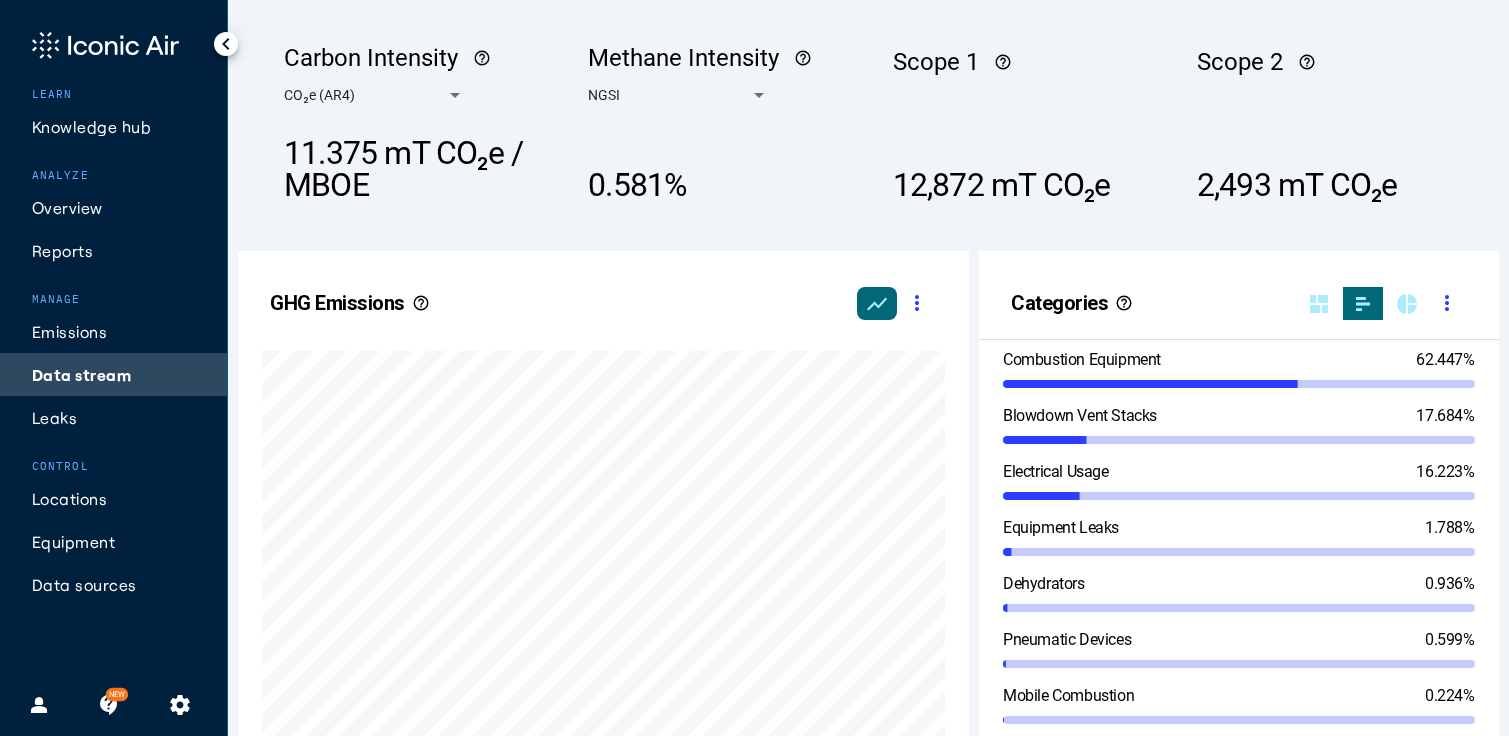 scroll, scrollTop: 0, scrollLeft: 0, axis: both 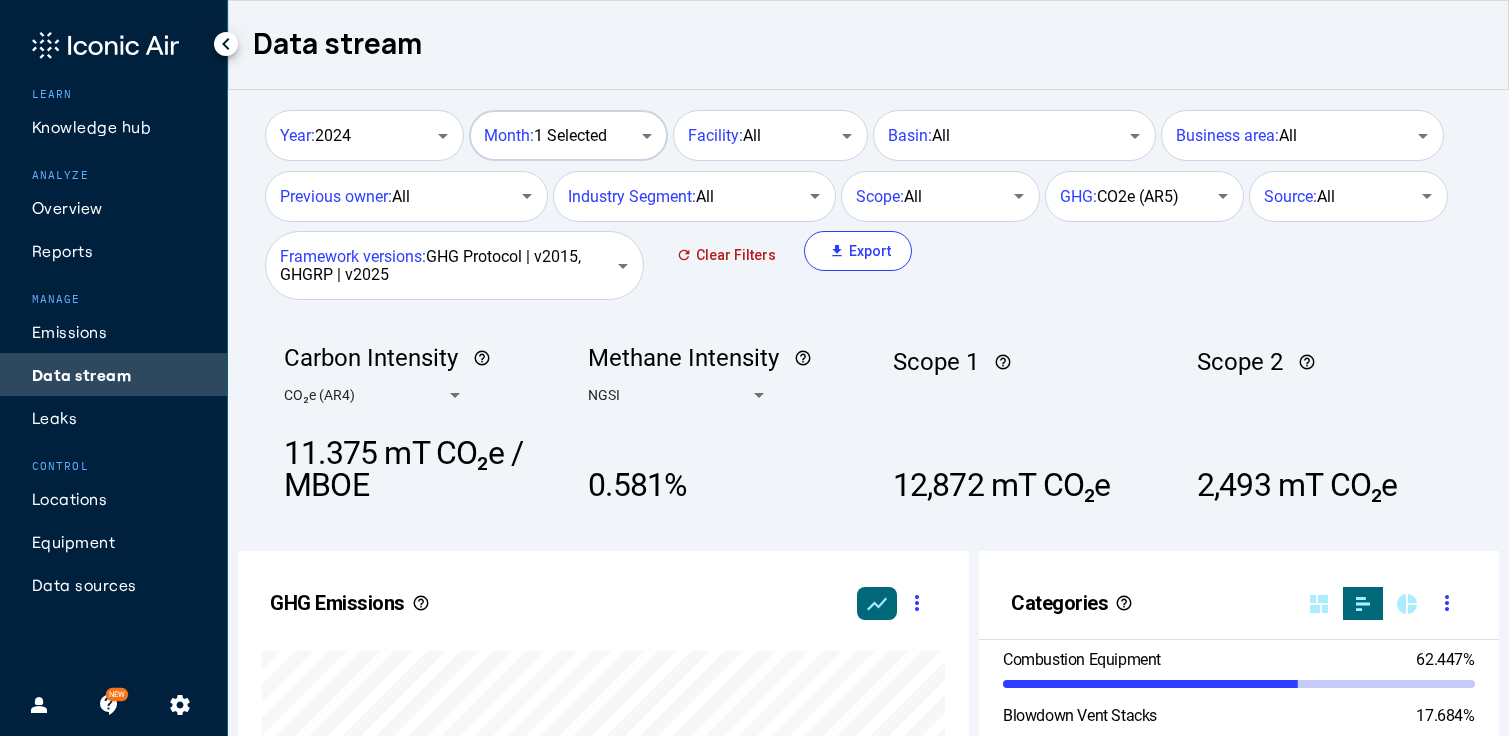 click on "Month:   1 Selected" at bounding box center (545, 136) 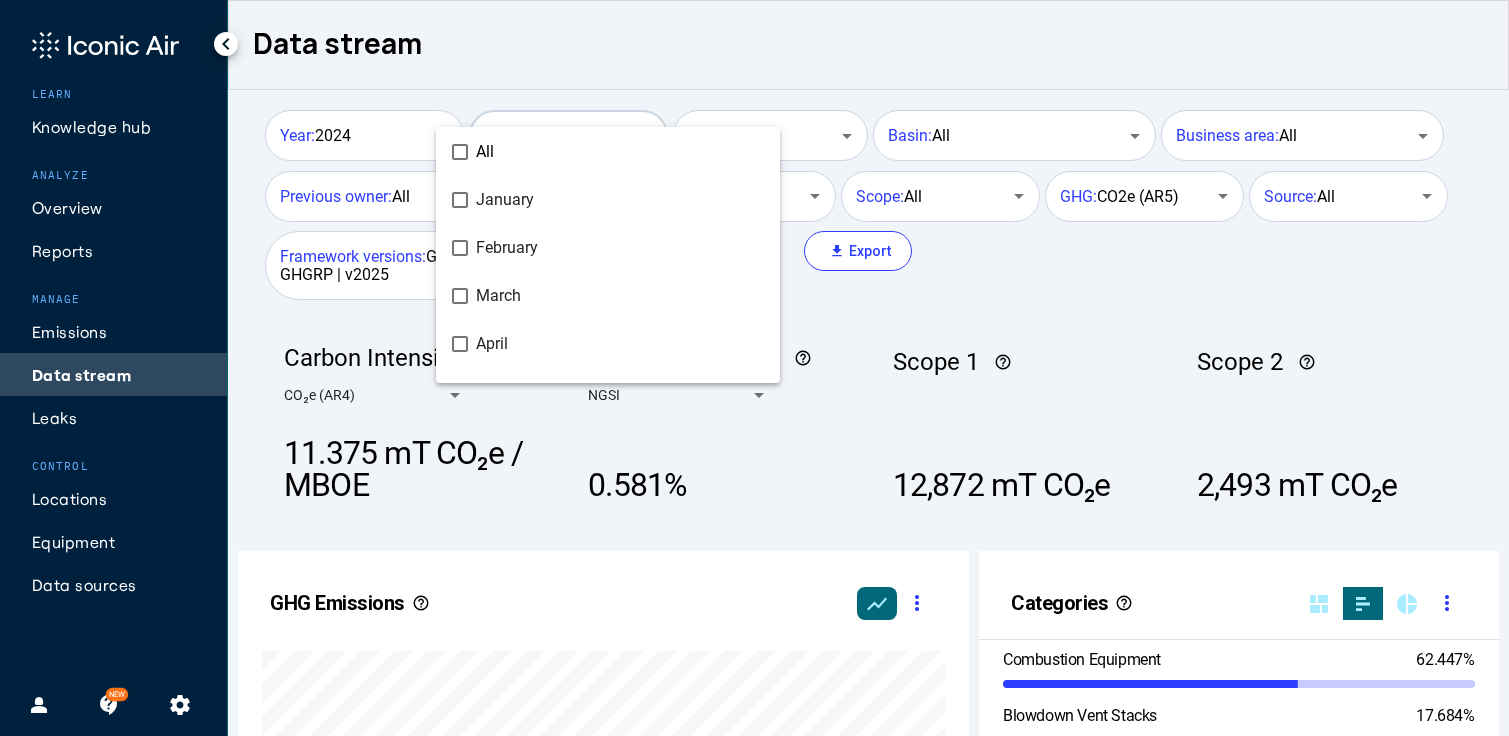 scroll, scrollTop: 320, scrollLeft: 0, axis: vertical 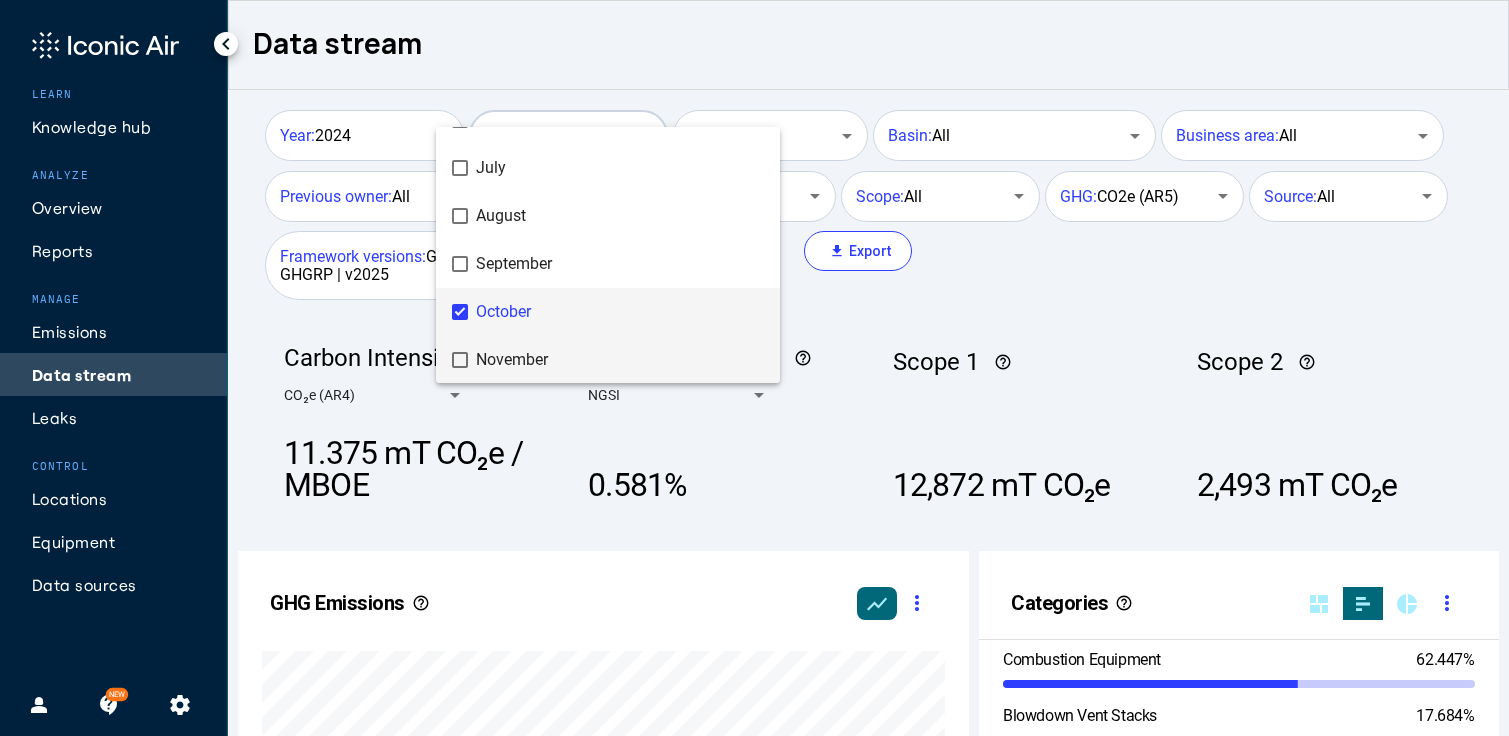 click on "November" at bounding box center [620, 360] 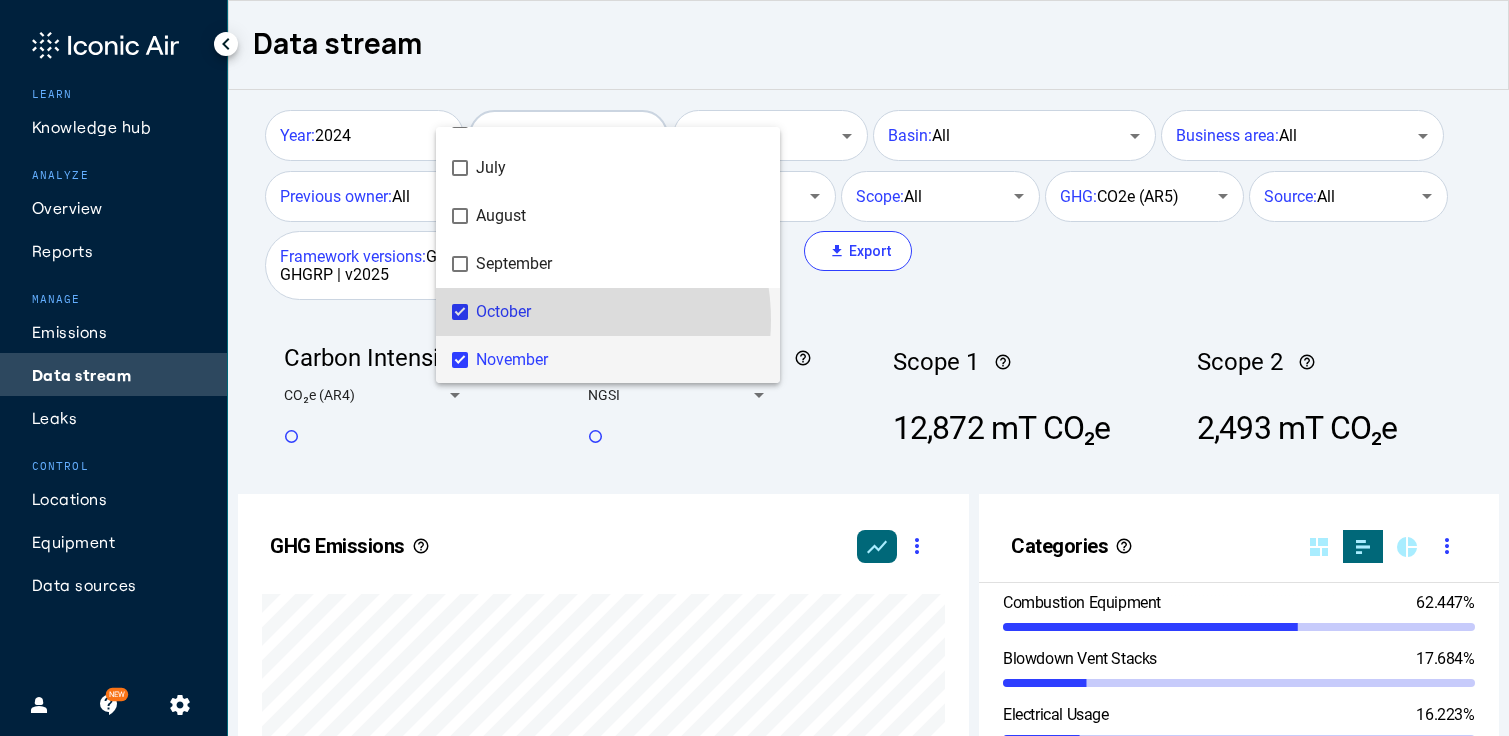click on "October" at bounding box center (620, 312) 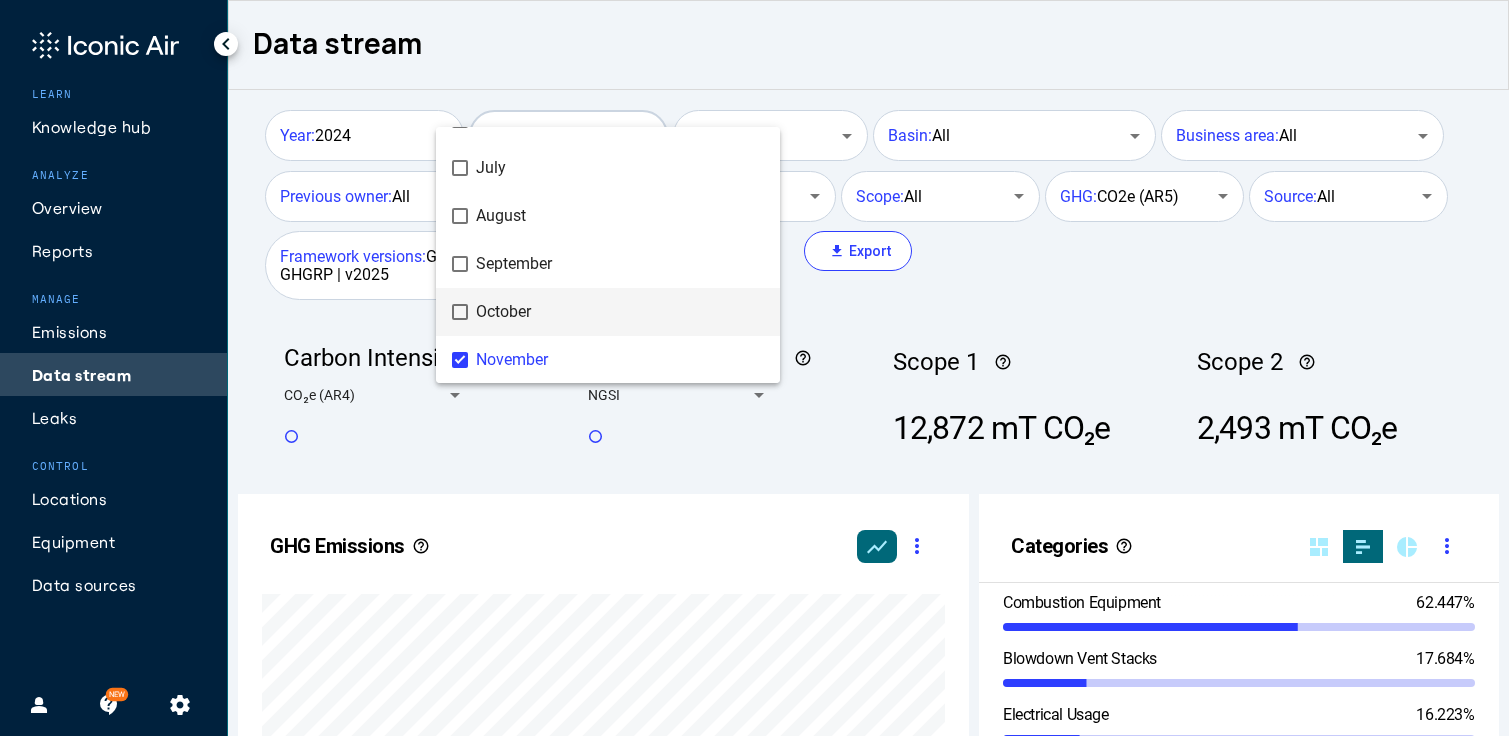 click at bounding box center (754, 368) 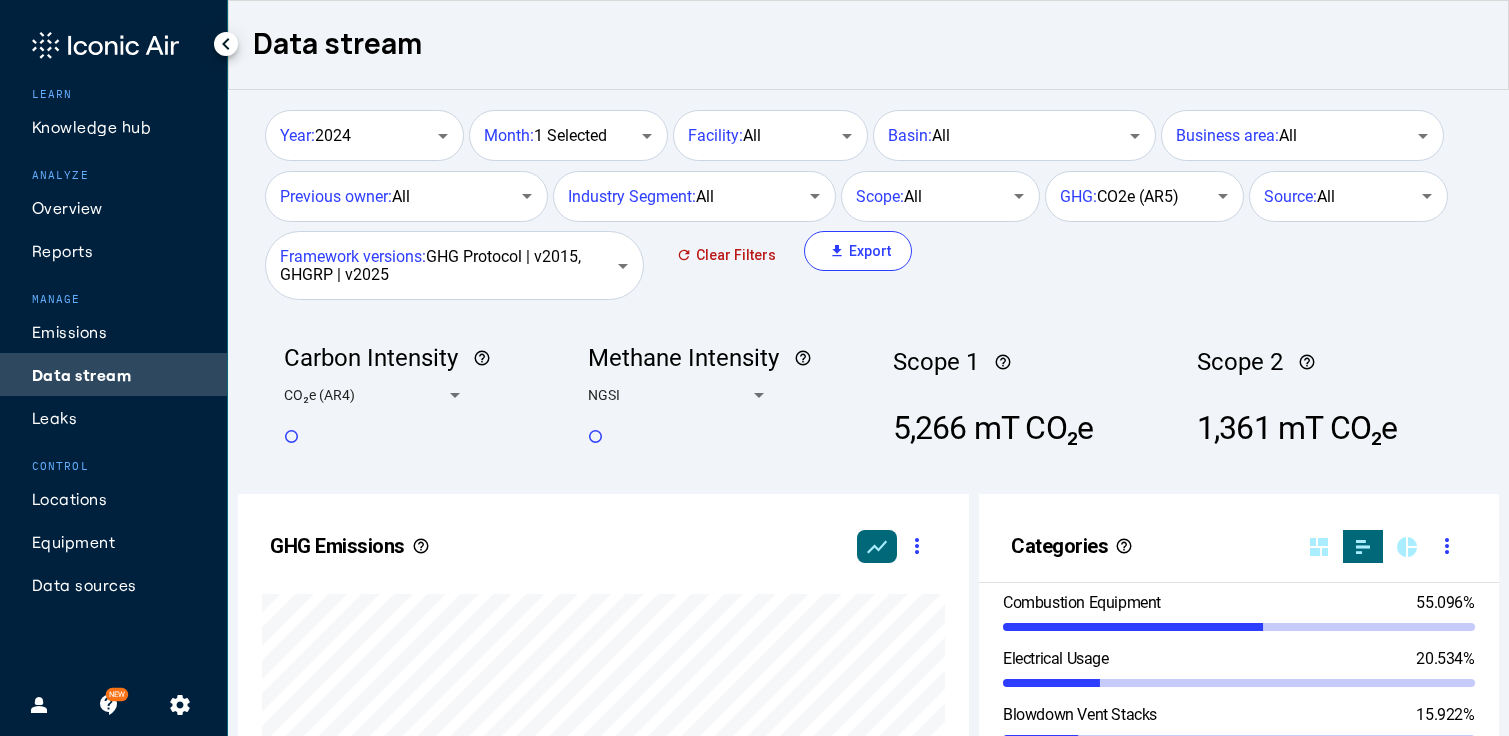 scroll, scrollTop: 999490, scrollLeft: 999269, axis: both 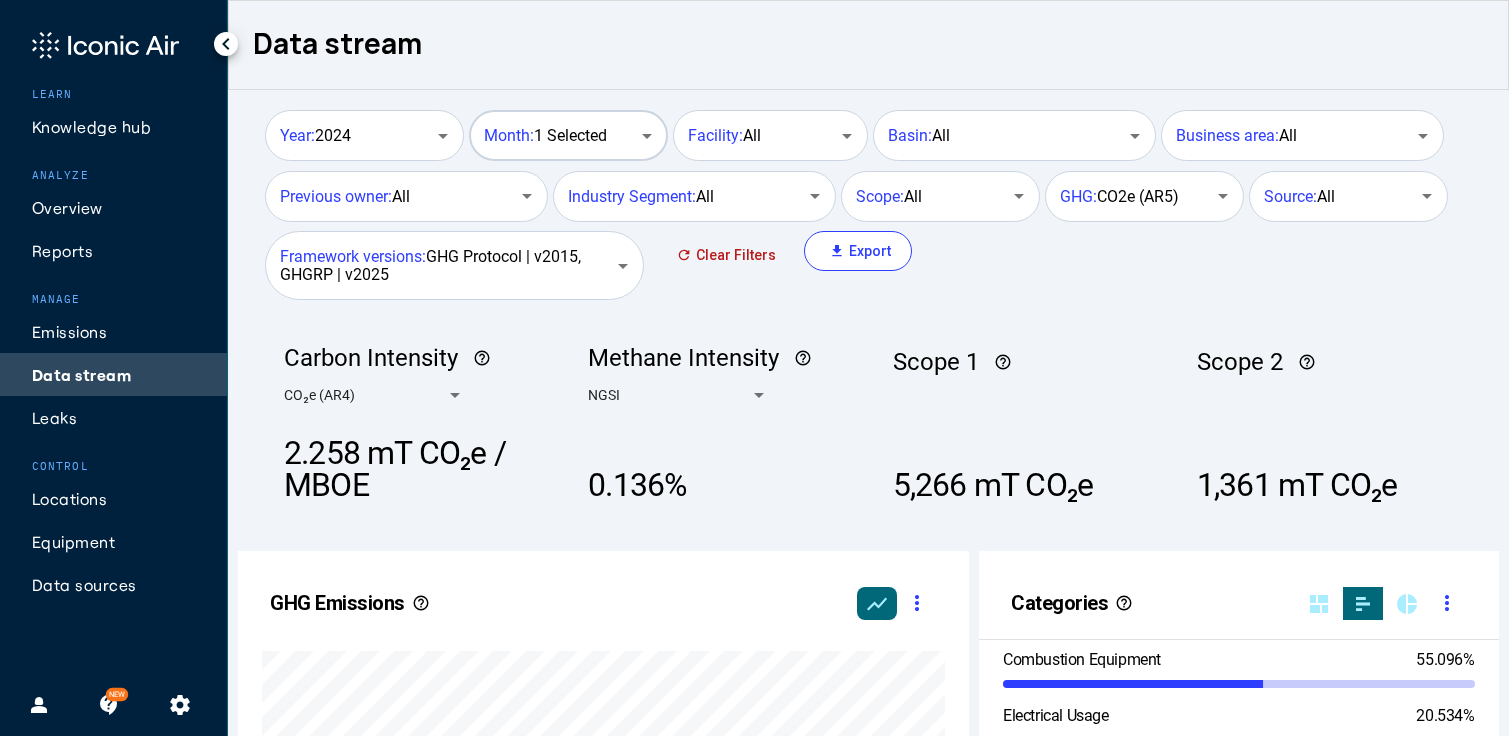 click on "Month:   1 Selected" at bounding box center (566, 133) 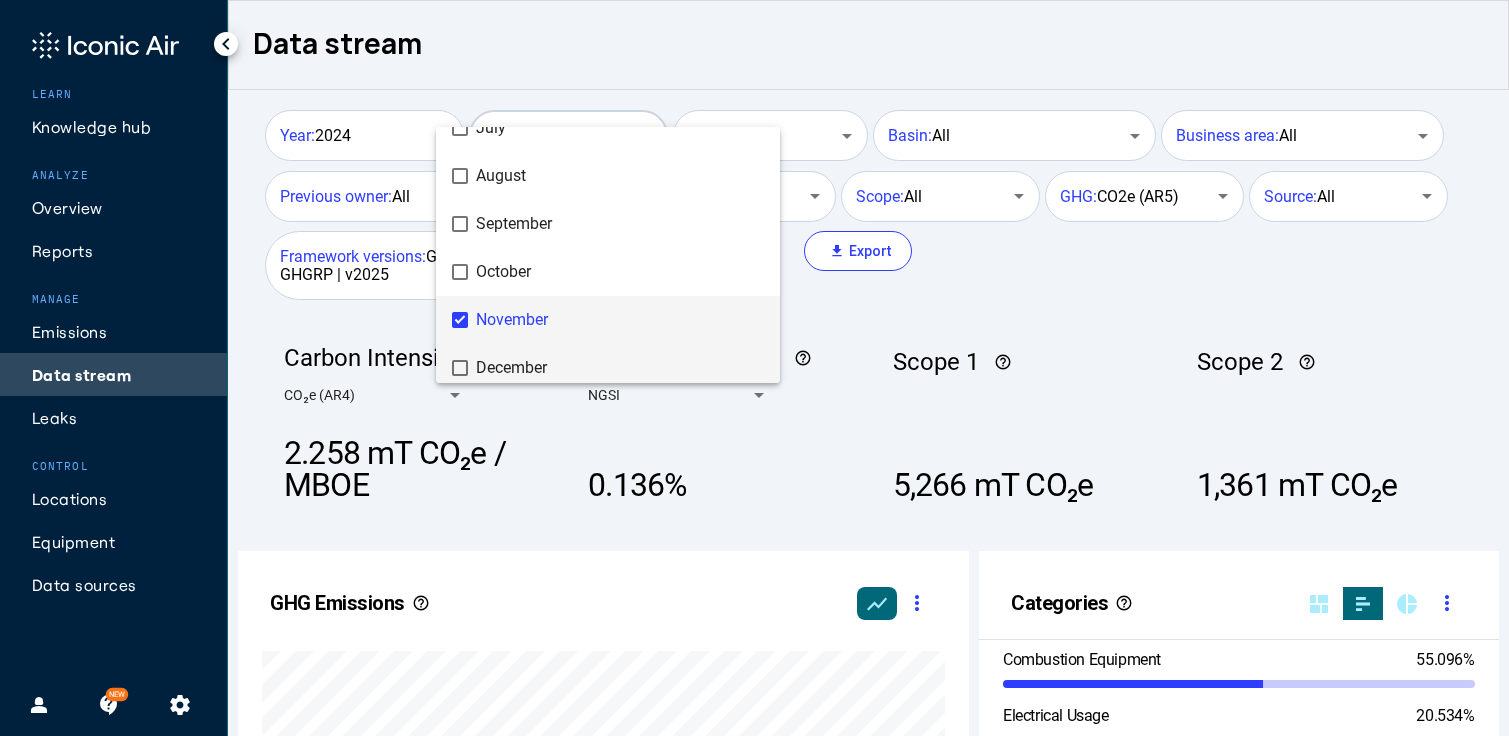 scroll, scrollTop: 380, scrollLeft: 0, axis: vertical 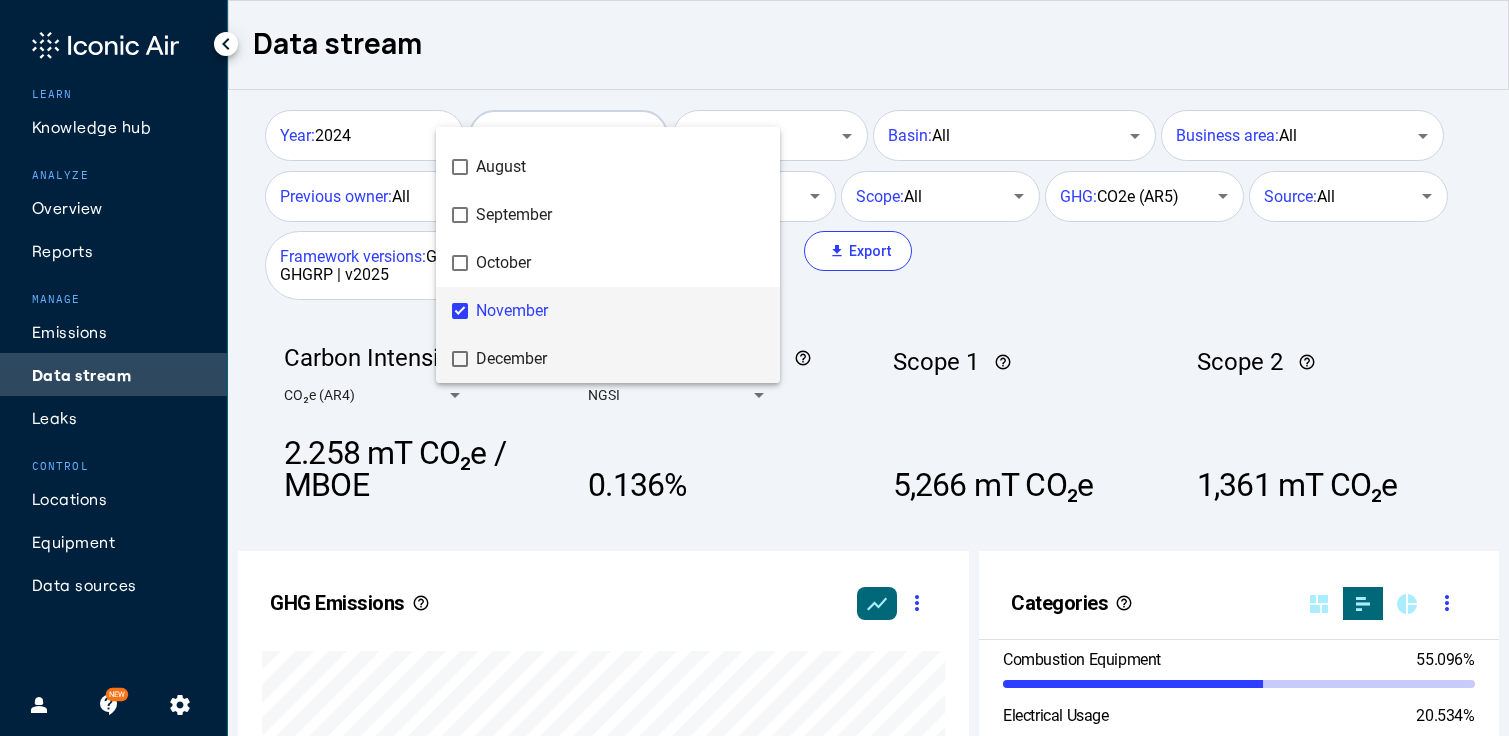 click on "December" at bounding box center [620, 359] 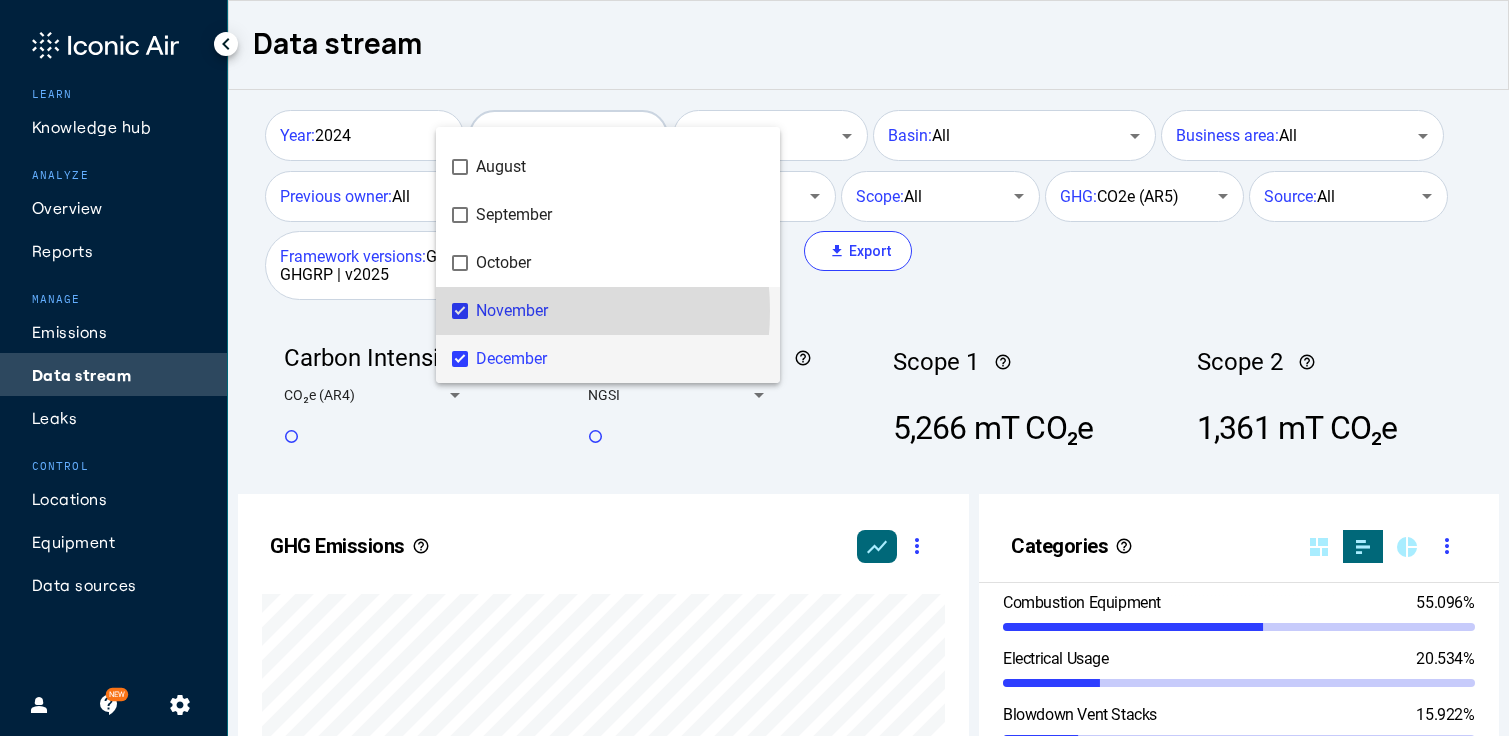 click on "November" at bounding box center (620, 311) 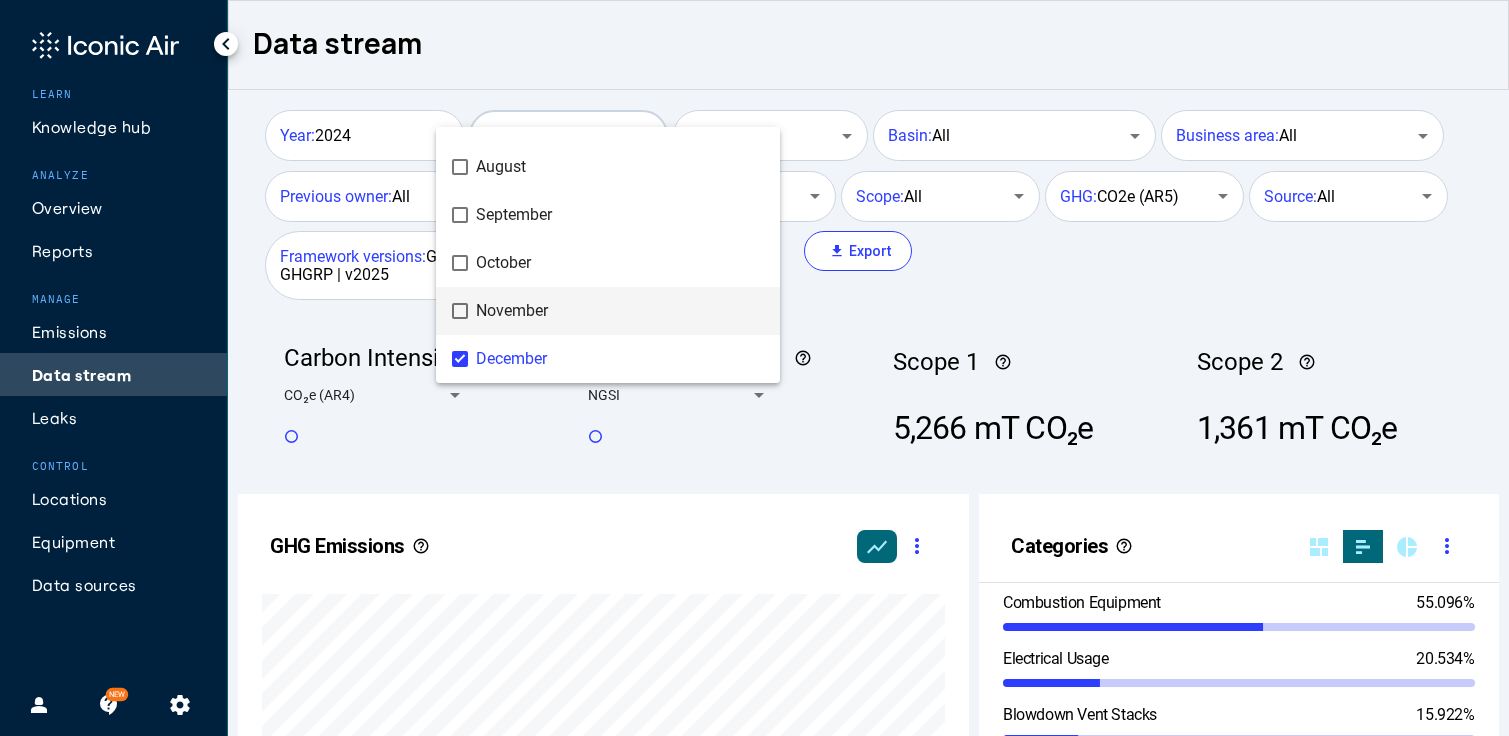 click at bounding box center (754, 368) 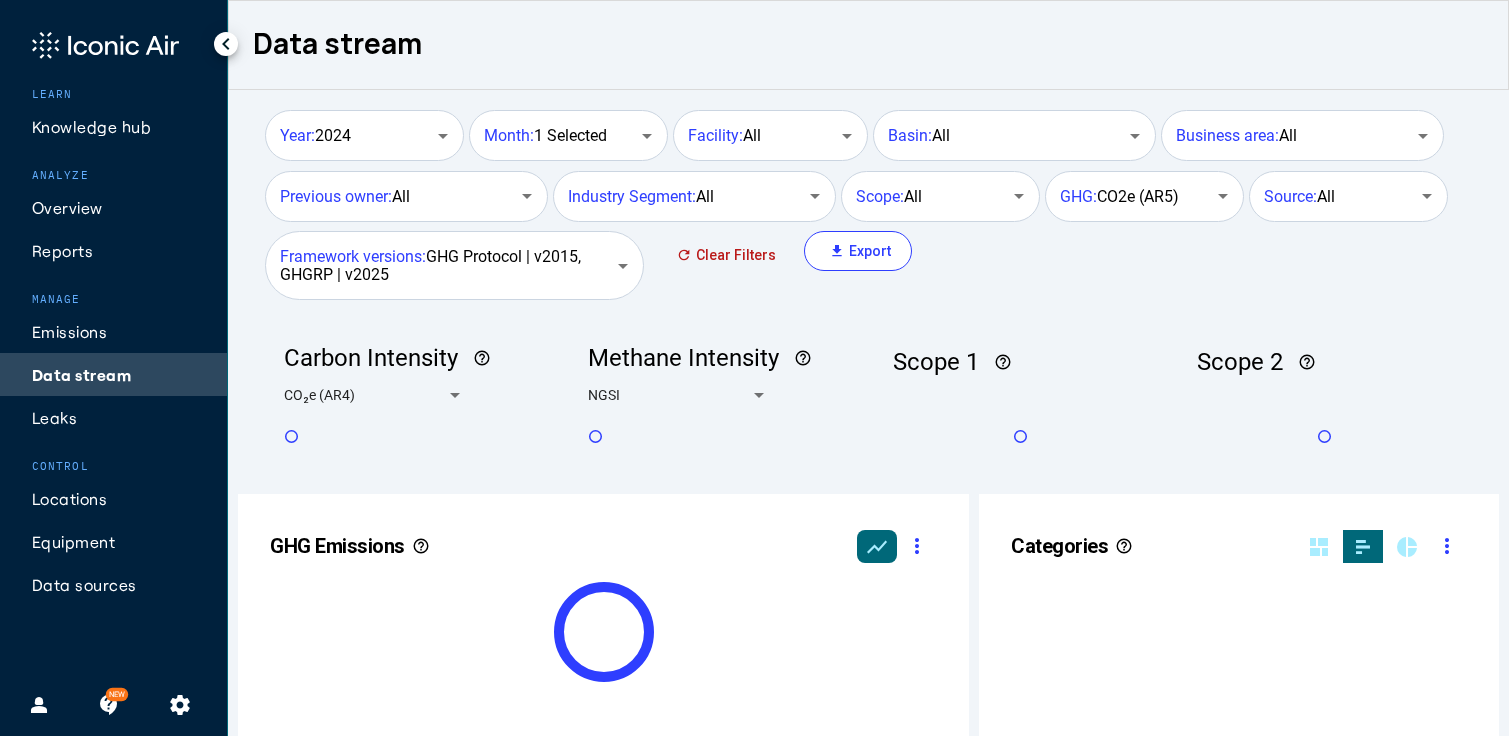 scroll, scrollTop: 999490, scrollLeft: 999374, axis: both 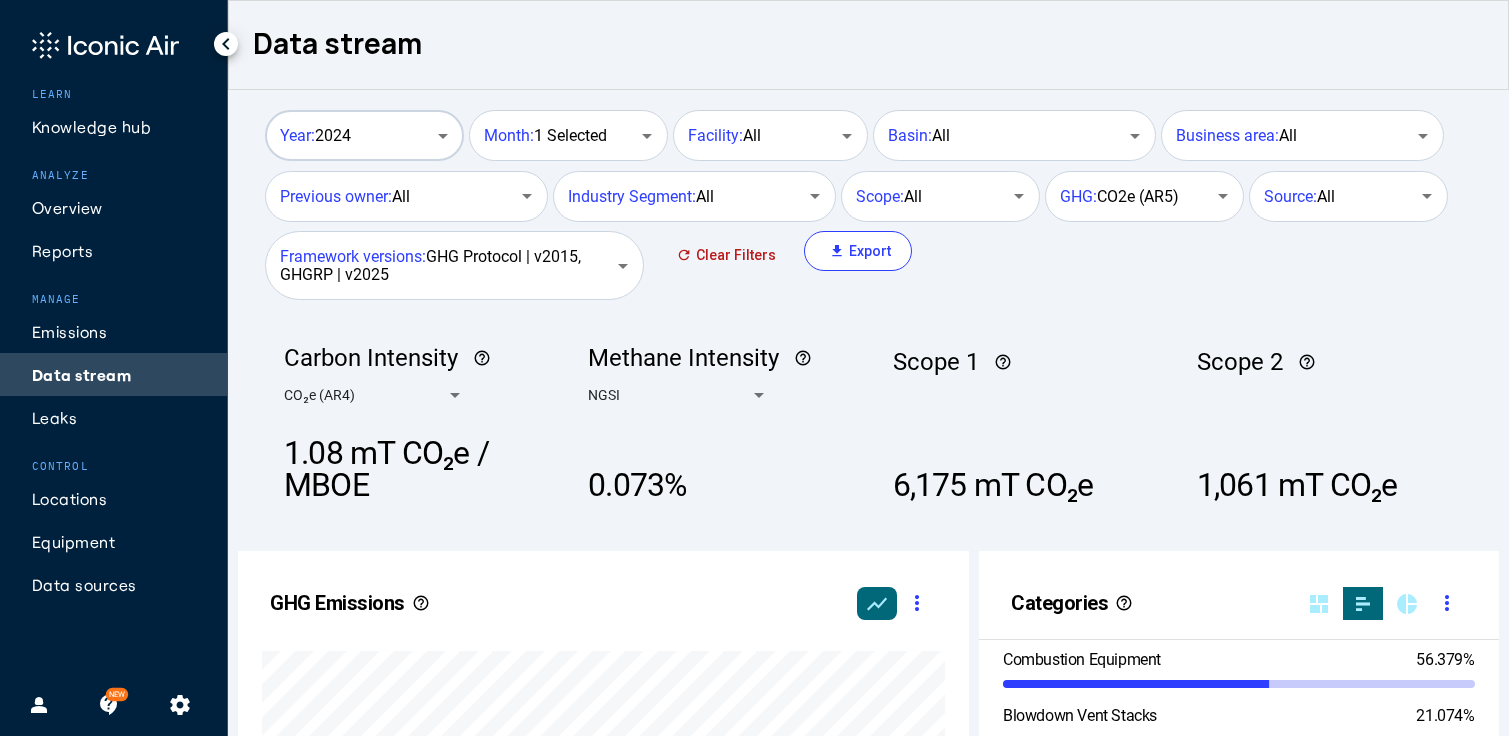 click on "Year:   2024" at bounding box center (354, 136) 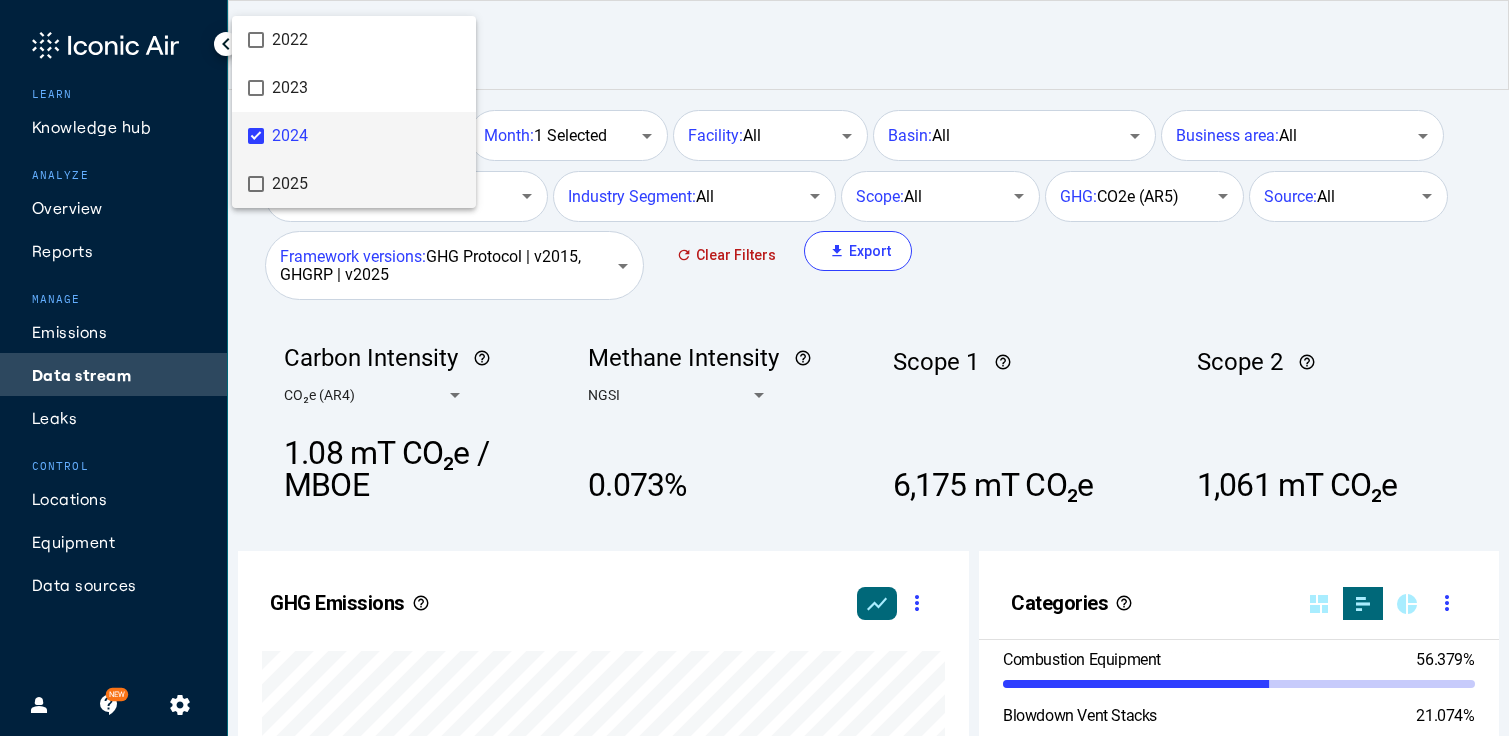 click on "2025" at bounding box center (366, 184) 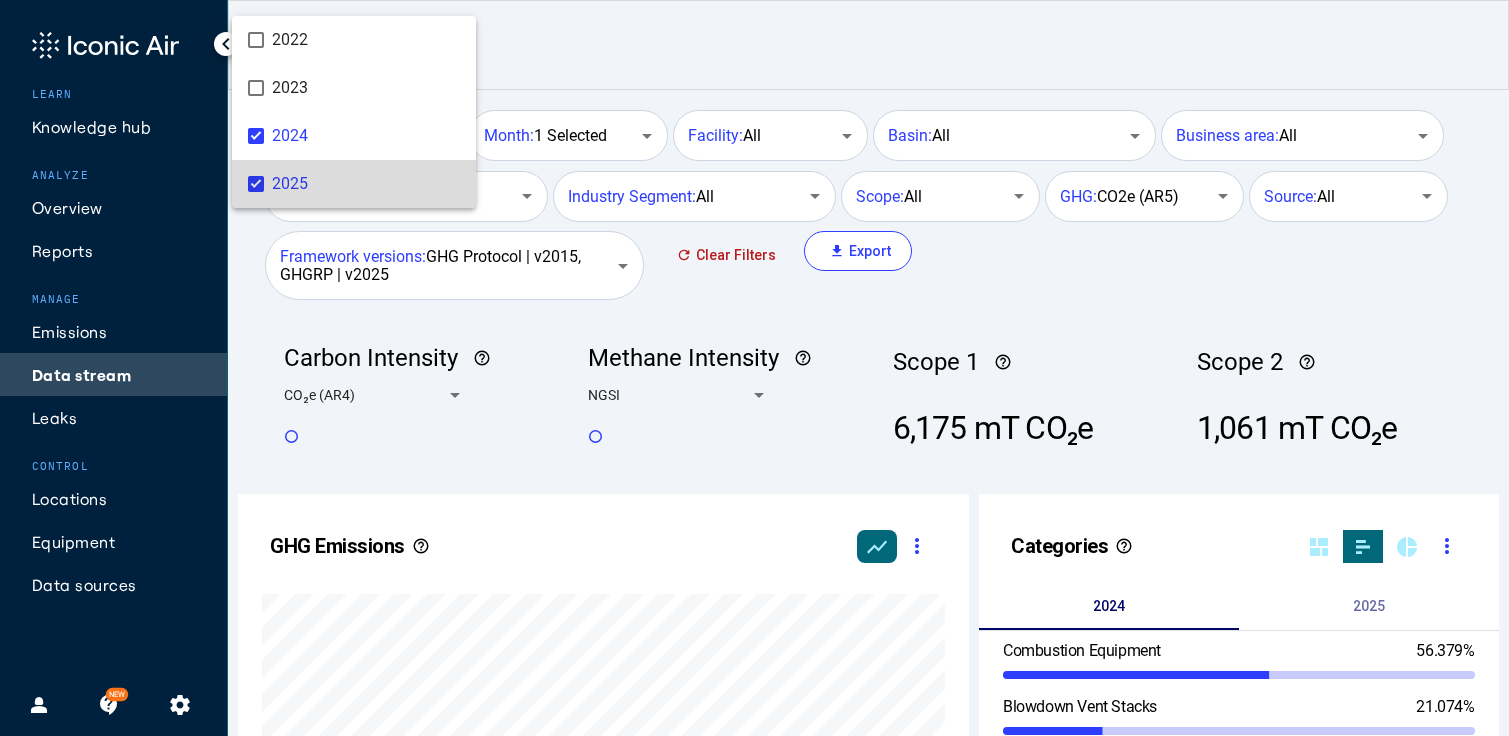 scroll, scrollTop: 373, scrollLeft: 625, axis: both 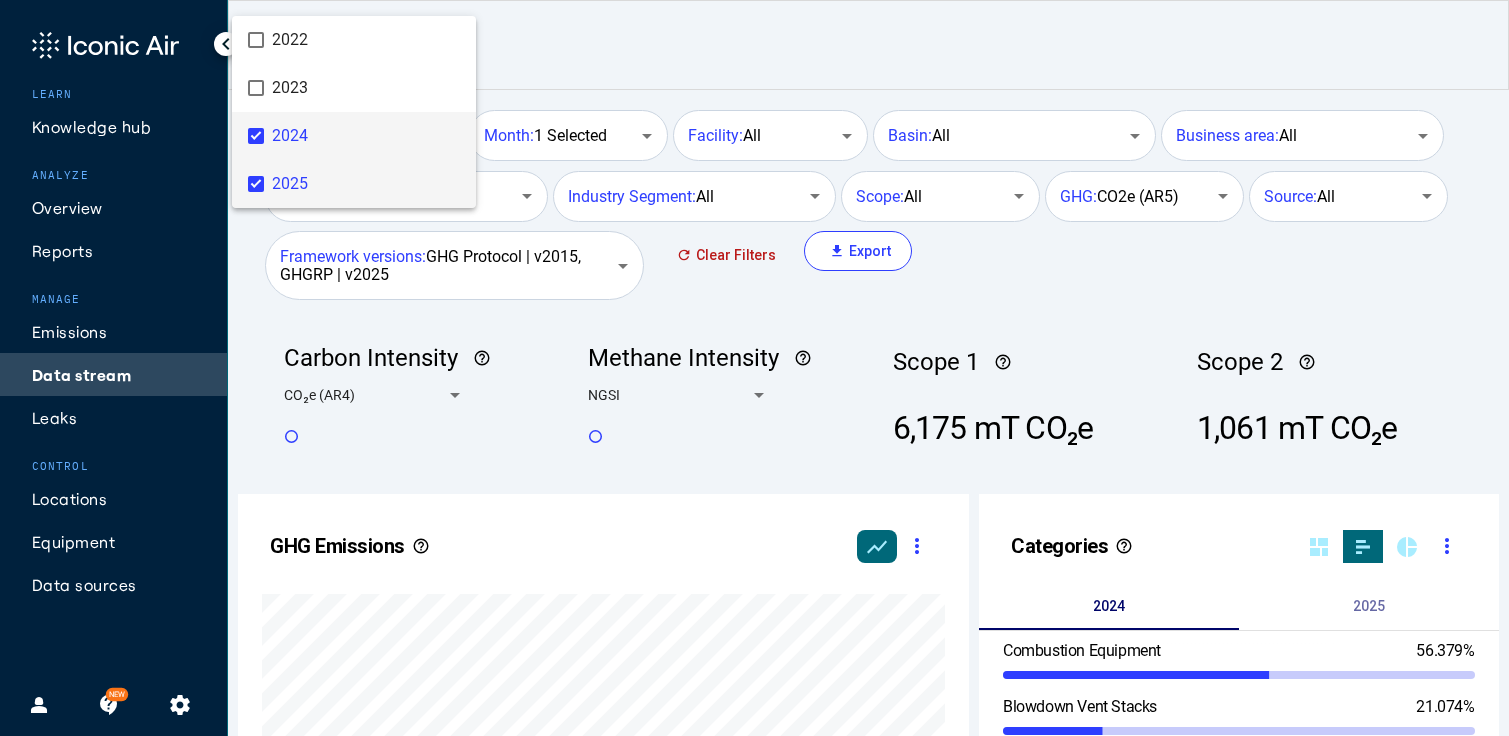 click on "2024" at bounding box center [366, 136] 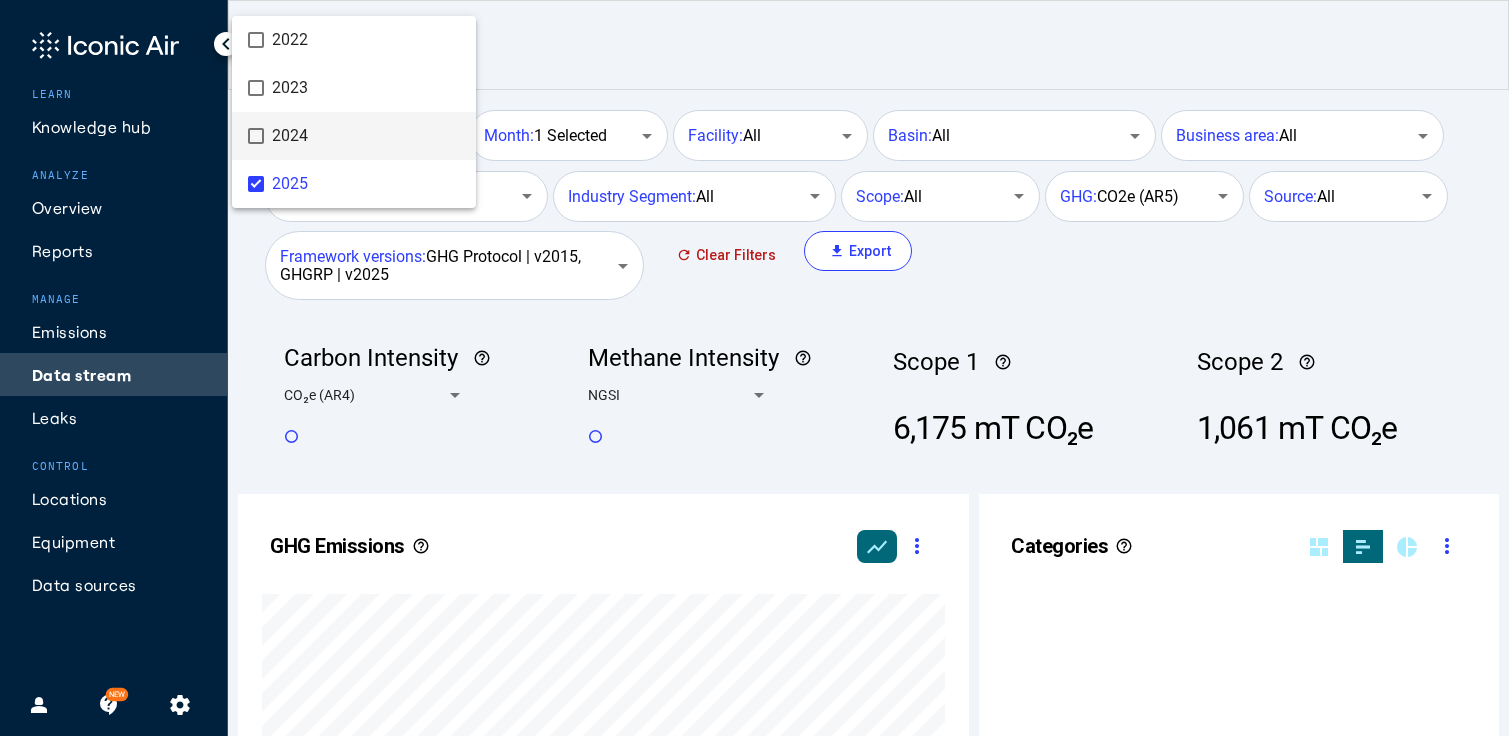 click at bounding box center [754, 368] 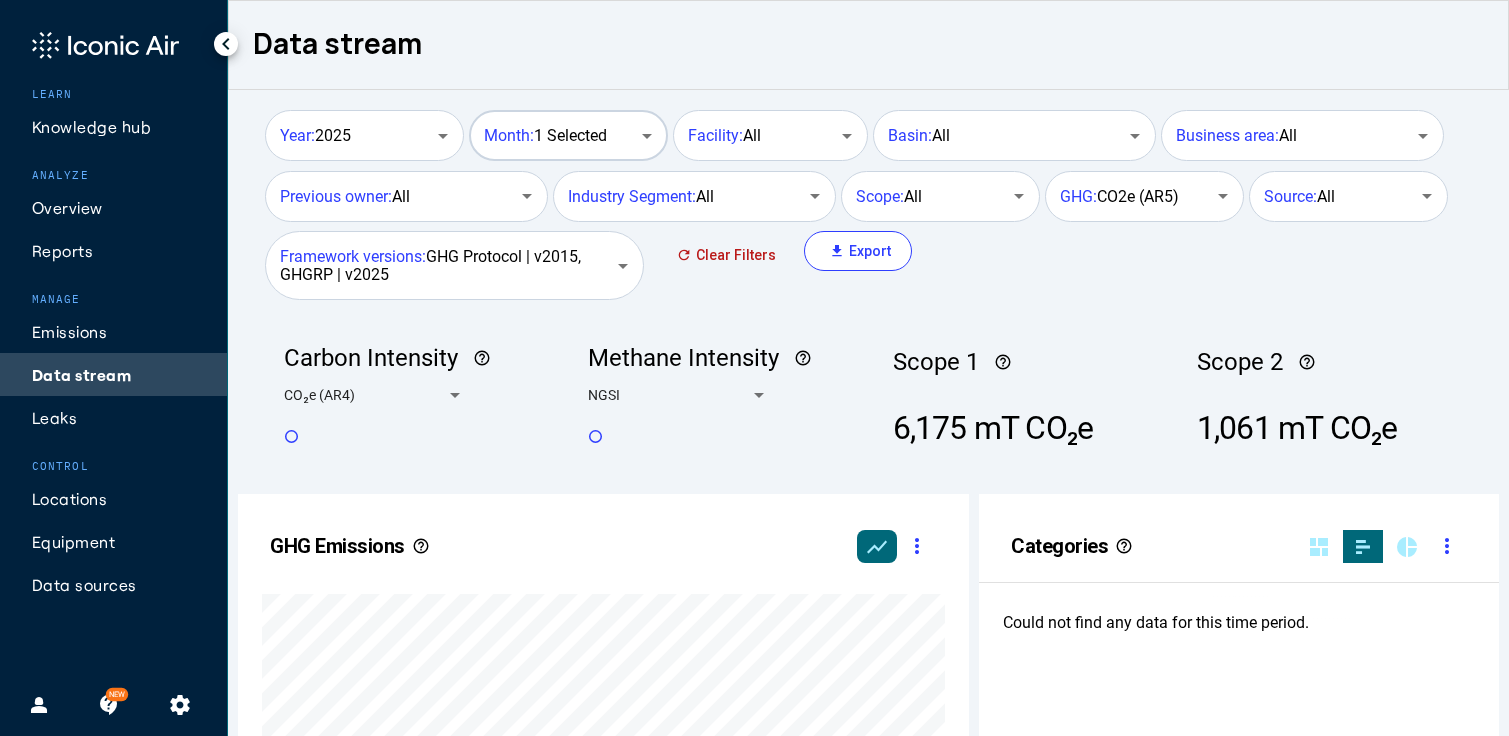 scroll, scrollTop: 999579, scrollLeft: 999374, axis: both 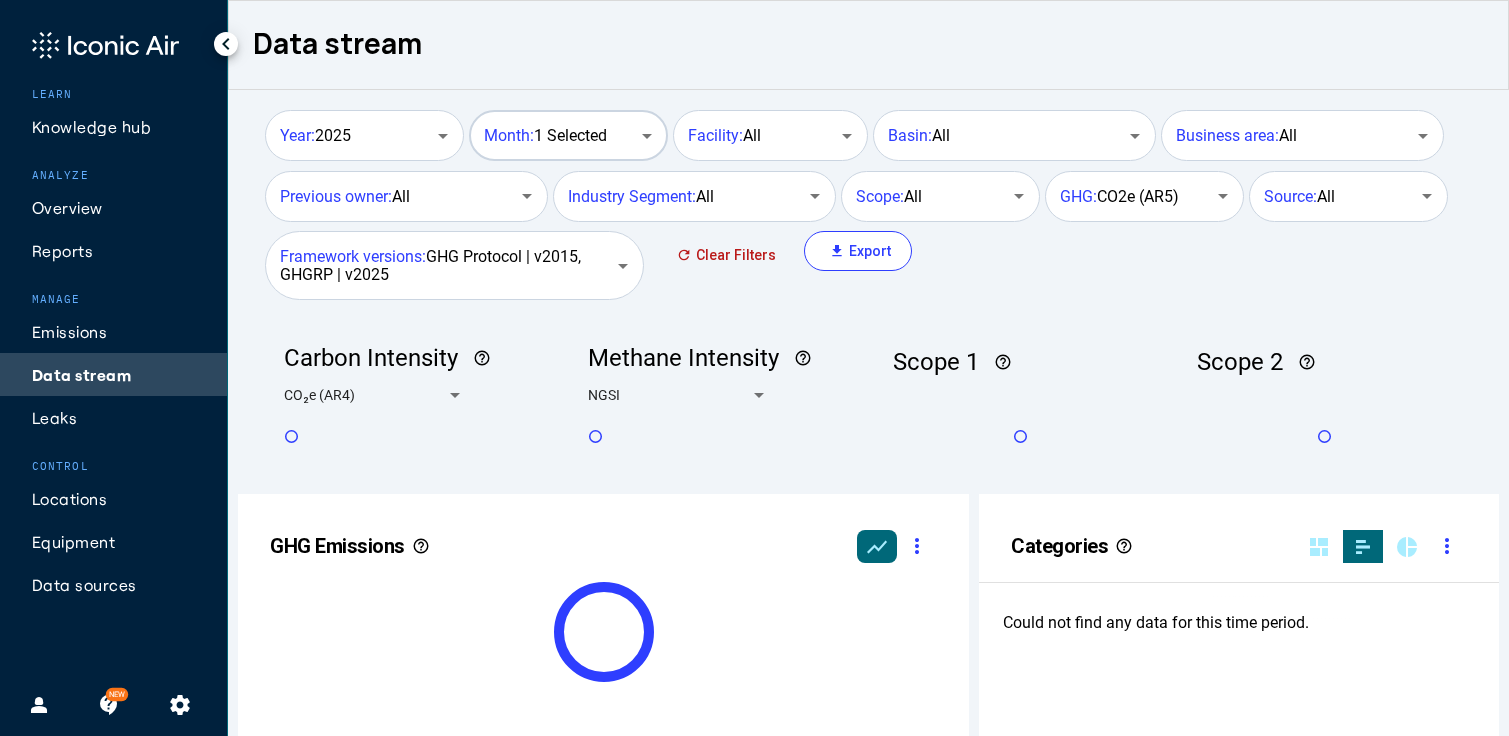 click on "Month:   1 Selected" at bounding box center [566, 133] 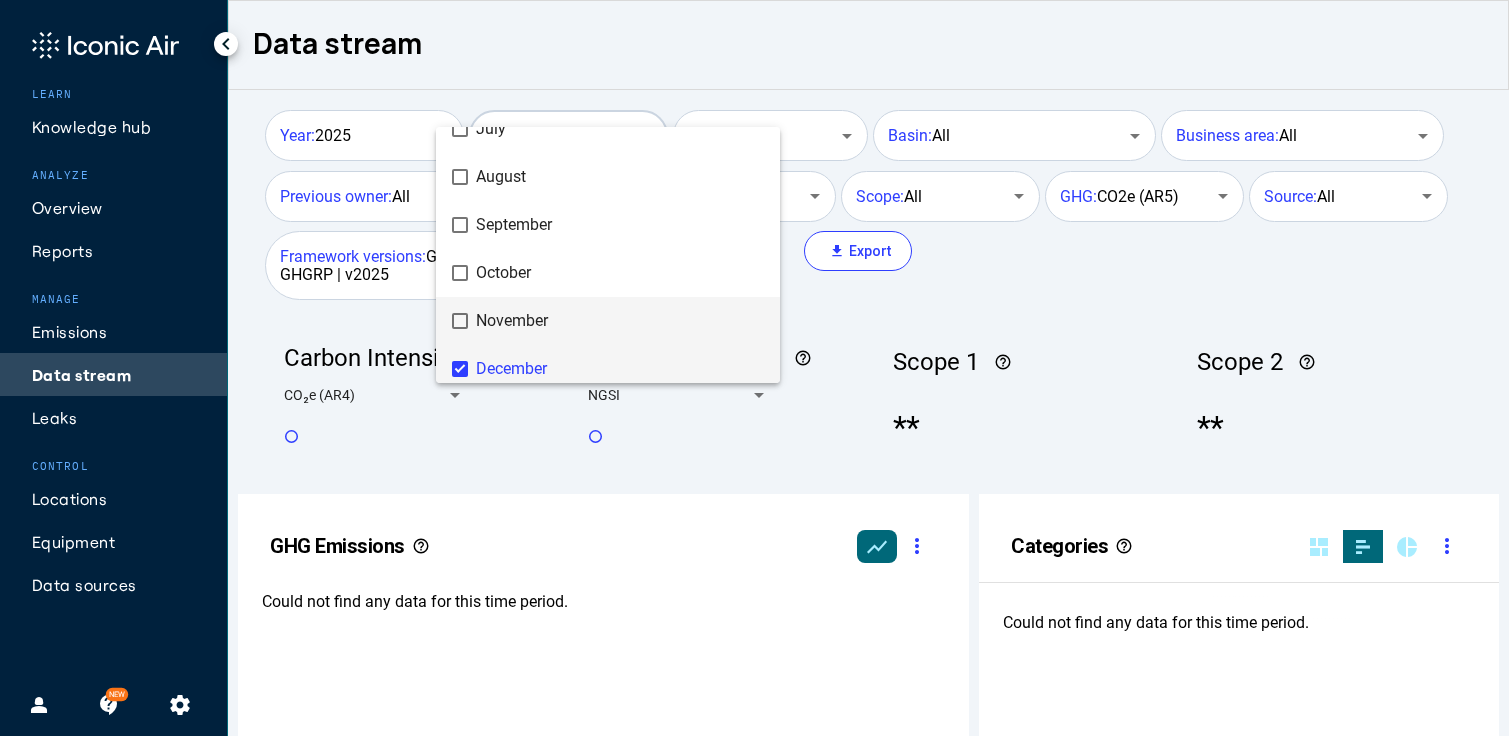 scroll, scrollTop: 380, scrollLeft: 0, axis: vertical 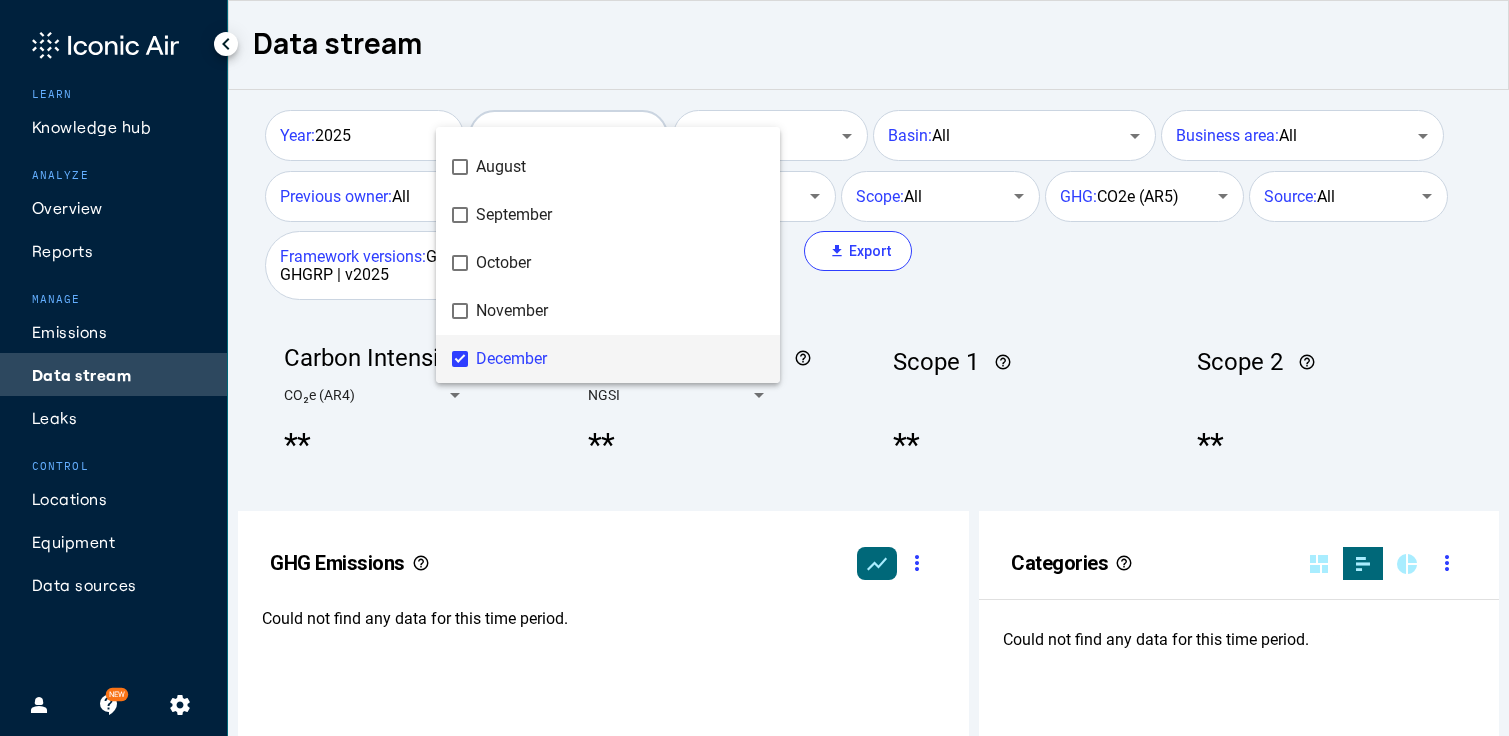 click on "December" at bounding box center [620, 359] 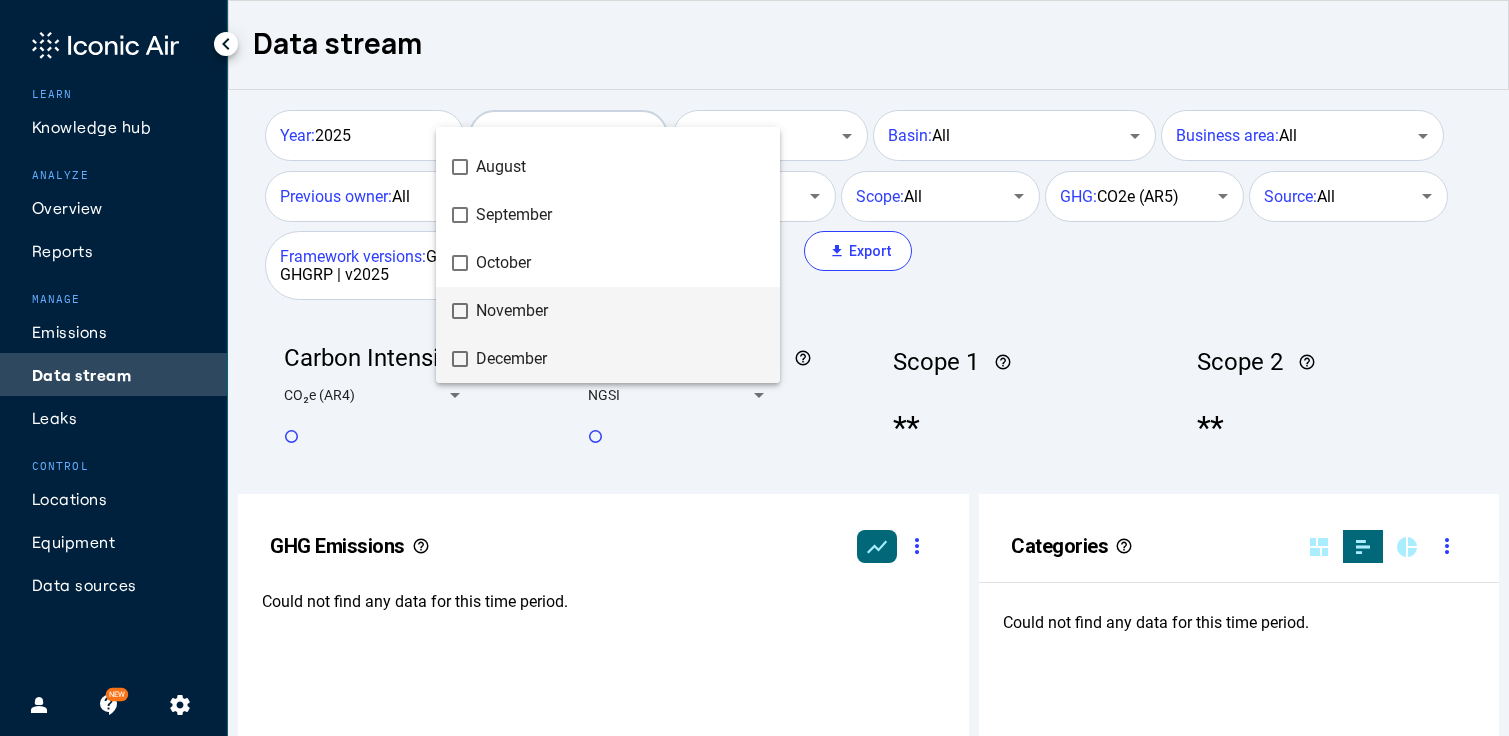 scroll, scrollTop: 0, scrollLeft: 0, axis: both 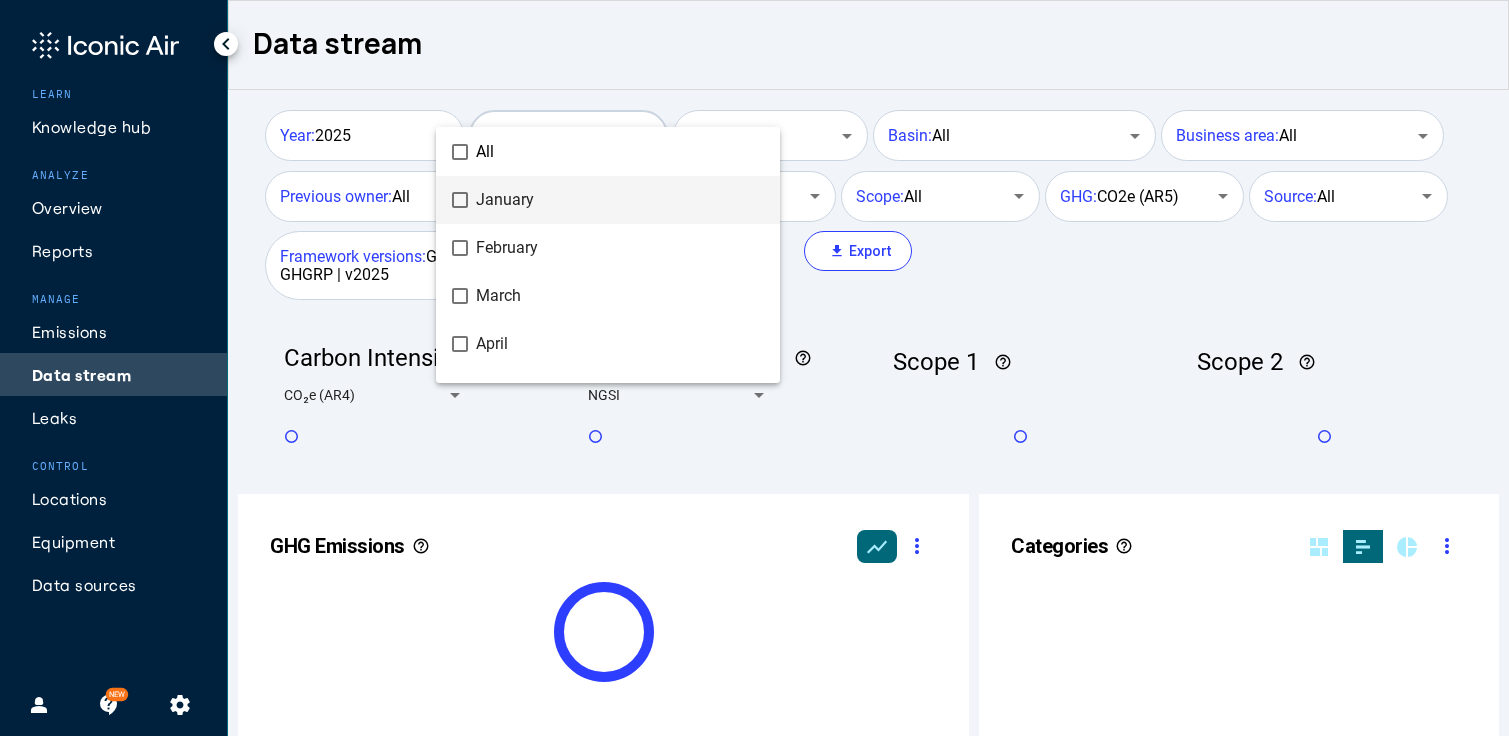 click on "January" at bounding box center (620, 200) 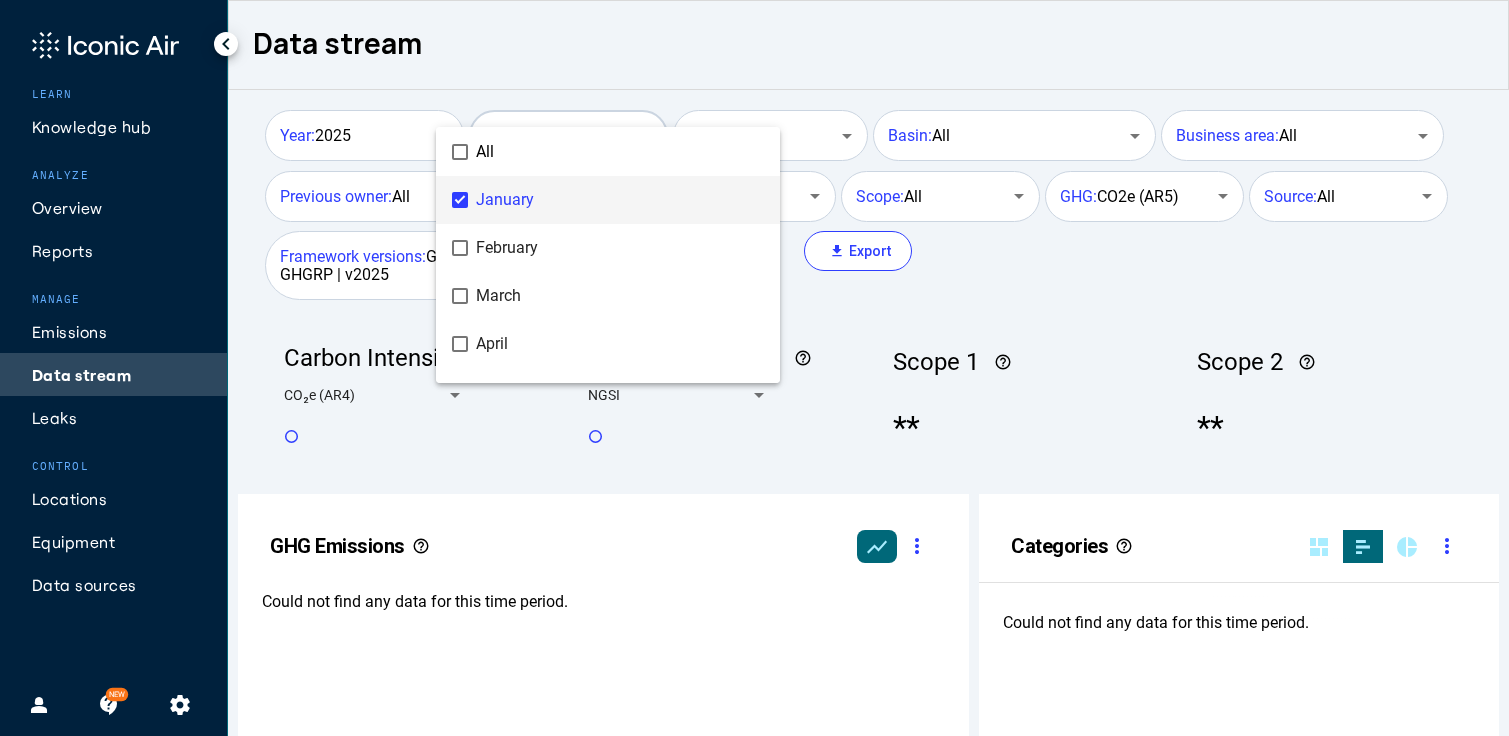 scroll, scrollTop: 999579, scrollLeft: 999374, axis: both 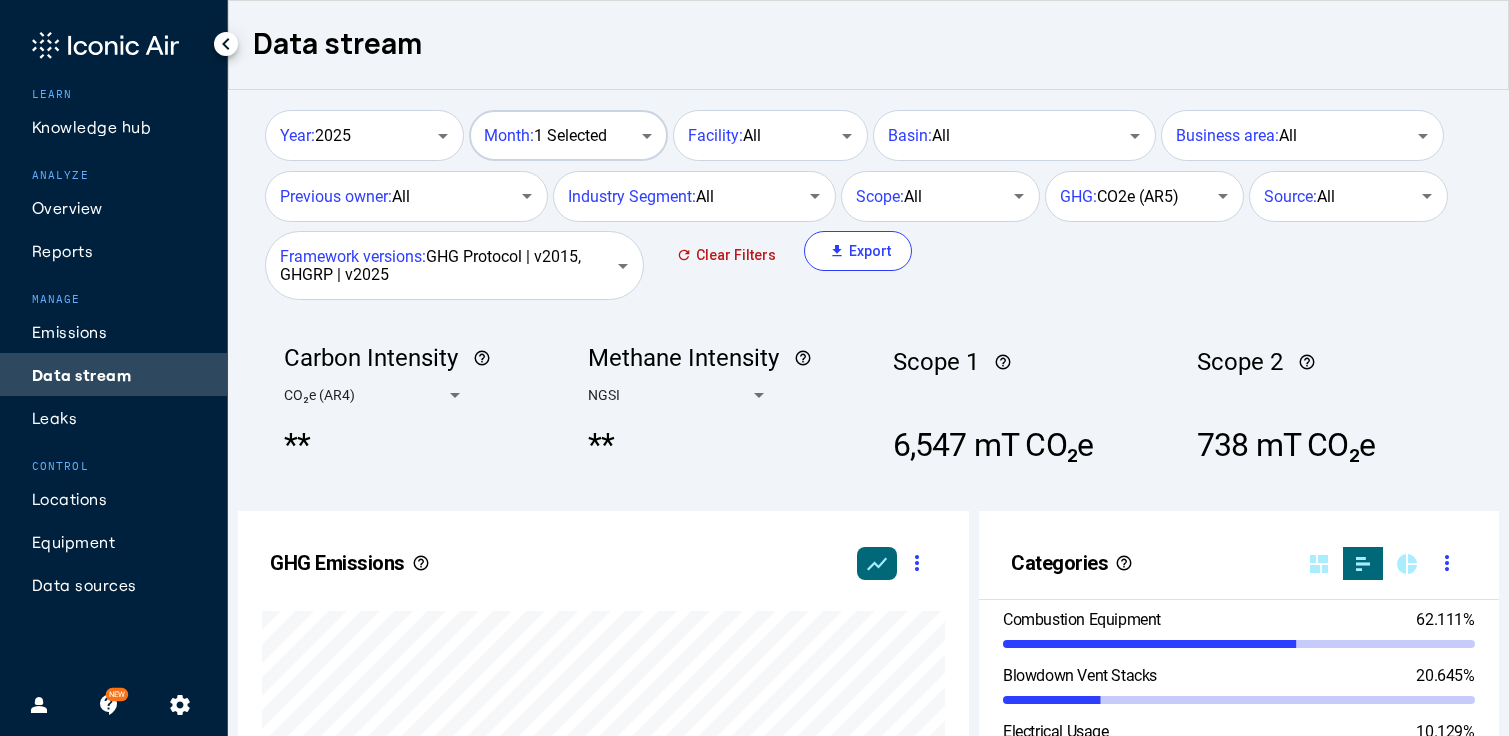 click on "Month:   1 Selected" at bounding box center (566, 133) 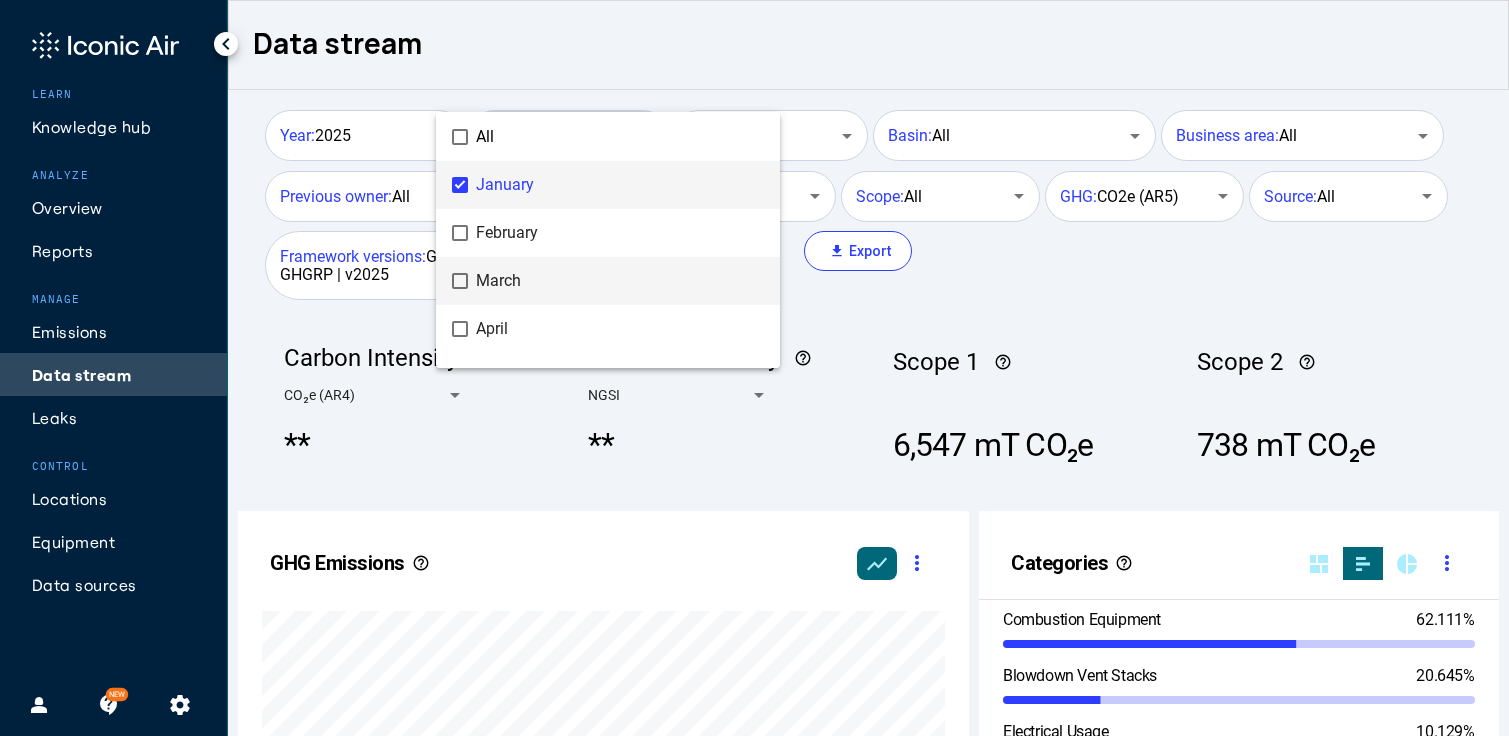 click on "March" at bounding box center (620, 281) 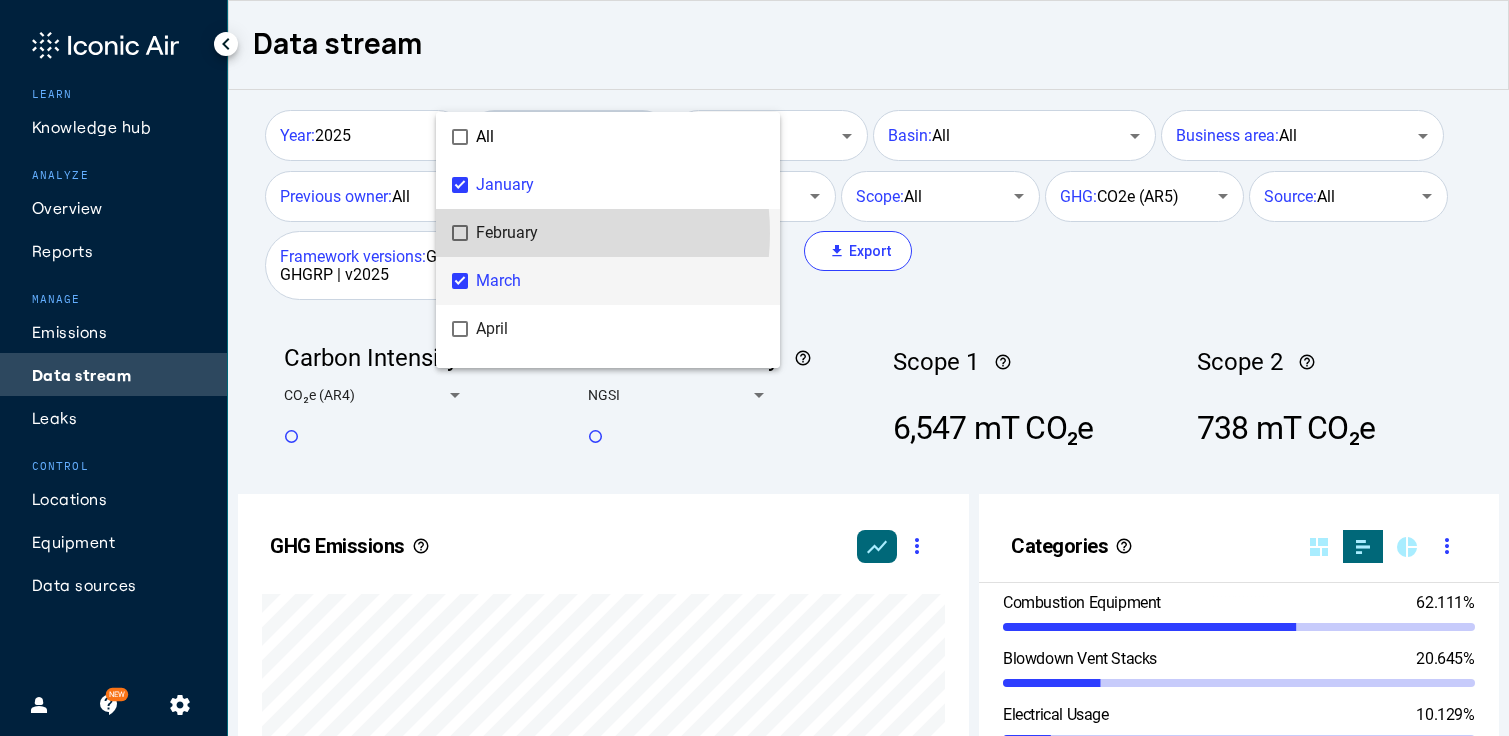 click on "February" at bounding box center [620, 233] 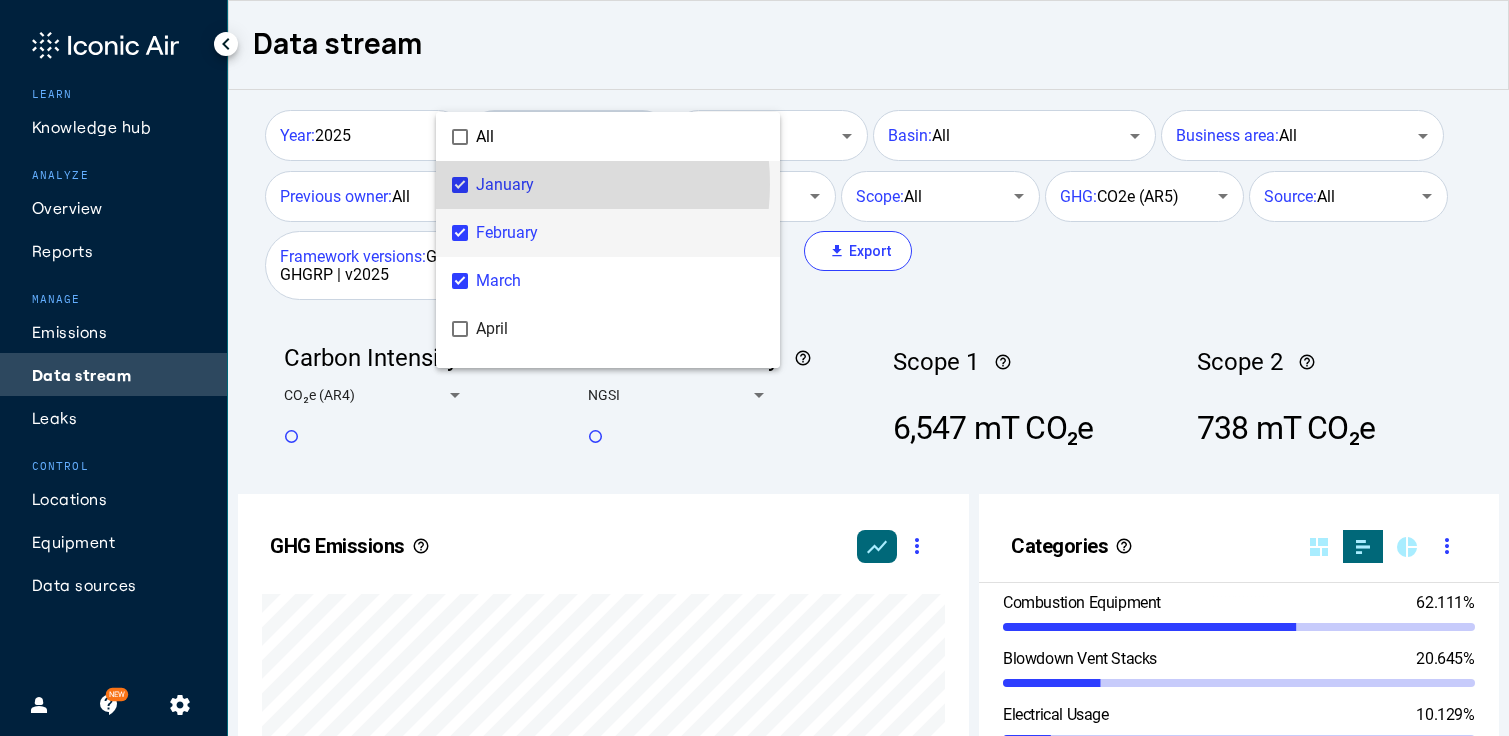 click on "January" at bounding box center [620, 185] 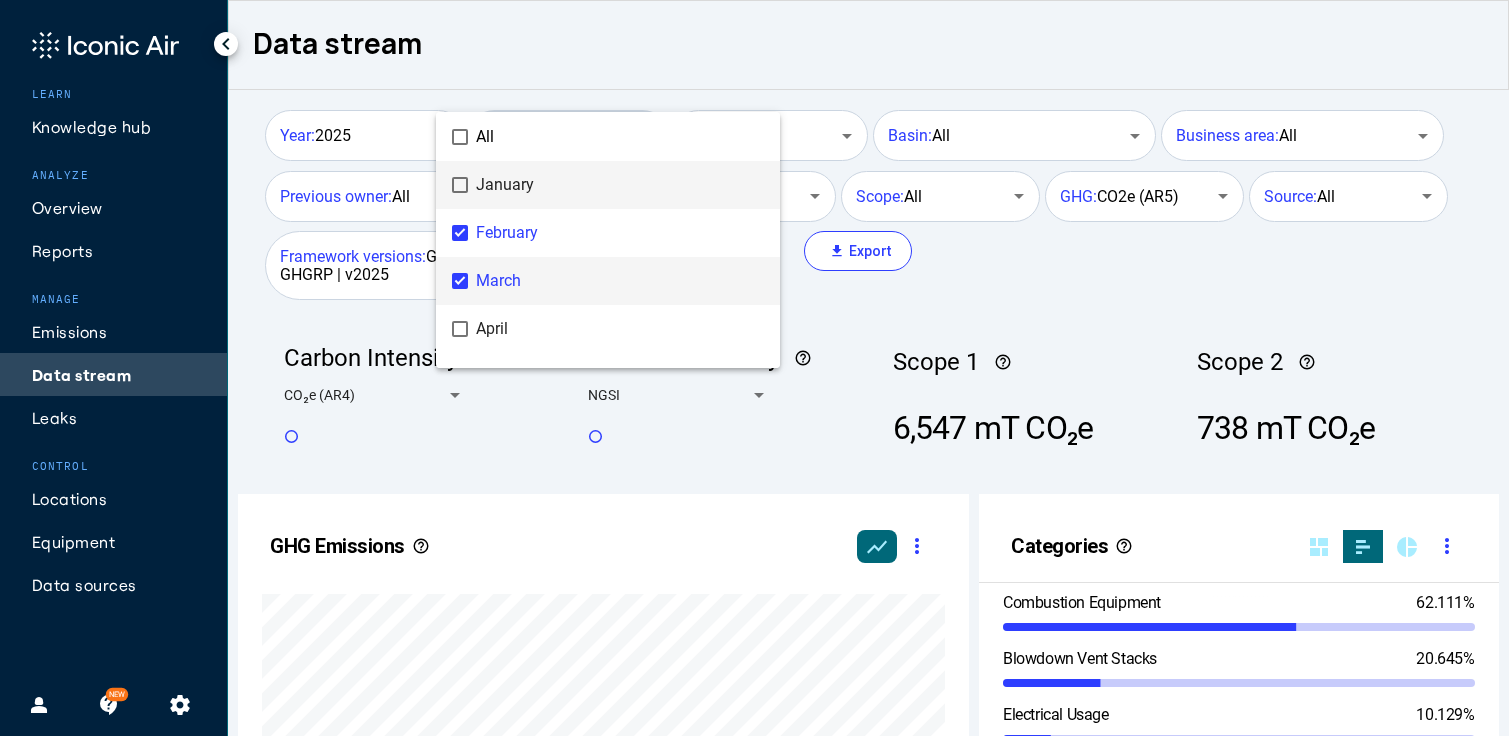 click on "March" at bounding box center (620, 281) 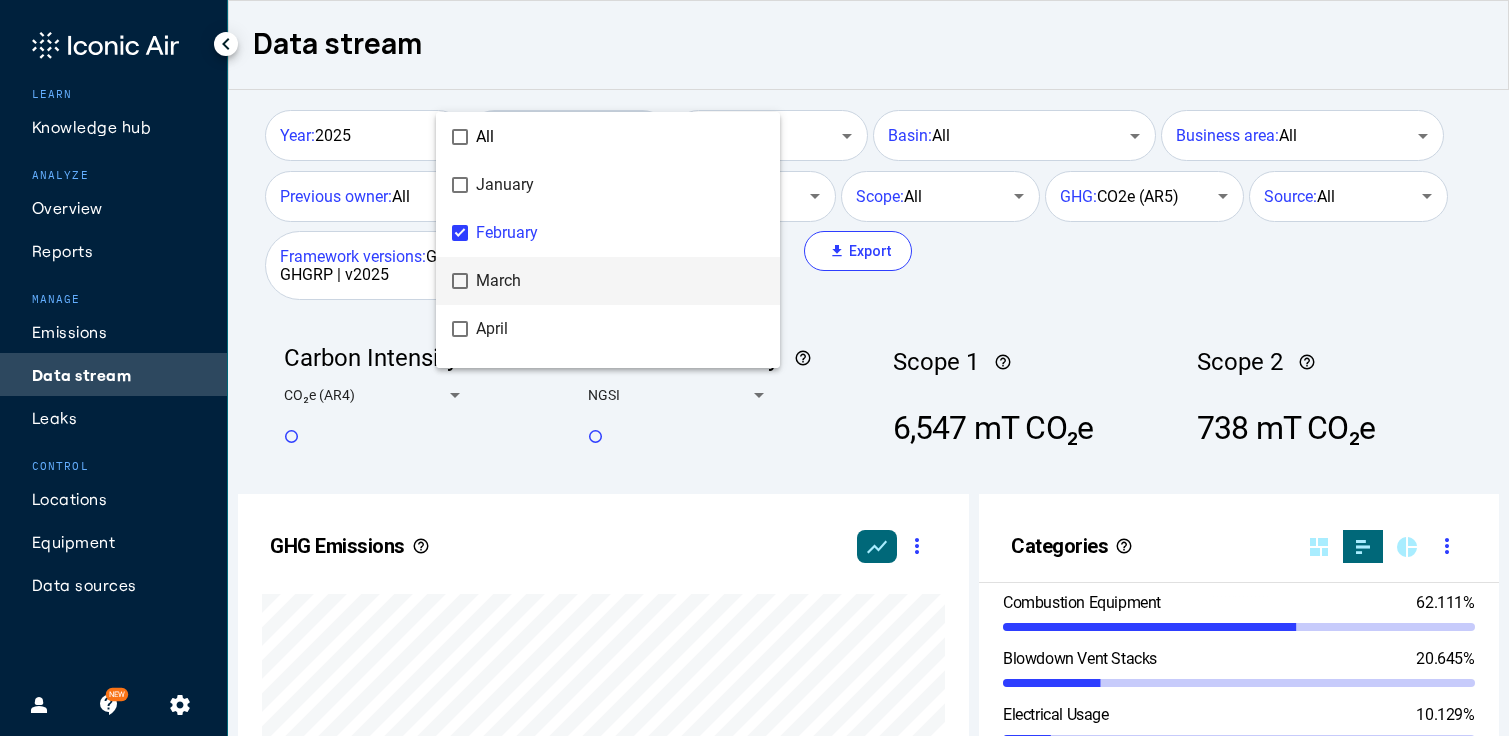 click at bounding box center [754, 368] 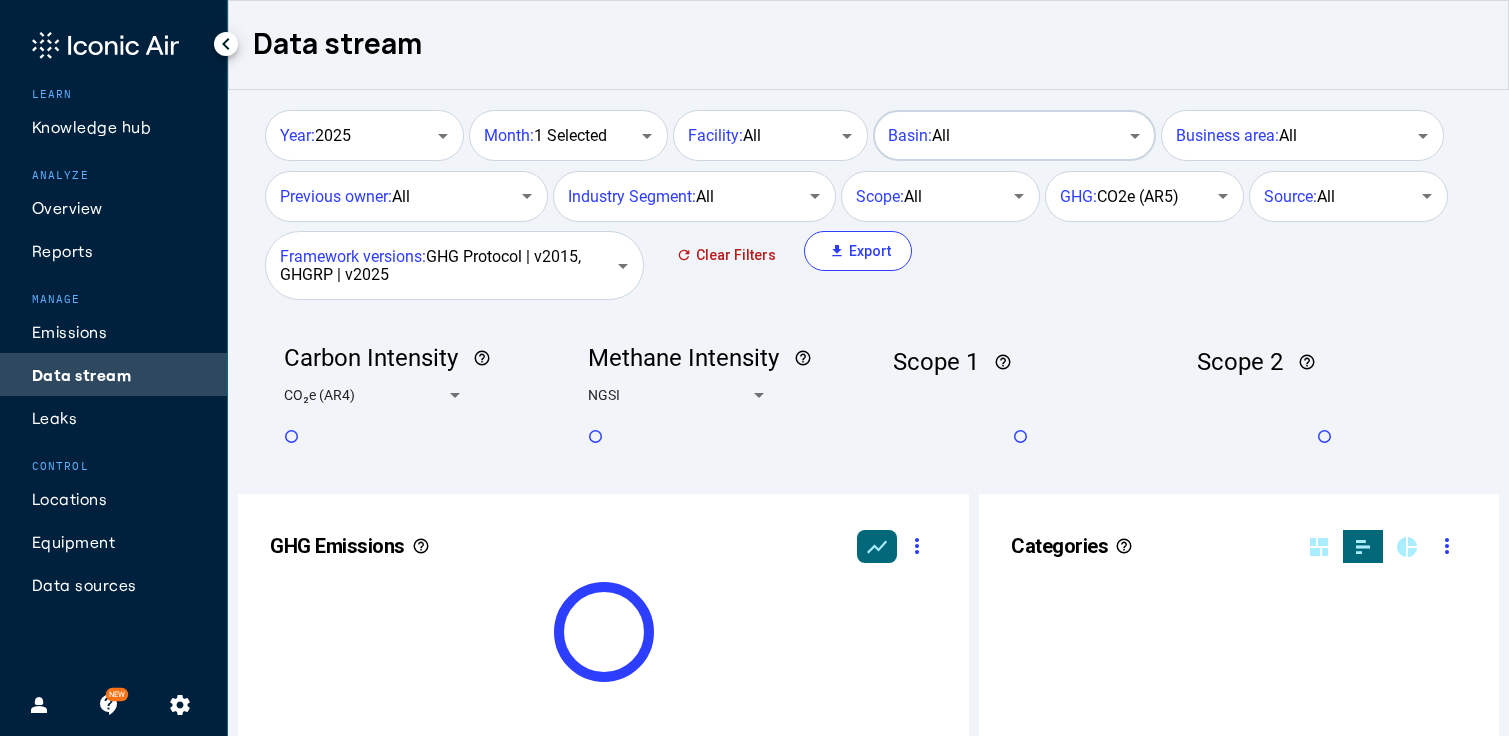 scroll, scrollTop: 999490, scrollLeft: 999374, axis: both 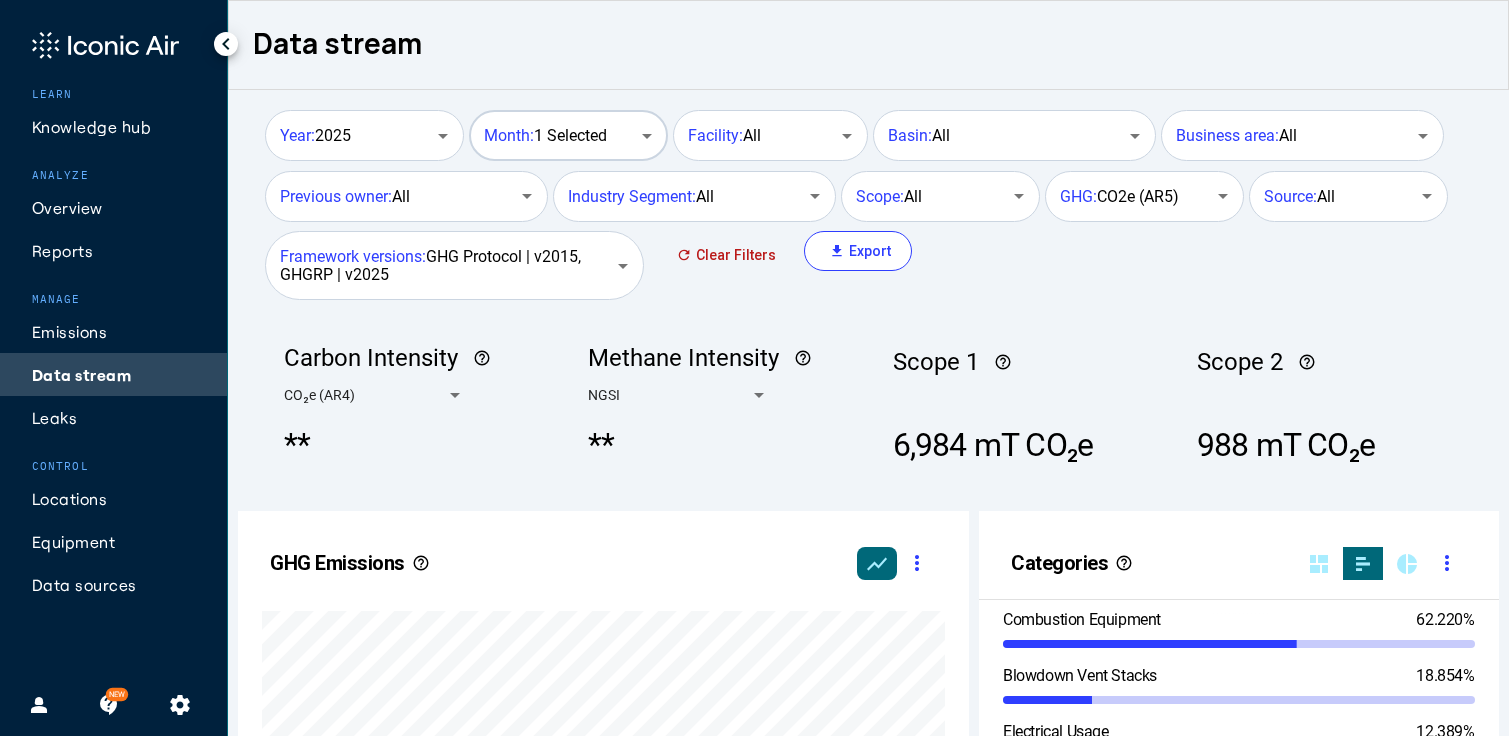 click on "Month:   1 Selected" at bounding box center (545, 136) 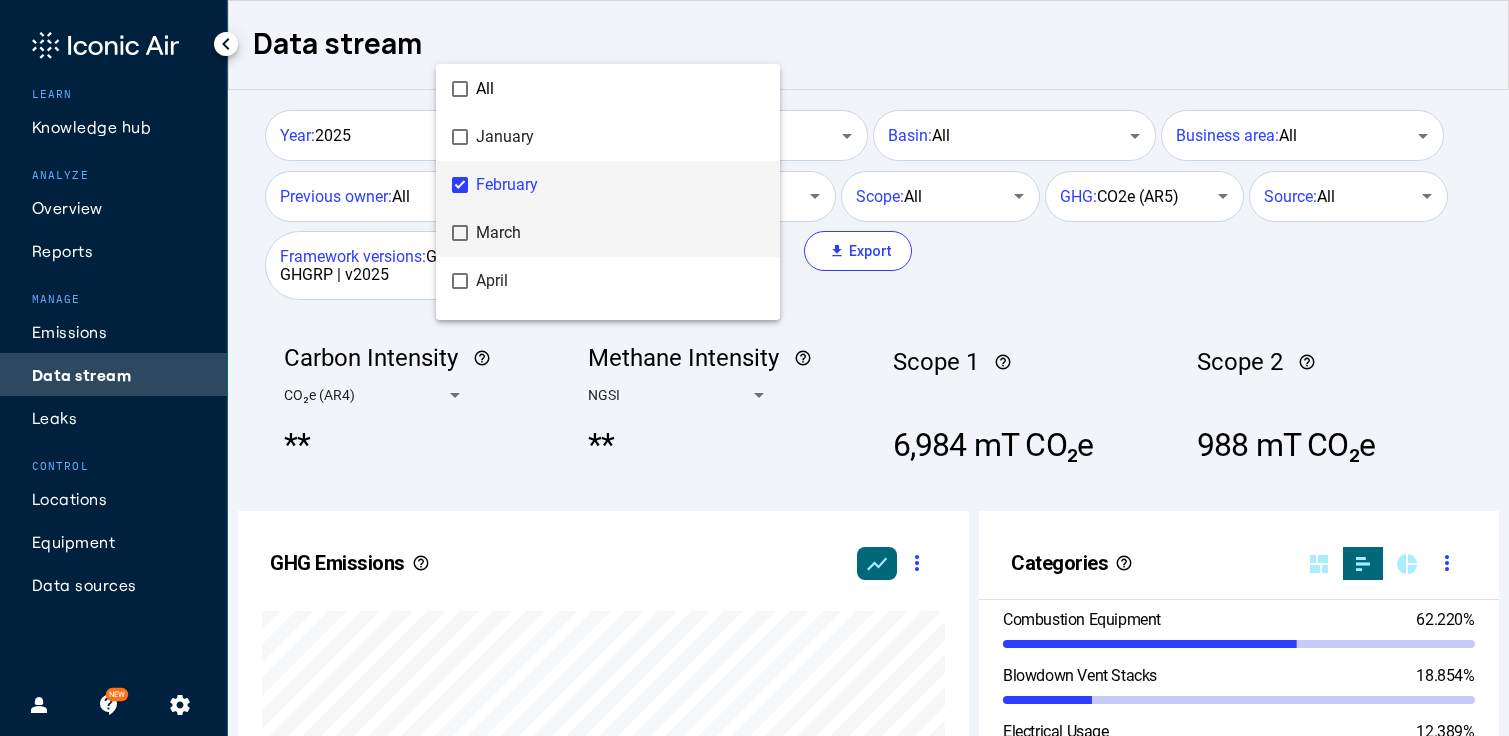 click on "March" at bounding box center [620, 233] 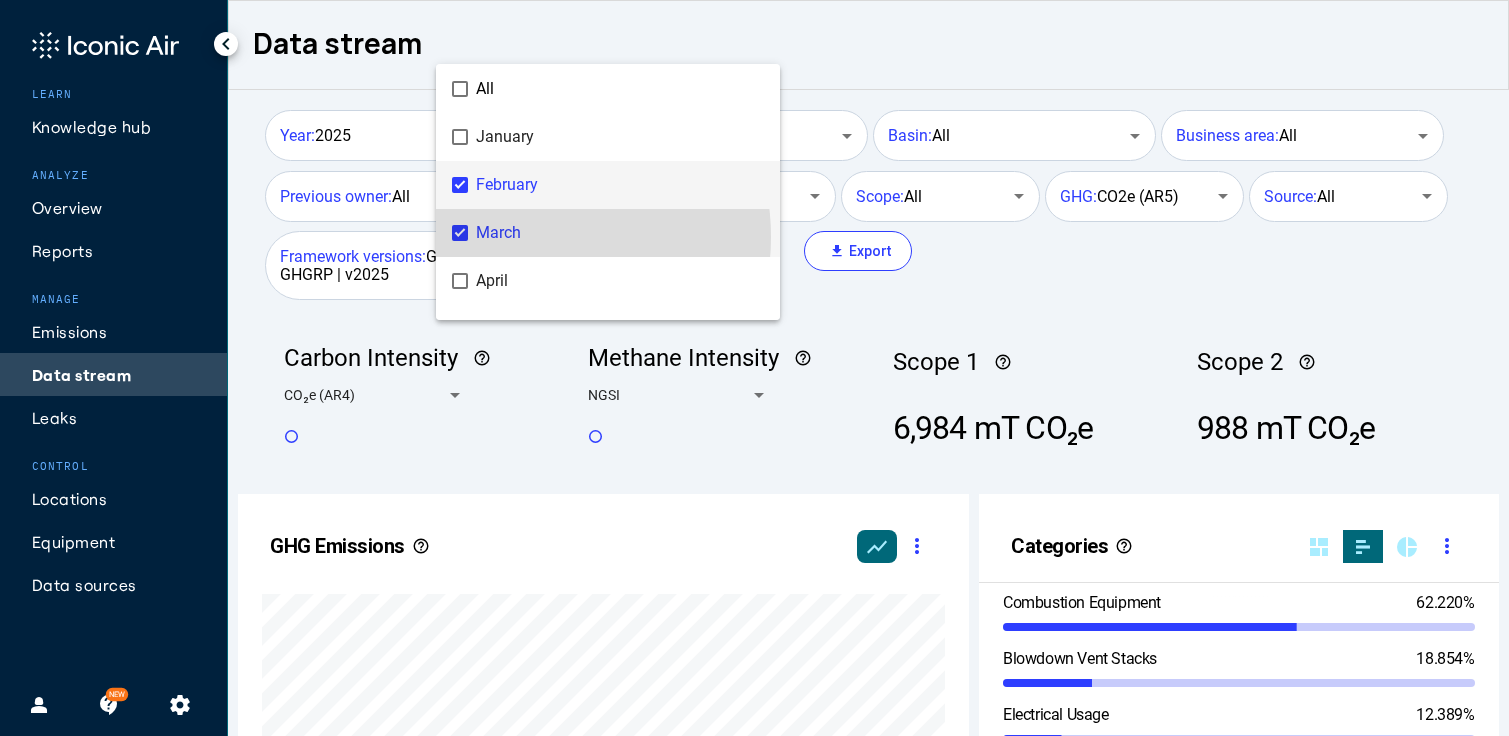 click on "February" at bounding box center (620, 185) 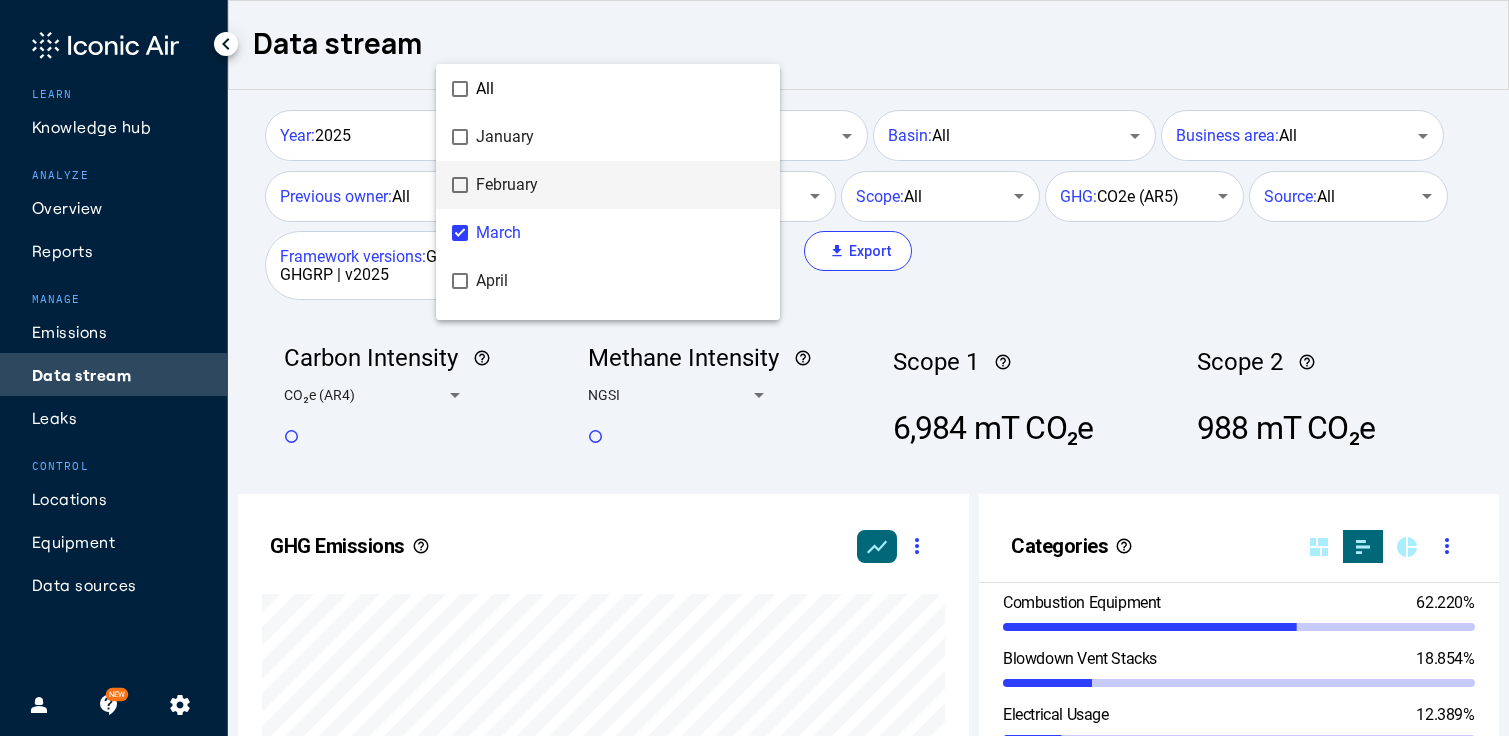 click at bounding box center (754, 368) 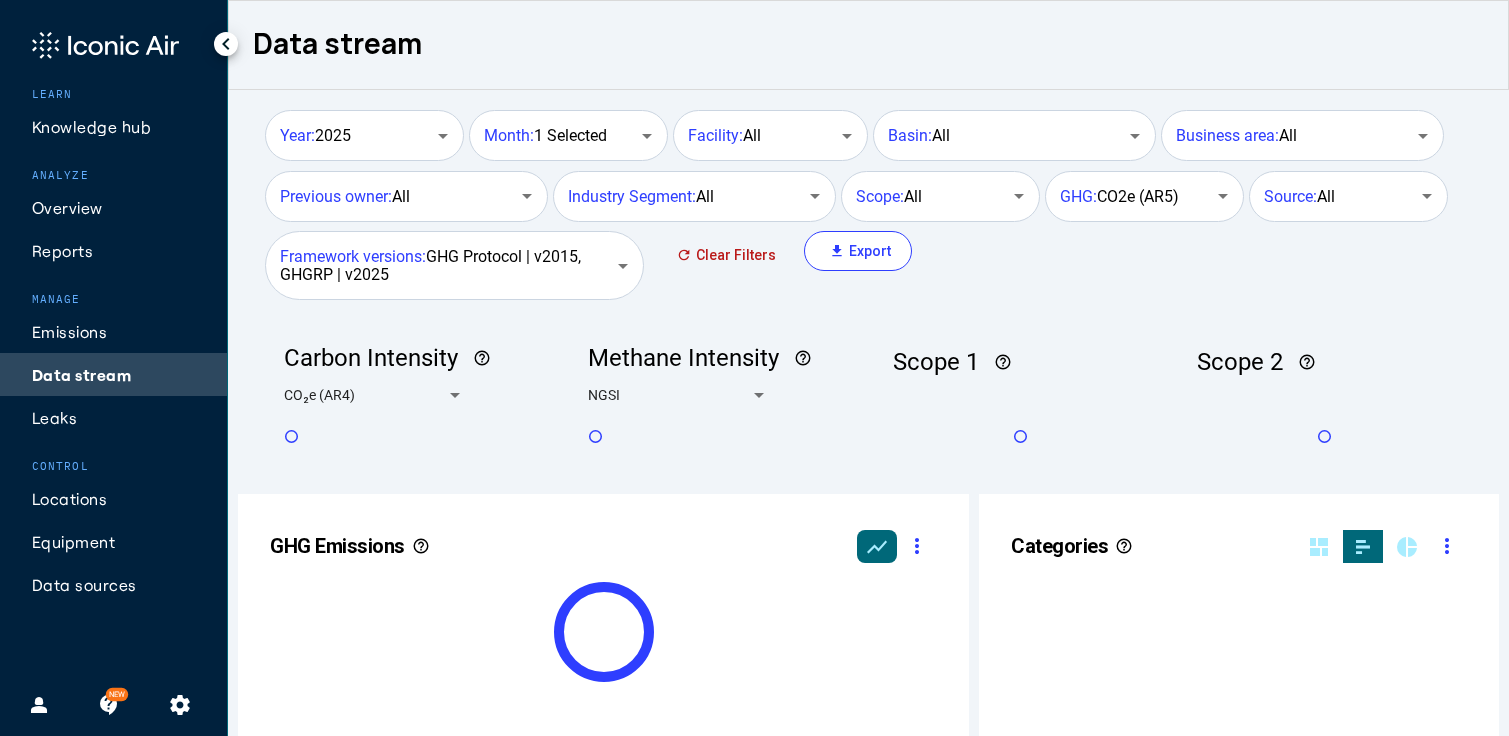 scroll, scrollTop: 999490, scrollLeft: 999374, axis: both 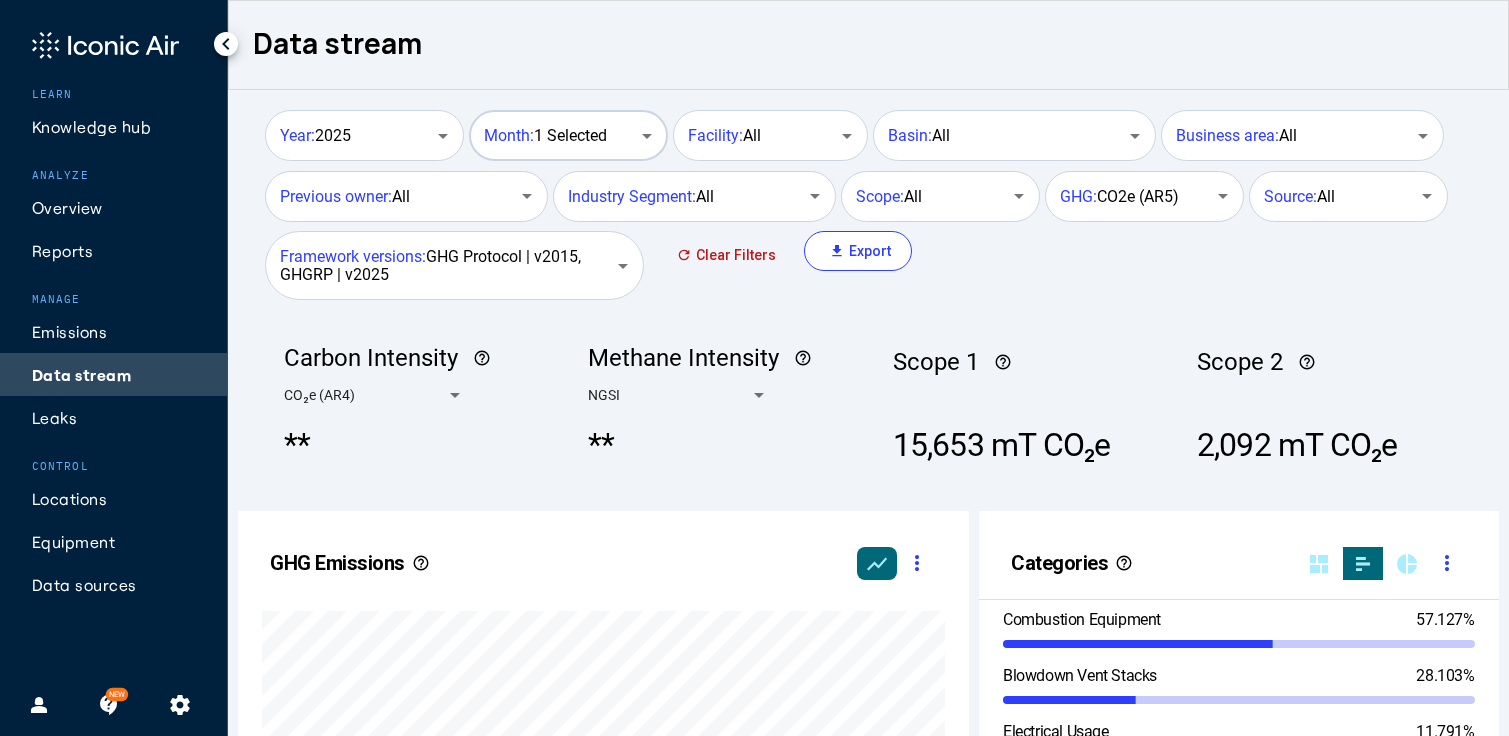 click on "Month:   1 Selected" at bounding box center (545, 136) 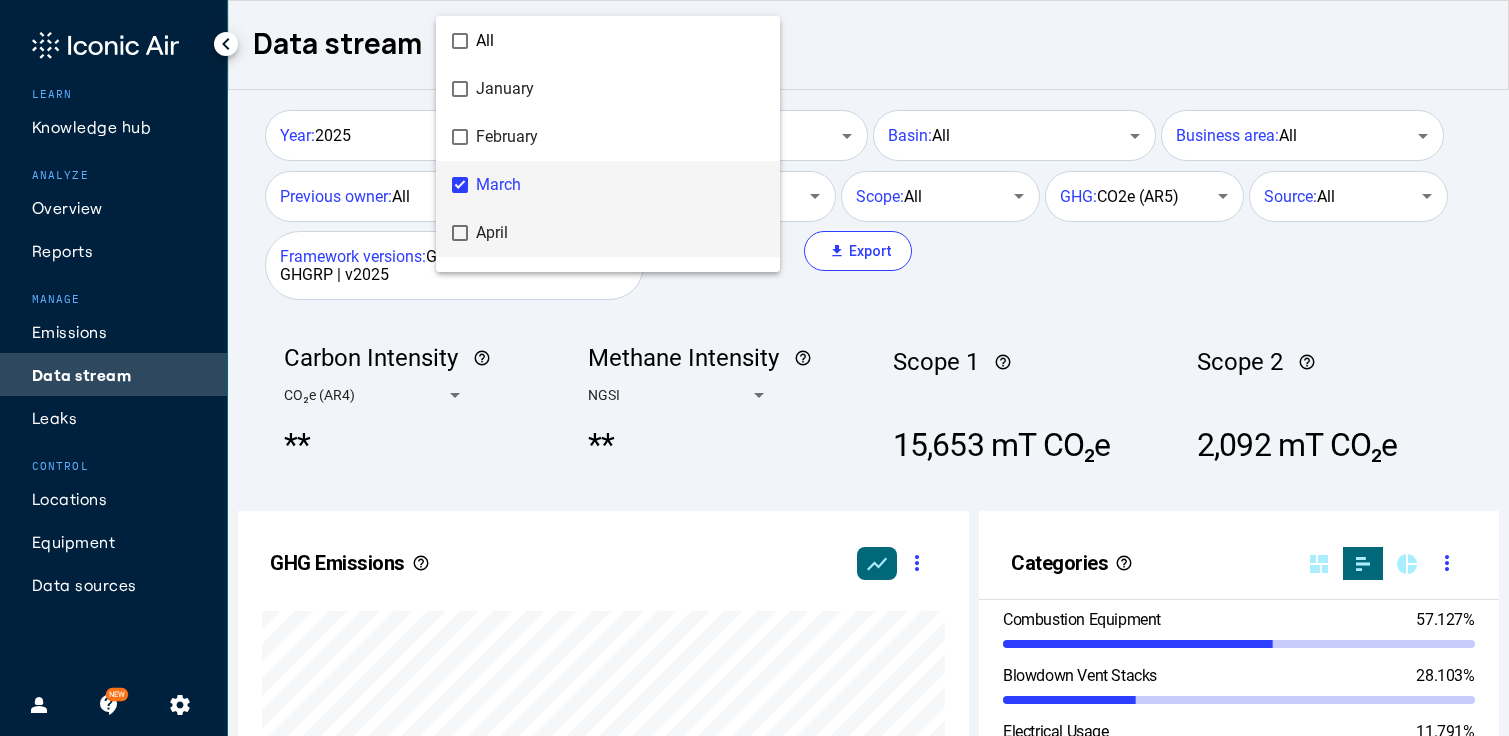 click on "April" at bounding box center [620, 233] 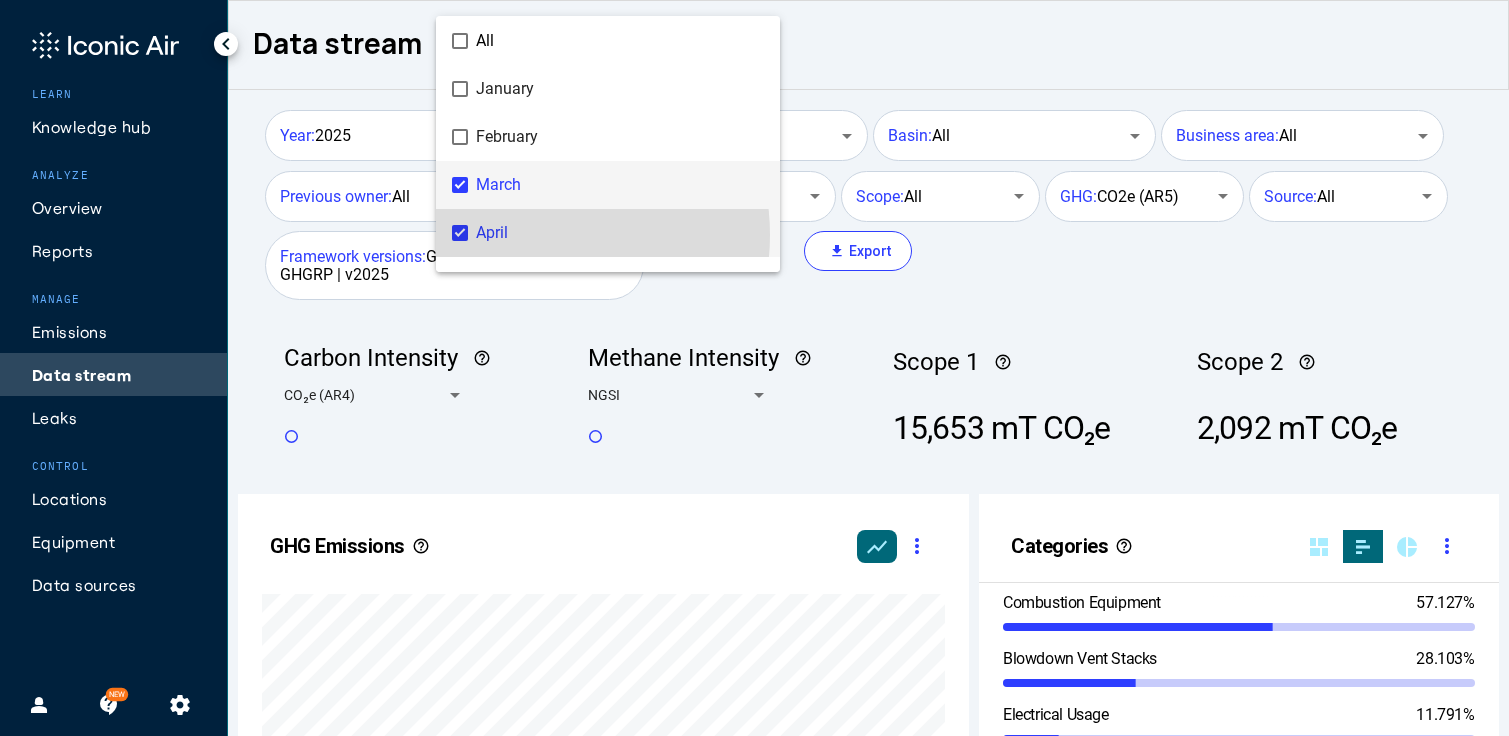 click on "March" at bounding box center [620, 185] 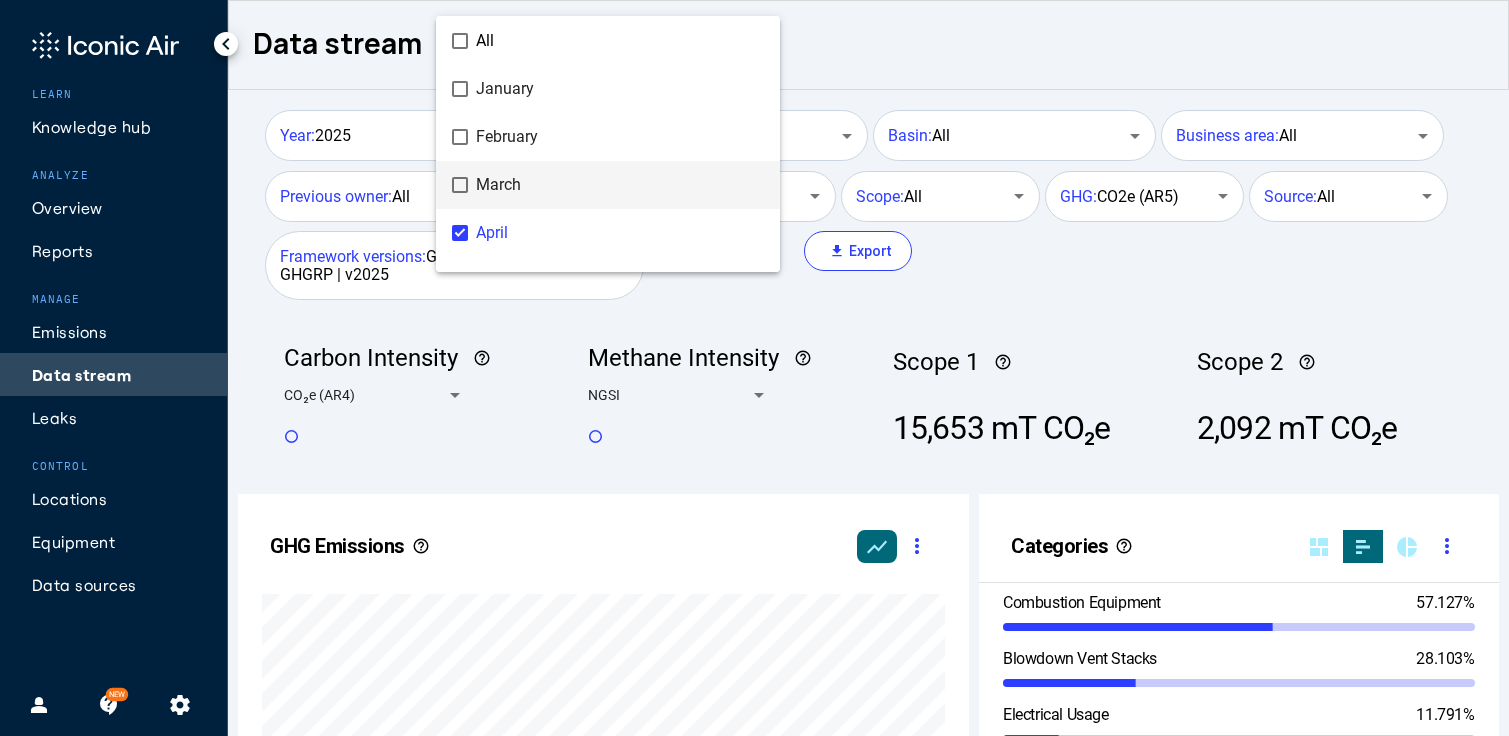 click at bounding box center (754, 368) 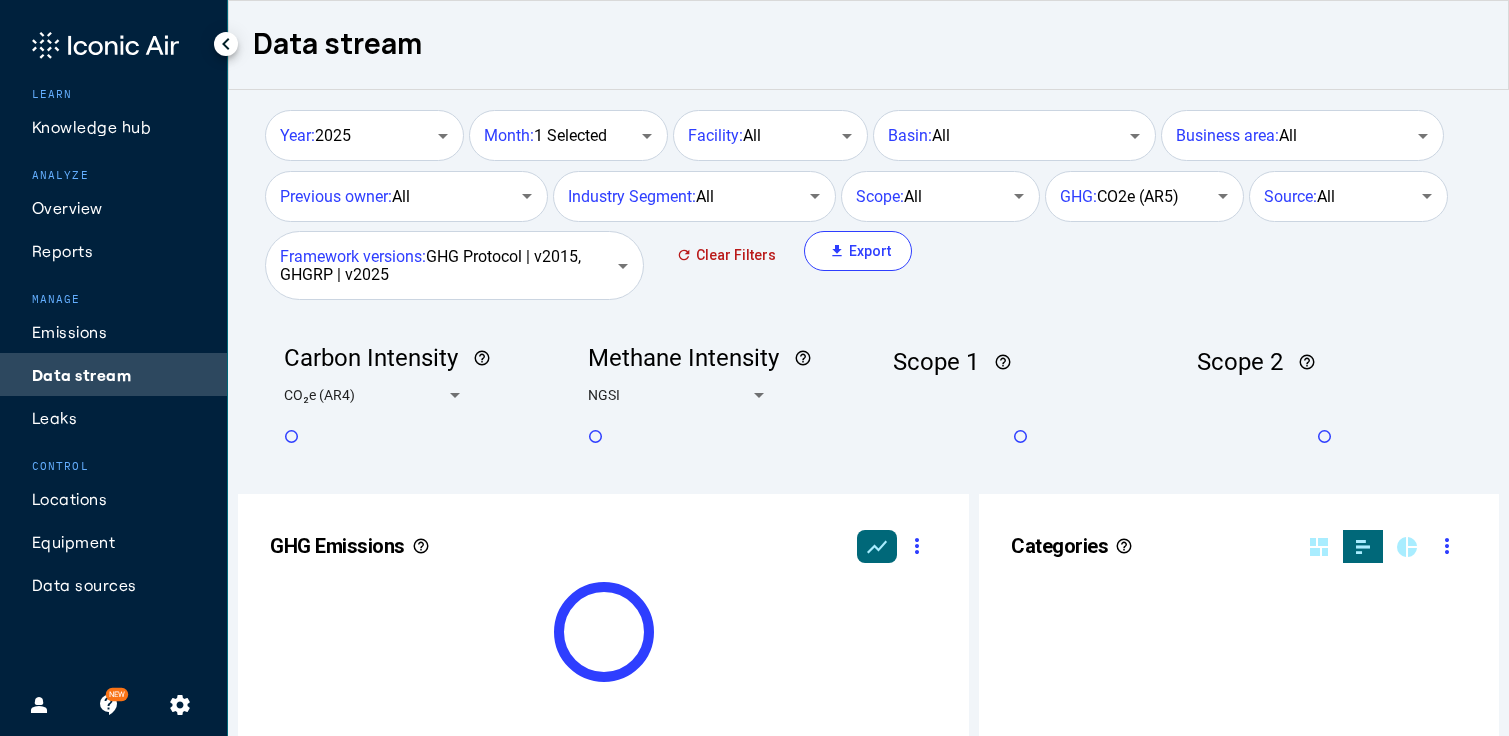 scroll, scrollTop: 999490, scrollLeft: 999374, axis: both 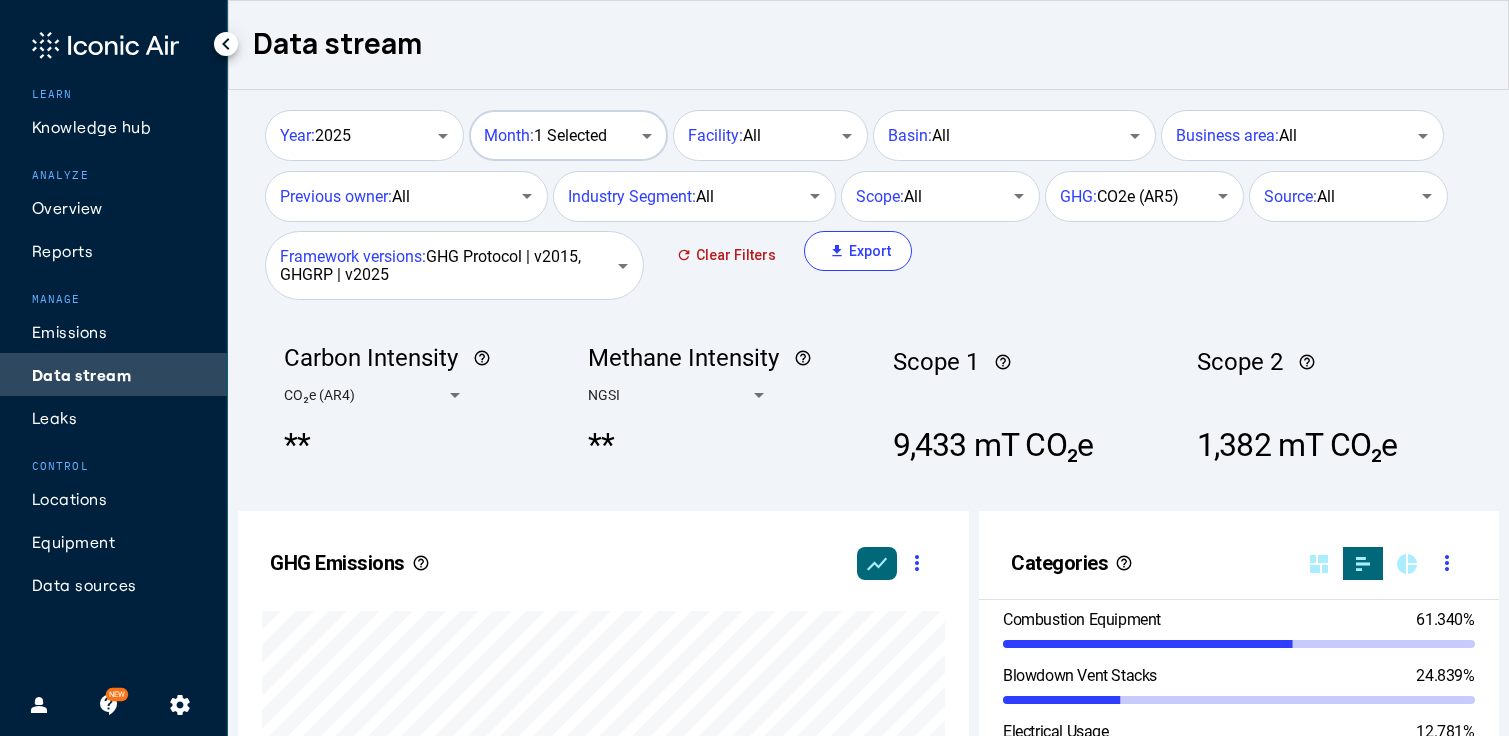 click on "Month:   1 Selected" at bounding box center [545, 136] 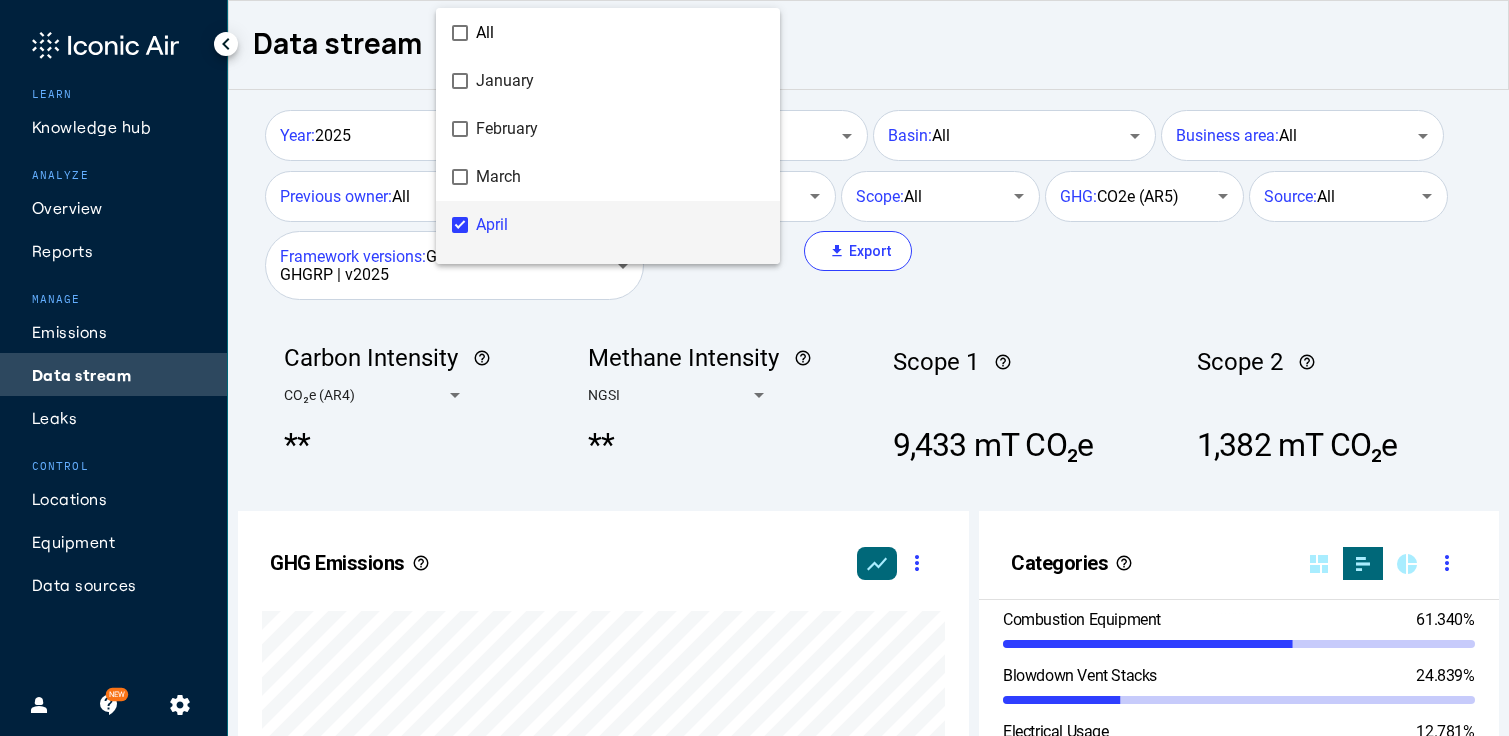scroll, scrollTop: 40, scrollLeft: 0, axis: vertical 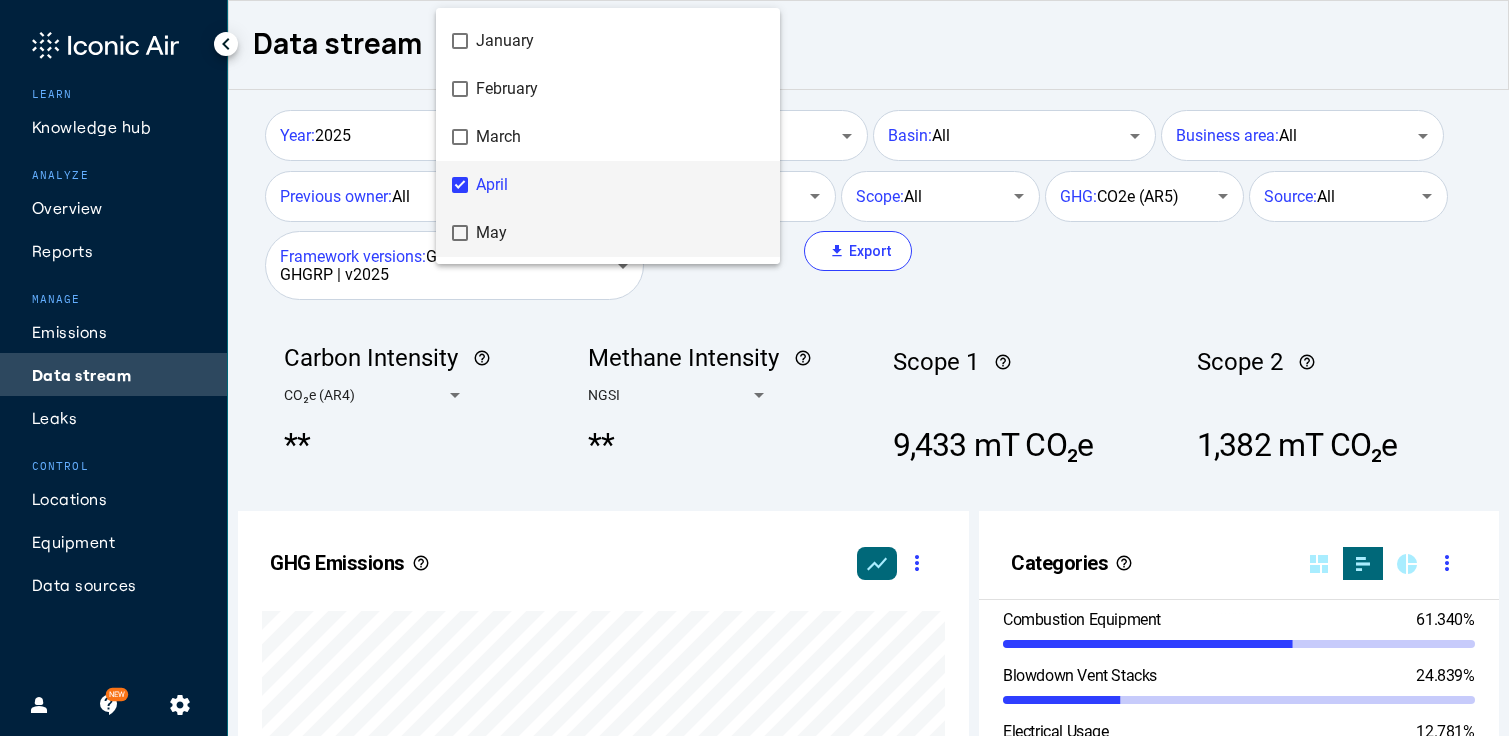 click on "May" at bounding box center [620, 233] 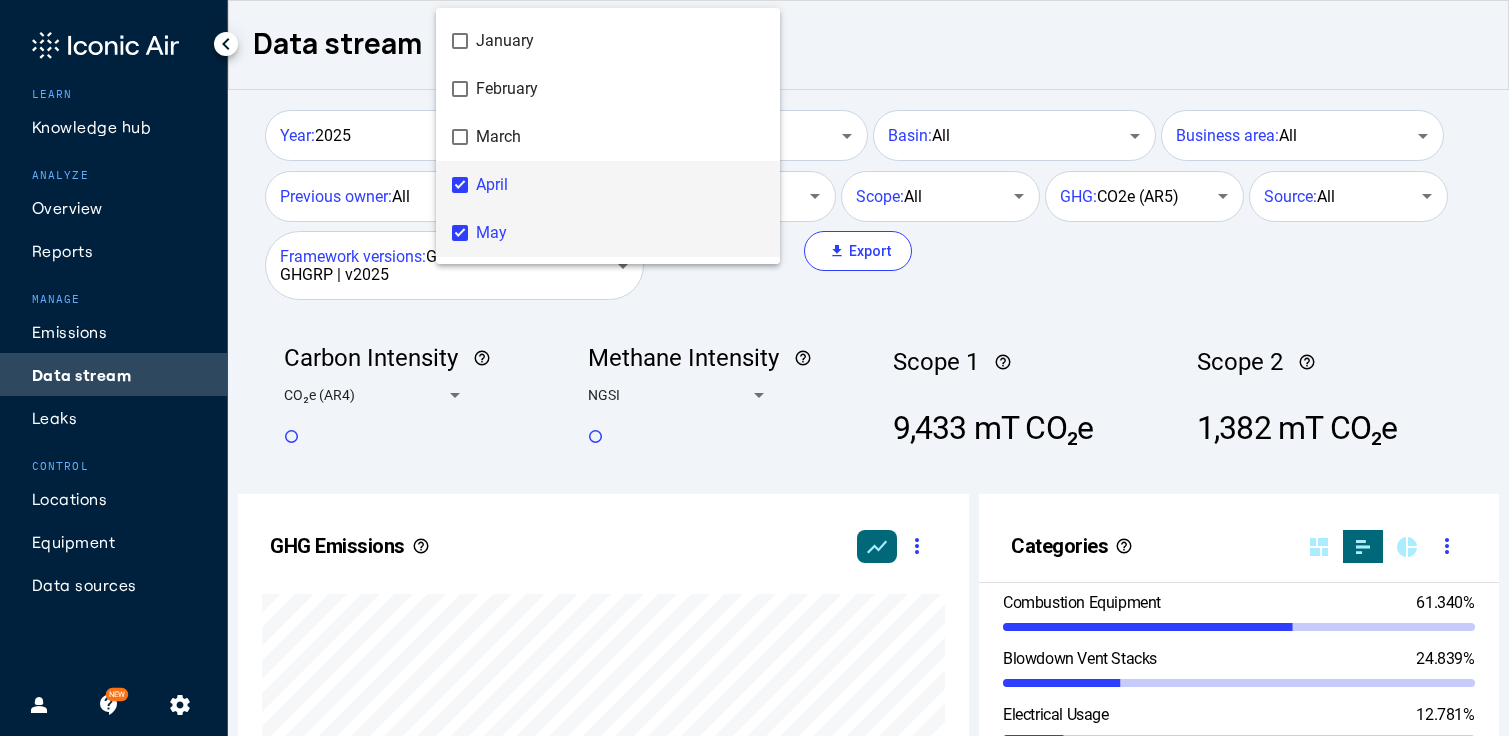 click on "April" at bounding box center (620, 185) 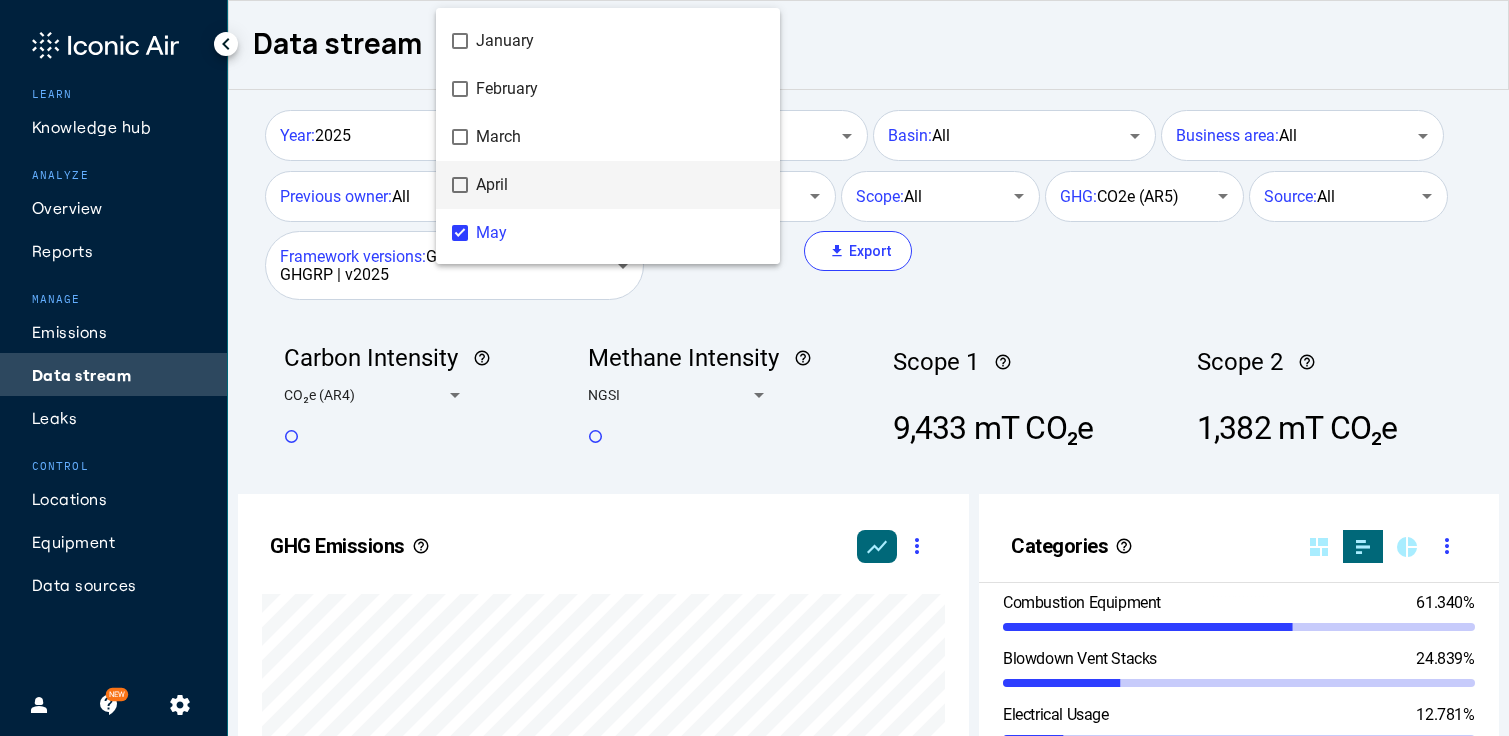 click at bounding box center (754, 368) 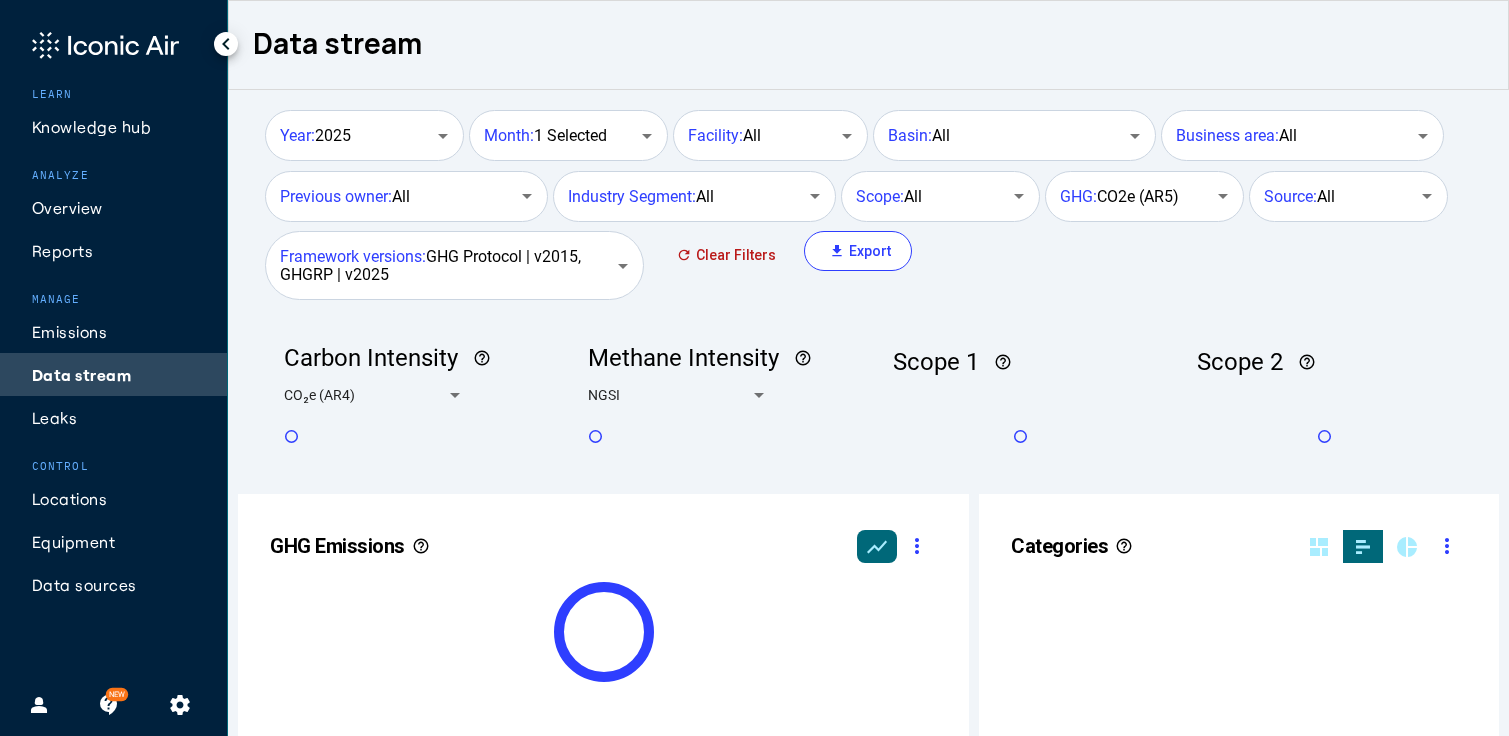 scroll, scrollTop: 999490, scrollLeft: 999374, axis: both 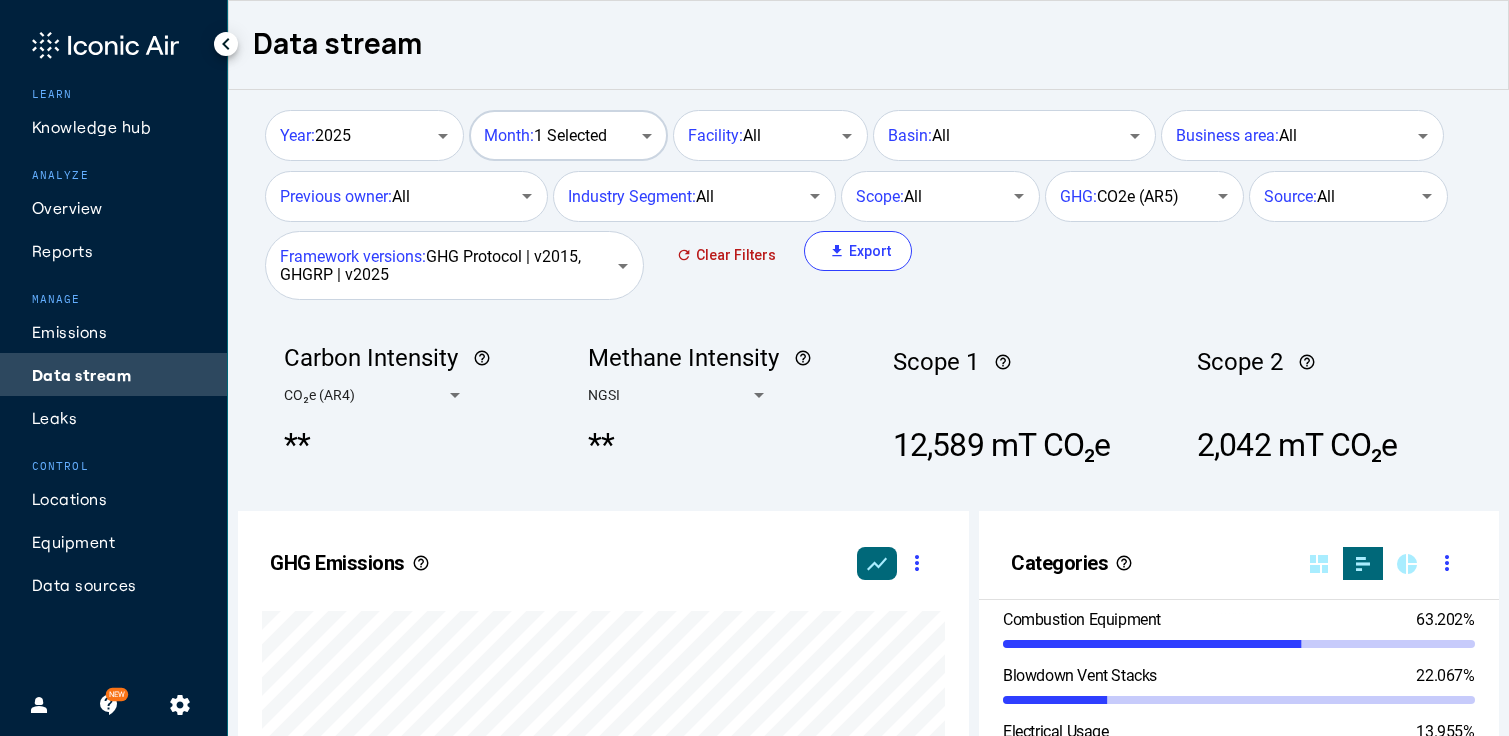 click on "Month:   1 Selected" at bounding box center (566, 133) 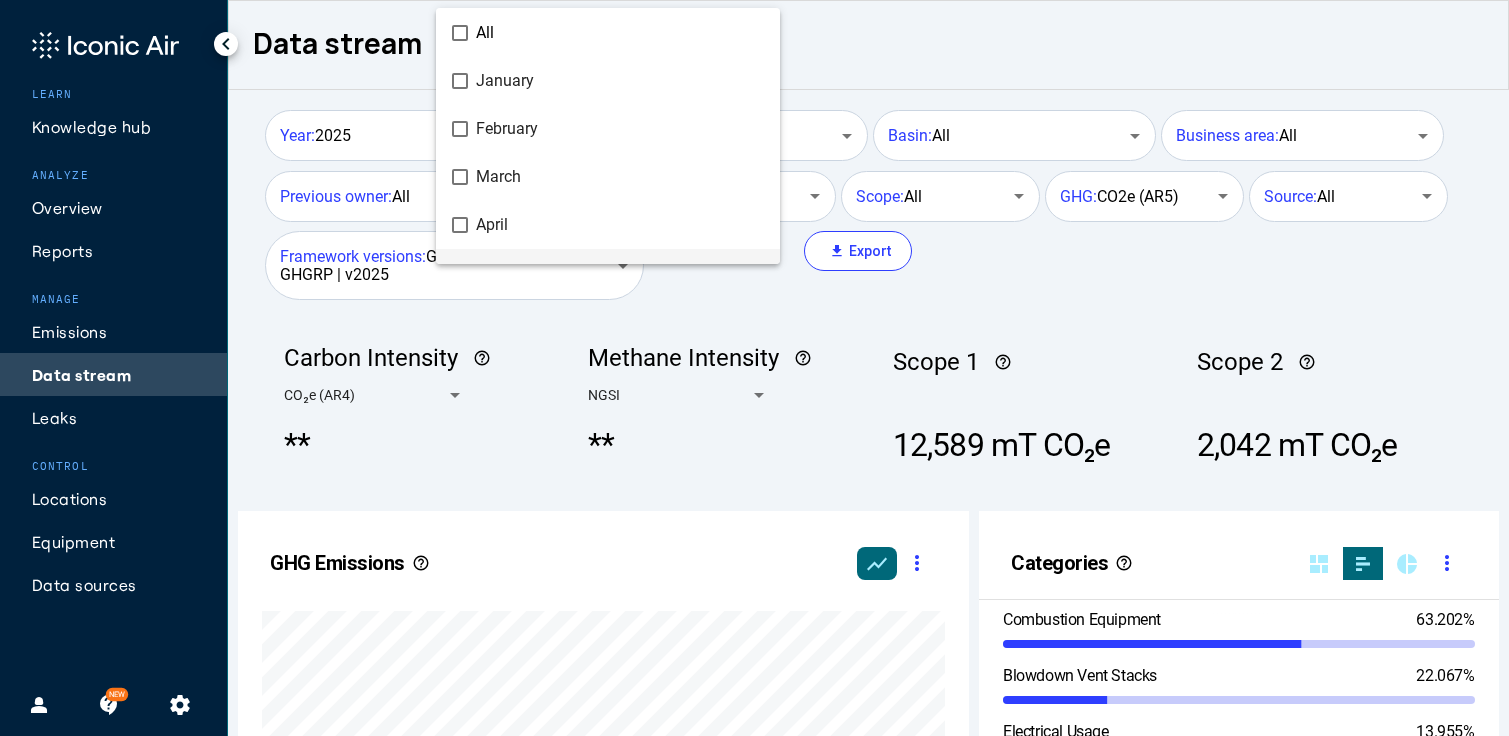 scroll, scrollTop: 88, scrollLeft: 0, axis: vertical 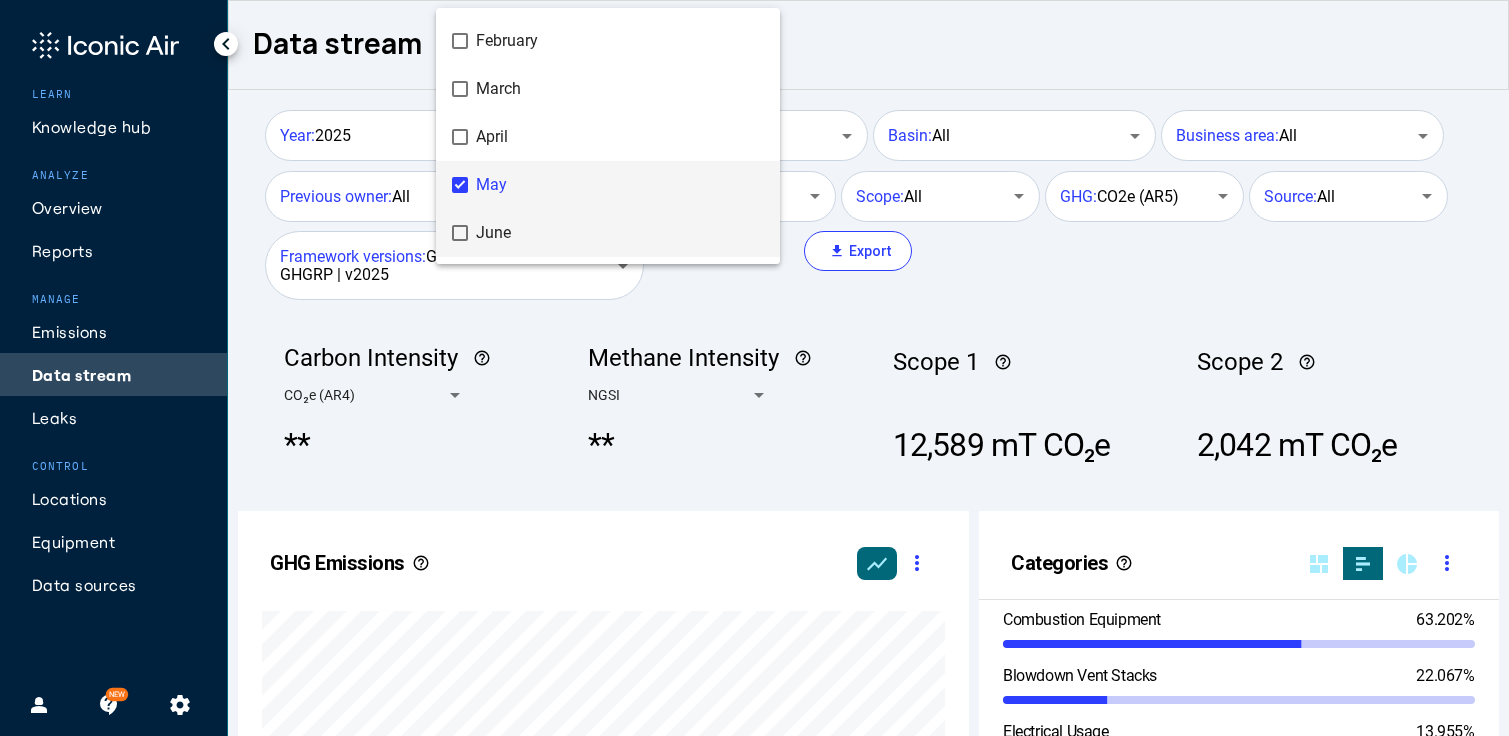 drag, startPoint x: 553, startPoint y: 228, endPoint x: 550, endPoint y: 201, distance: 27.166155 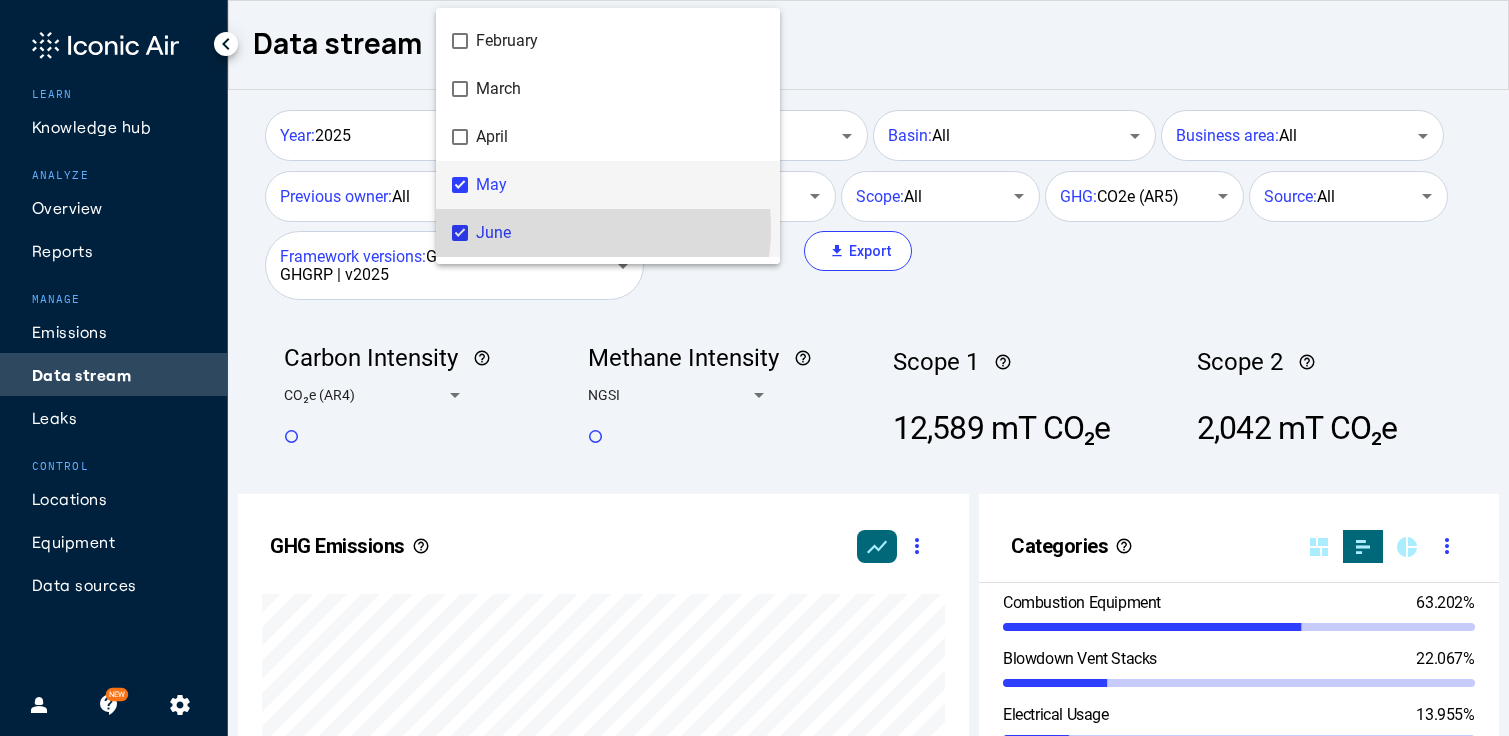 click on "May" at bounding box center [620, 185] 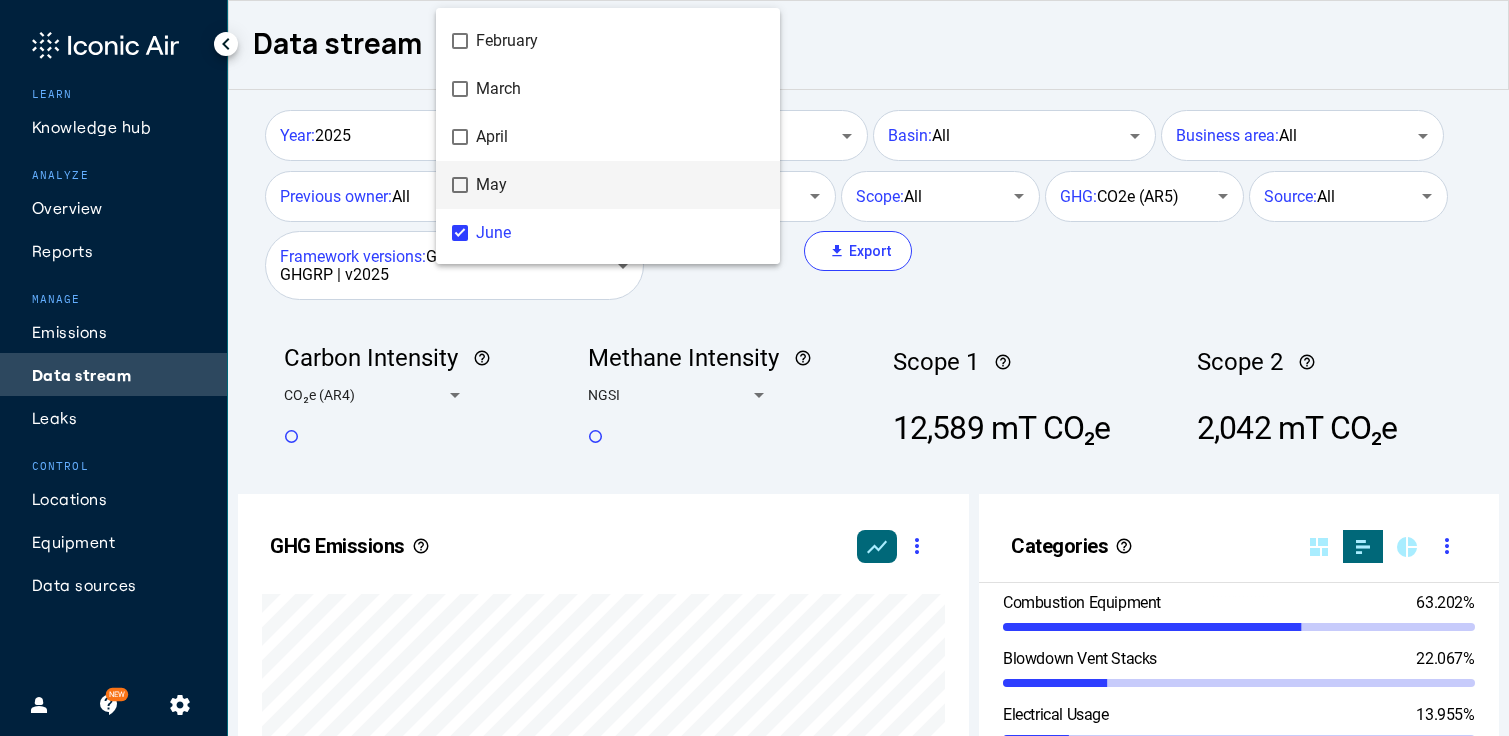 click at bounding box center (754, 368) 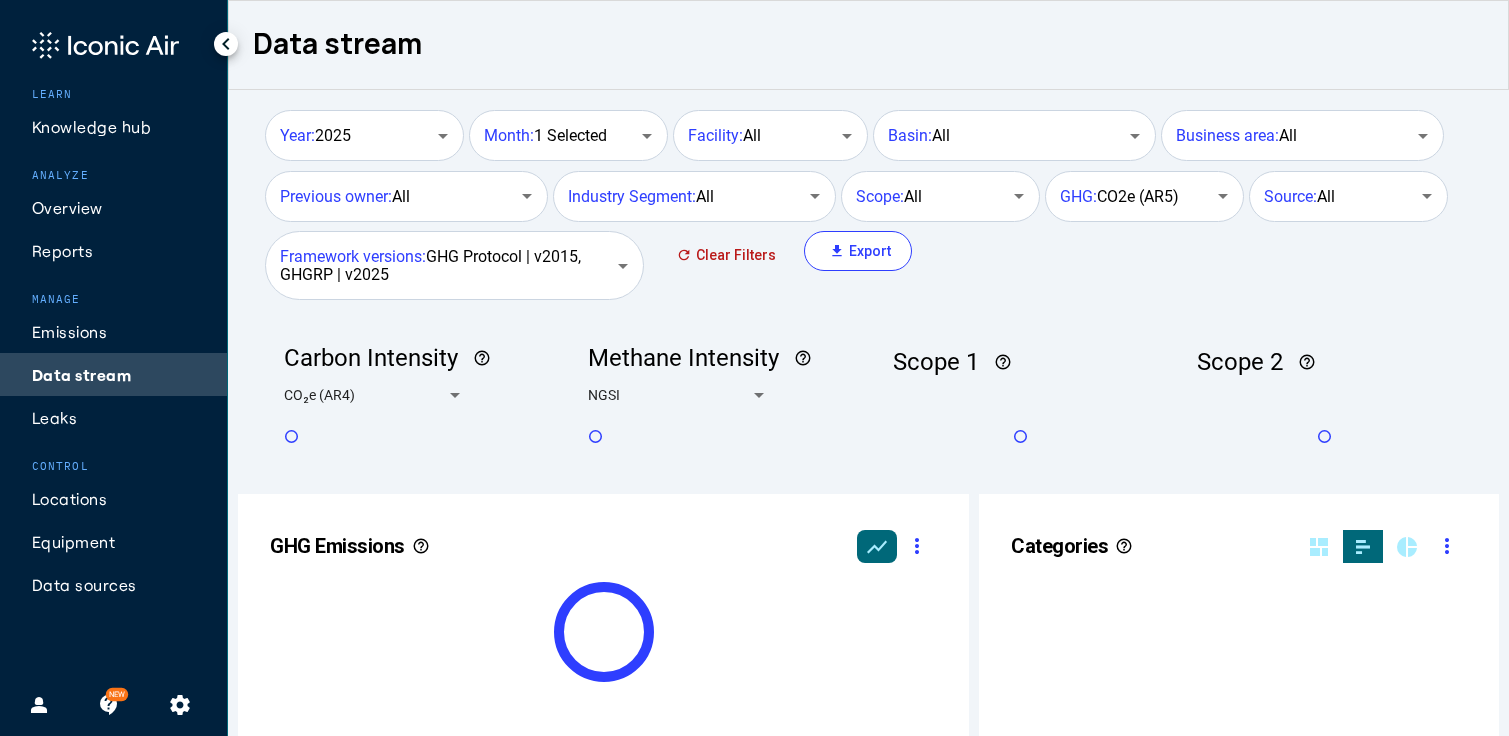 scroll, scrollTop: 999490, scrollLeft: 999374, axis: both 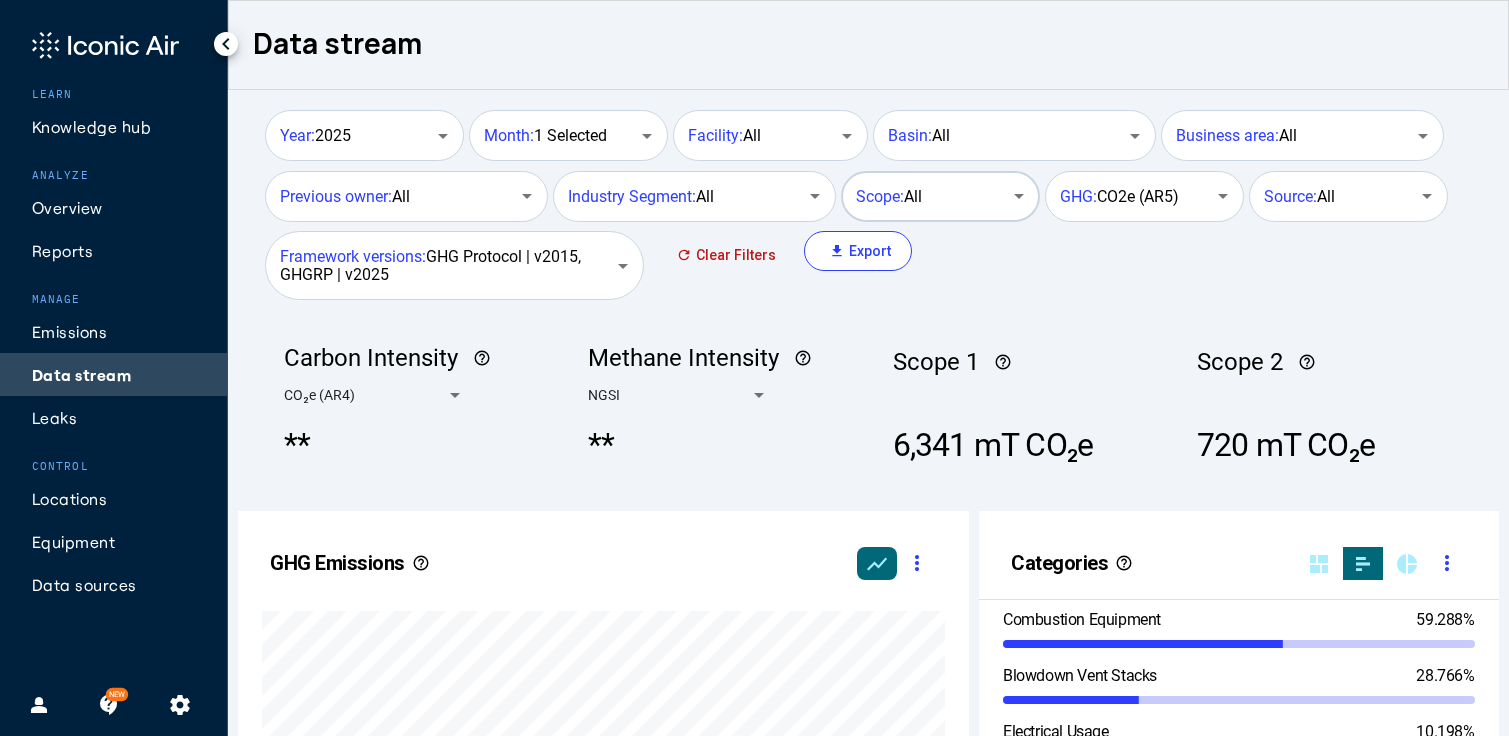 click on "Scope:   All" at bounding box center (930, 197) 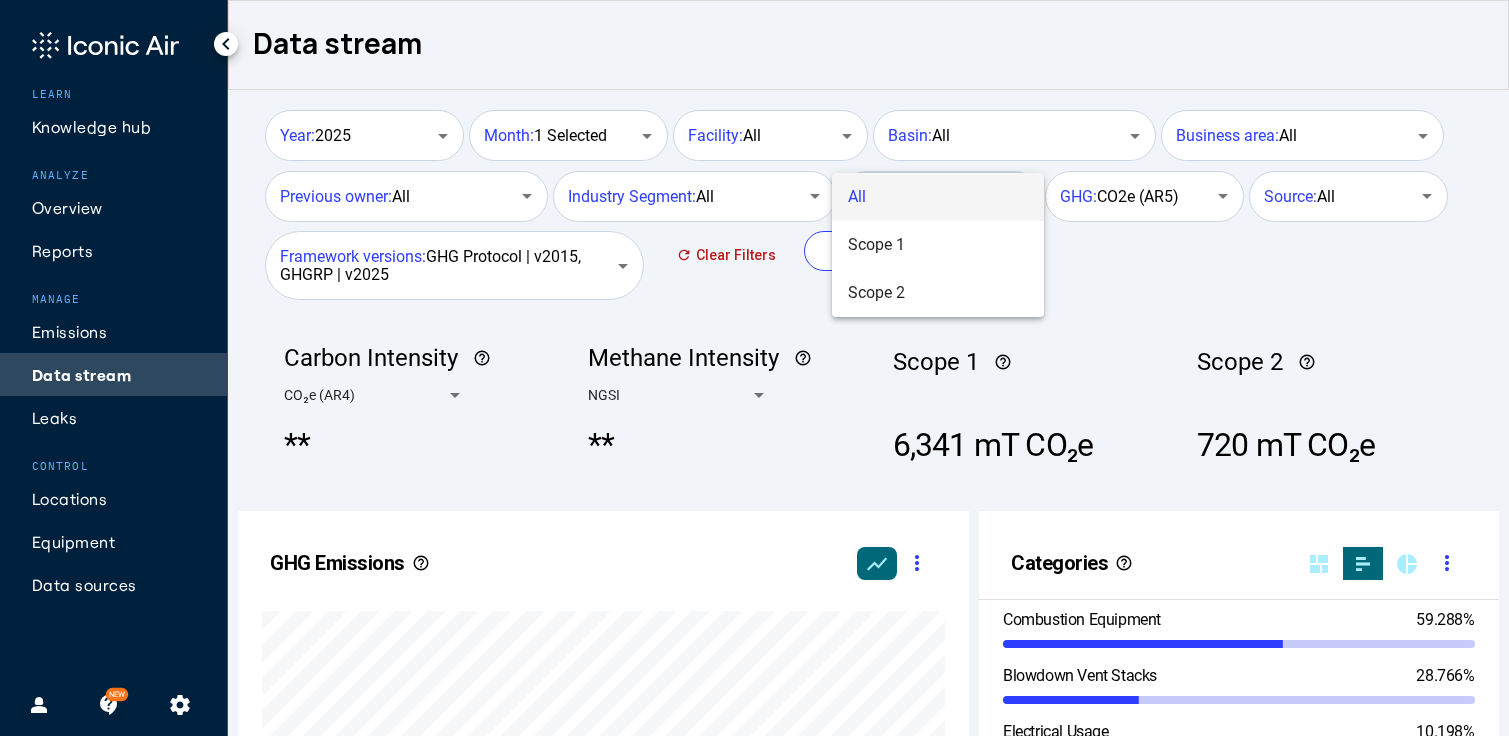 click at bounding box center [754, 368] 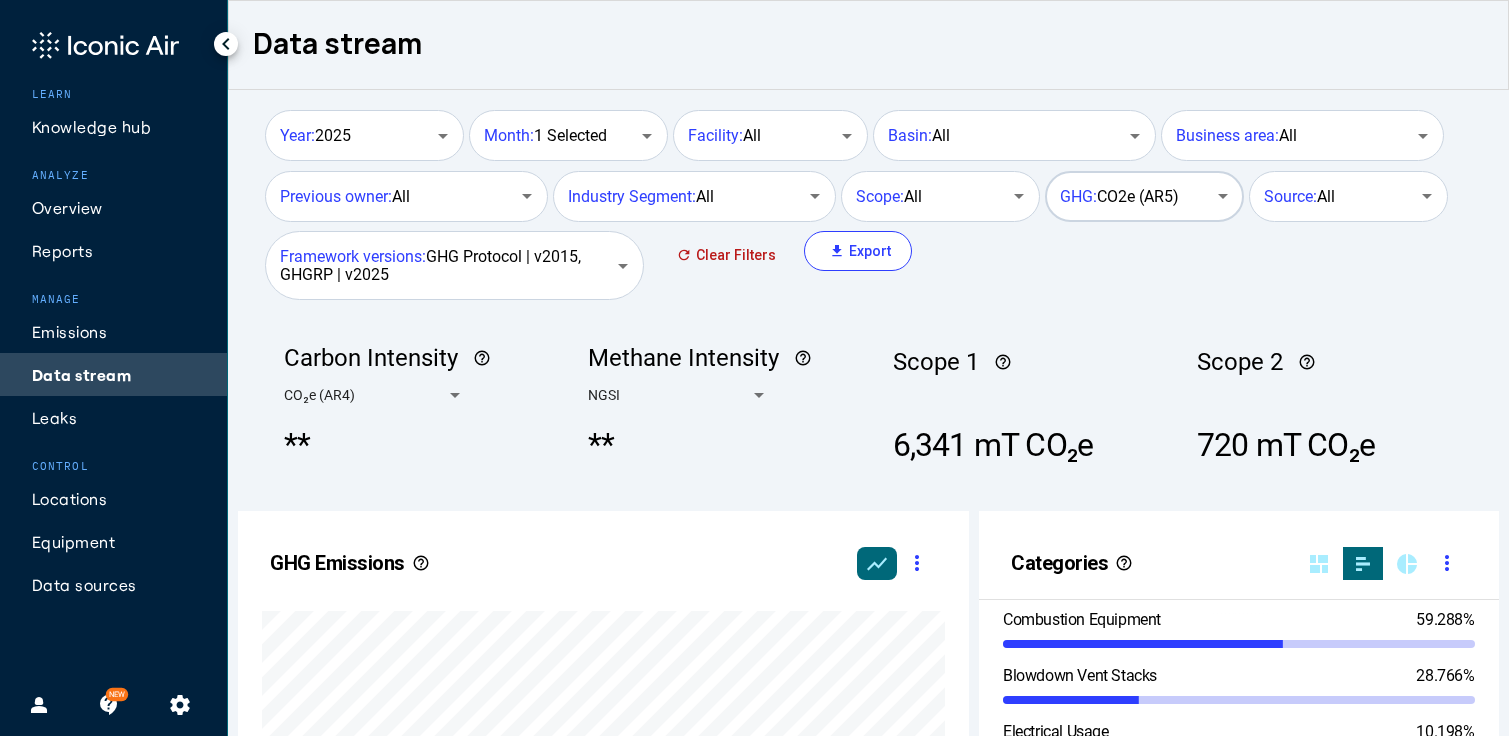 click on "GHG:   CO2e (AR5)" at bounding box center (1119, 197) 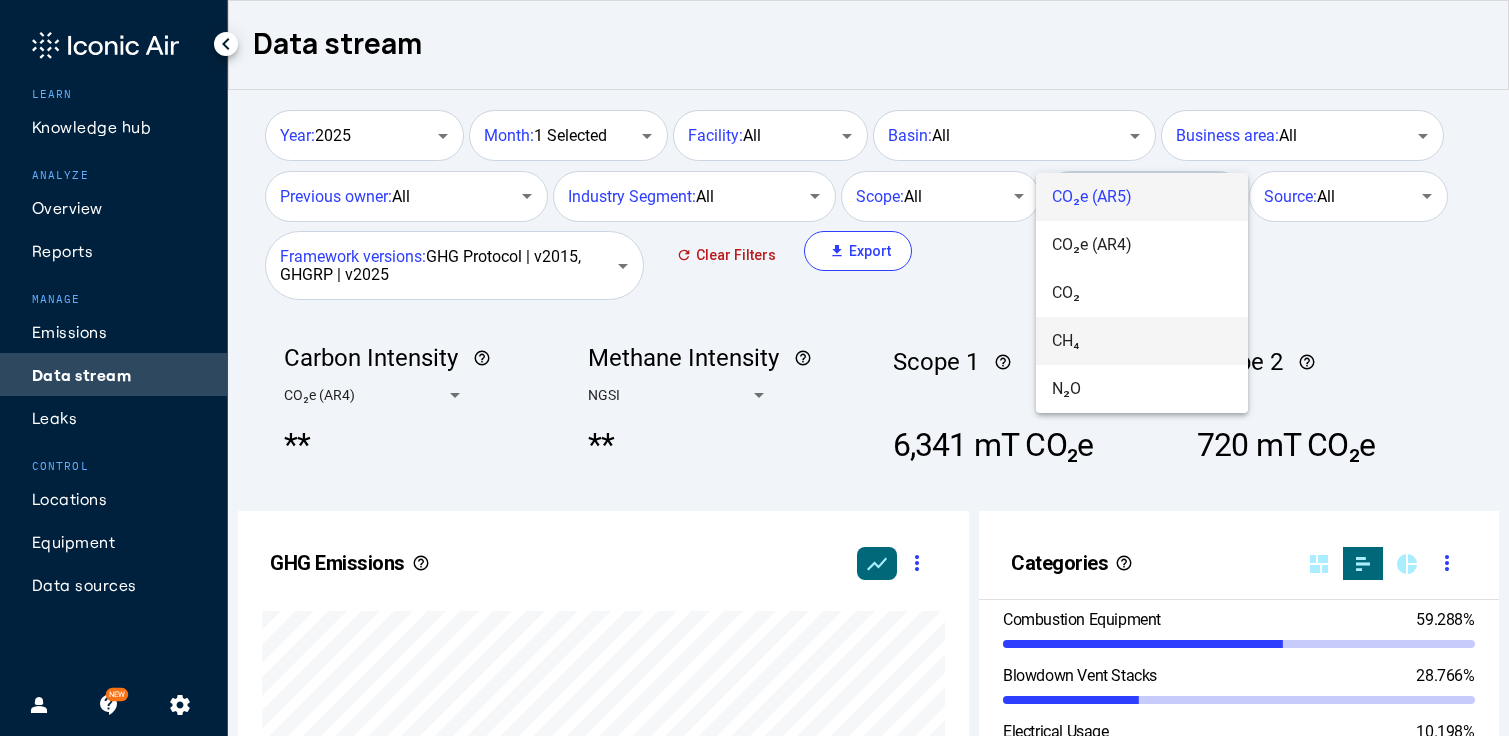 click on "CH₄" at bounding box center [1142, 341] 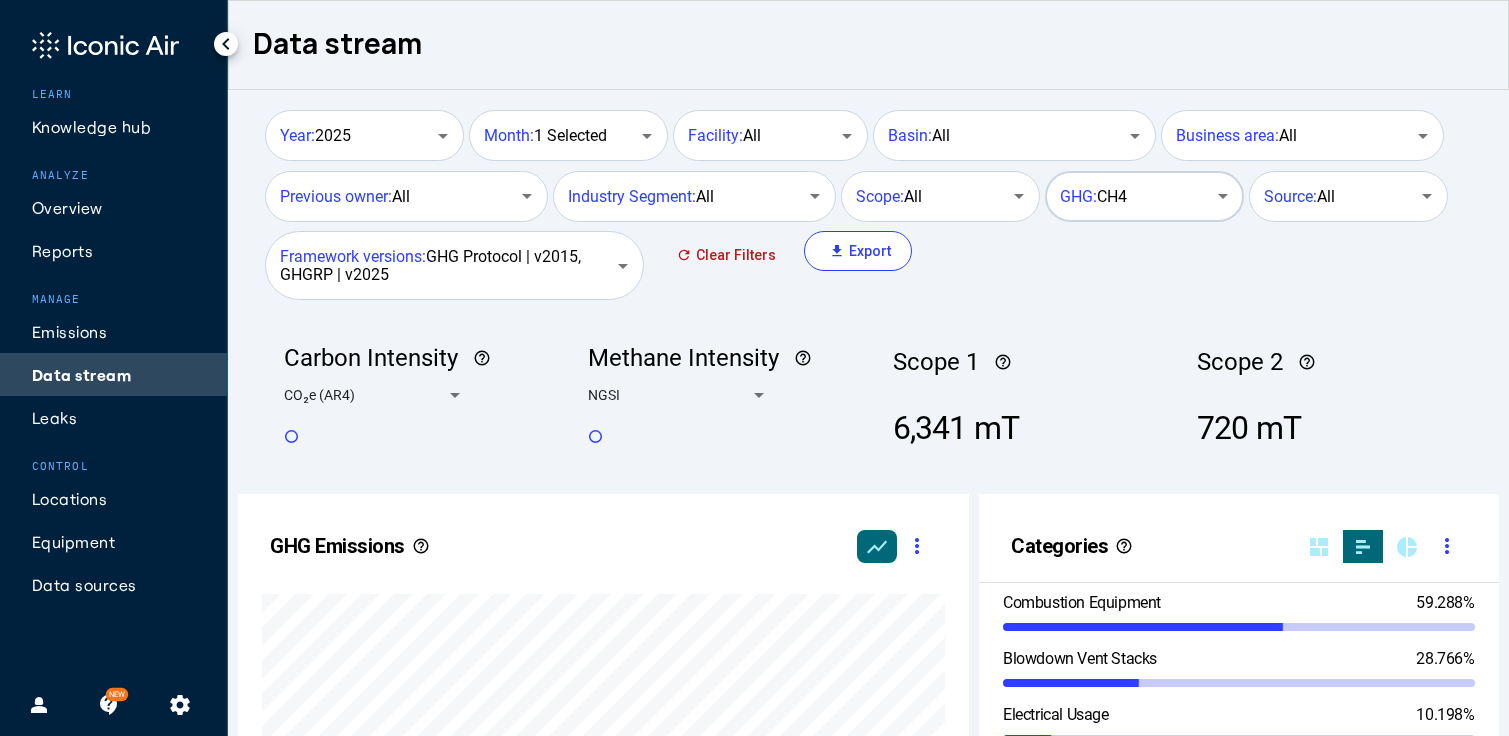click on "Year: [YEAR] Month: [MONTH] Selected Facility: All Basin: All Business area: All Previous owner: All Industry Segment: All Scope: All GHG: CH4 Source: All Framework versions: GHG Protocol | v[YEAR], GHGRP | v[YEAR] refresh Clear Filters download Export" at bounding box center (868, 214) 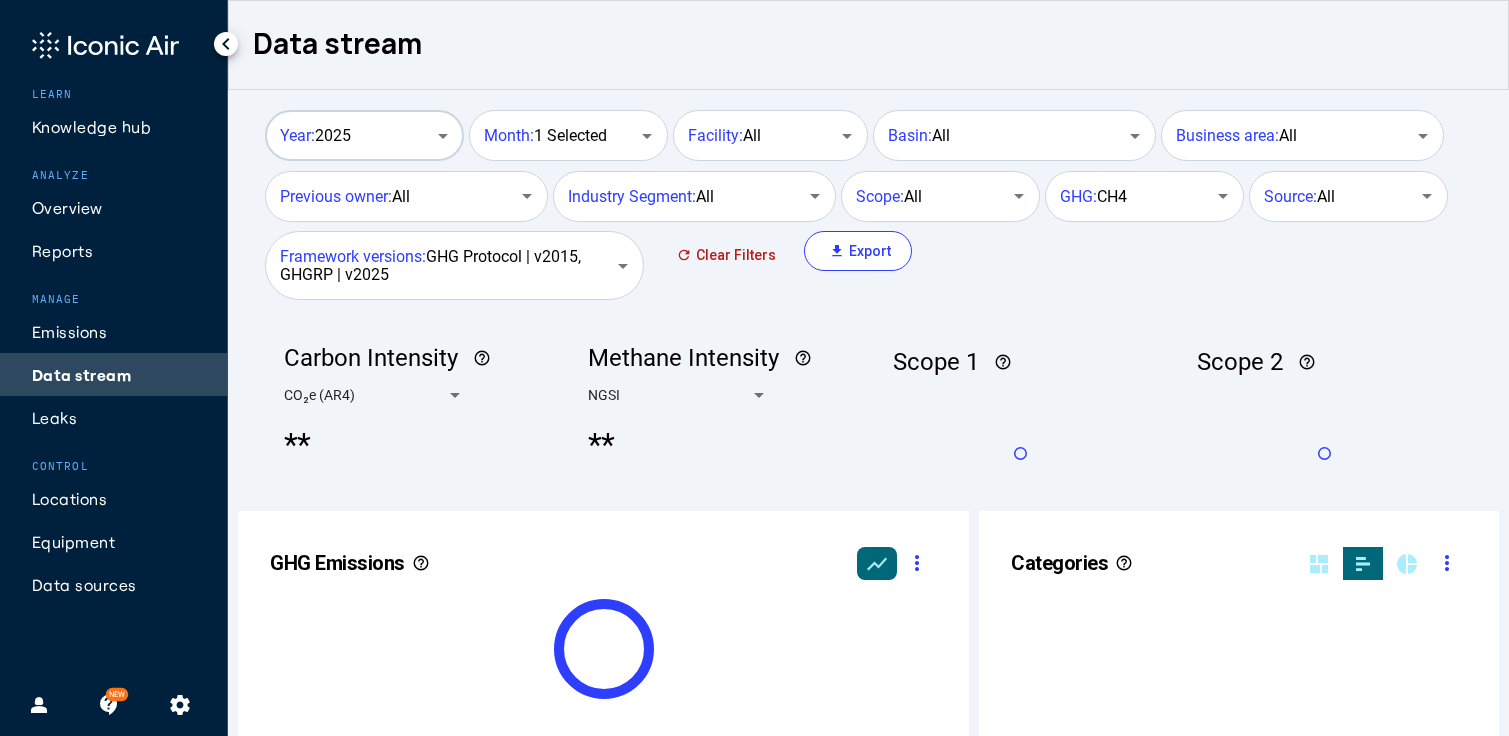 click on "Year:   2025" at bounding box center (362, 133) 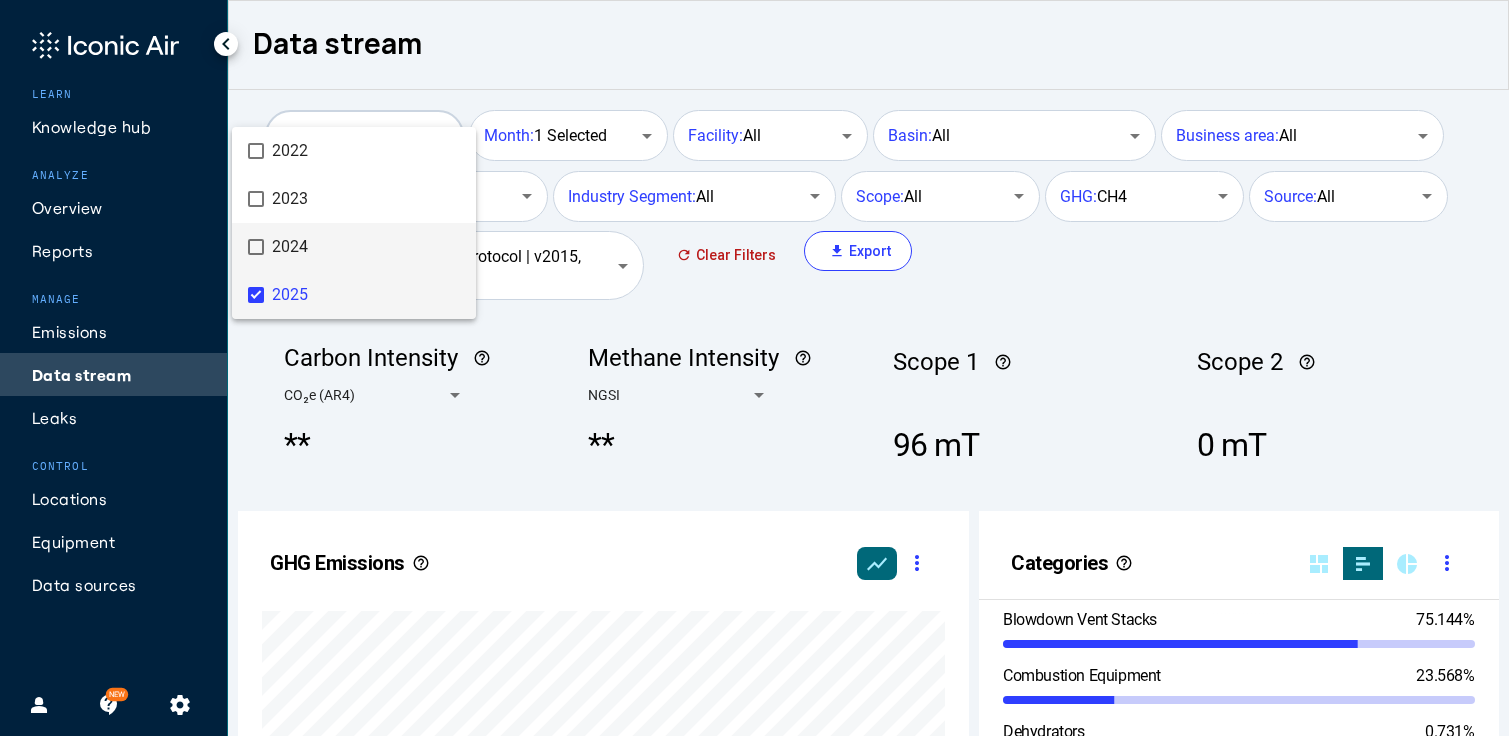 scroll, scrollTop: 999490, scrollLeft: 999269, axis: both 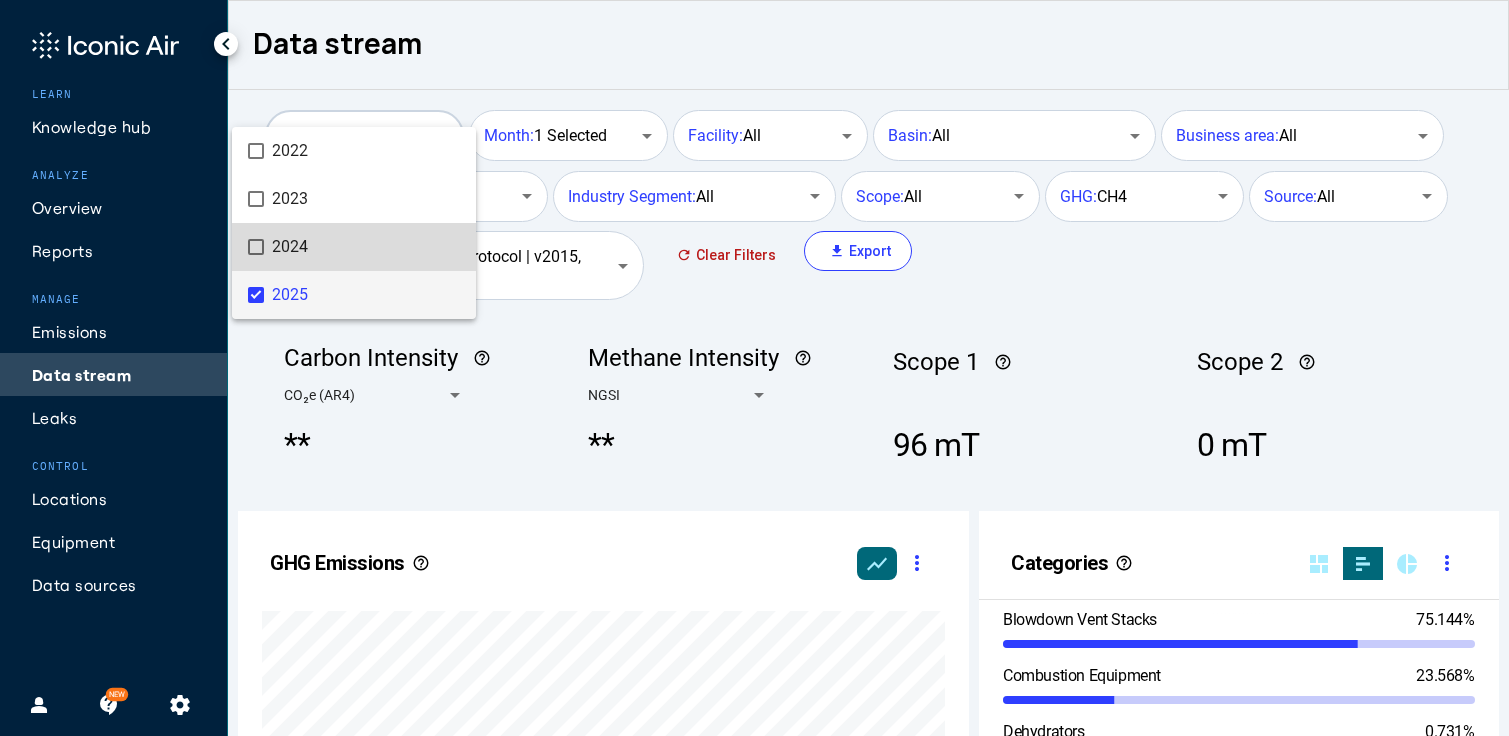click on "2024" at bounding box center (366, 247) 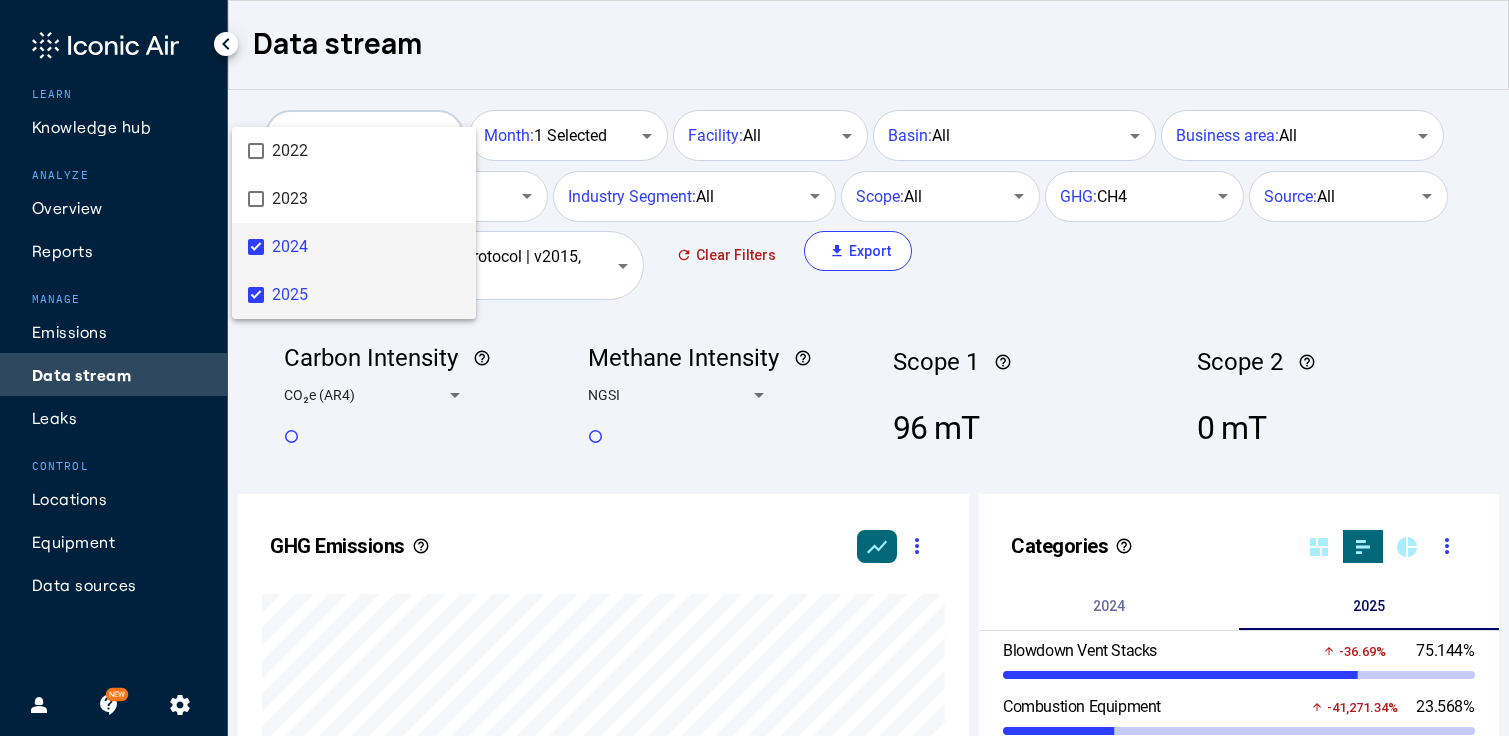 click on "2025" at bounding box center [366, 295] 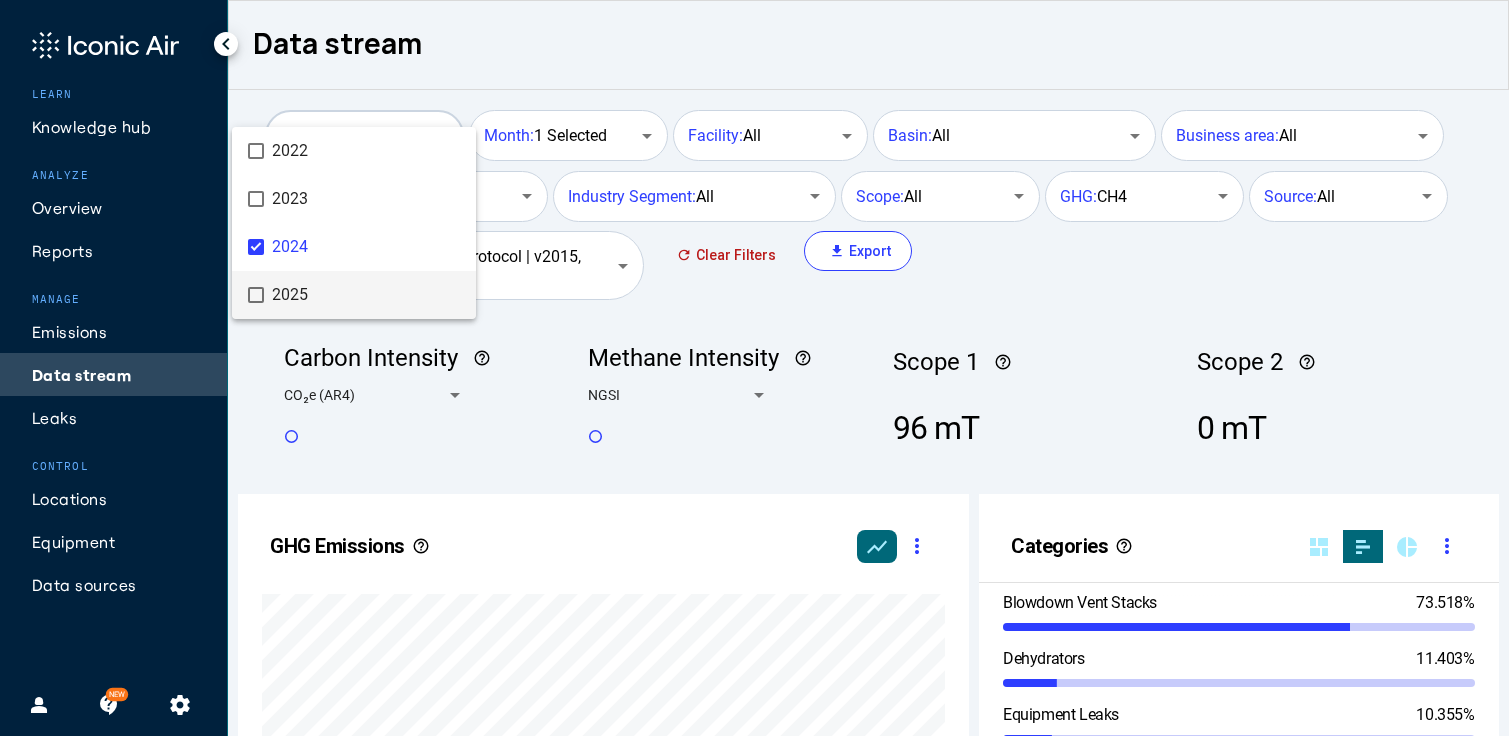 scroll, scrollTop: 999579, scrollLeft: 999374, axis: both 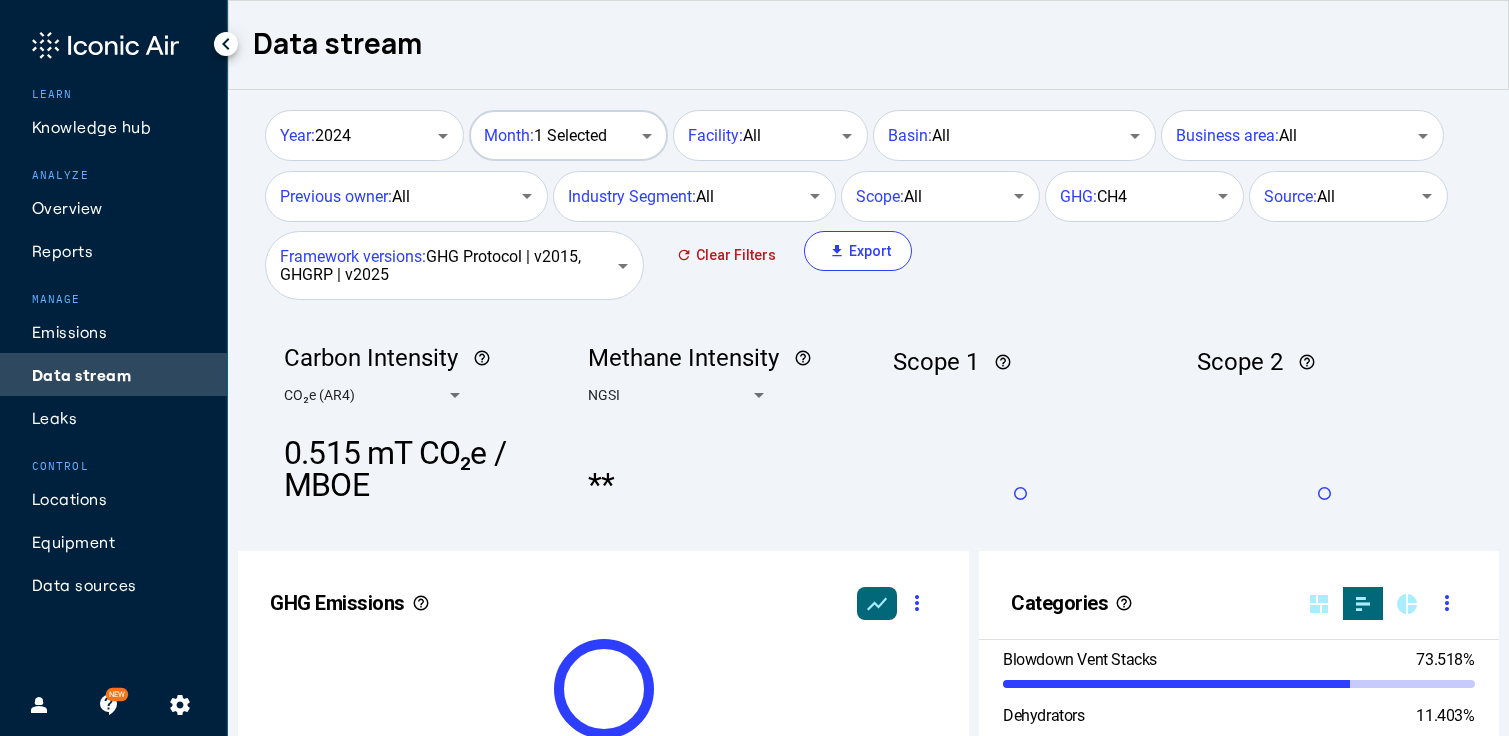 click on "Month:   1 Selected" at bounding box center (545, 136) 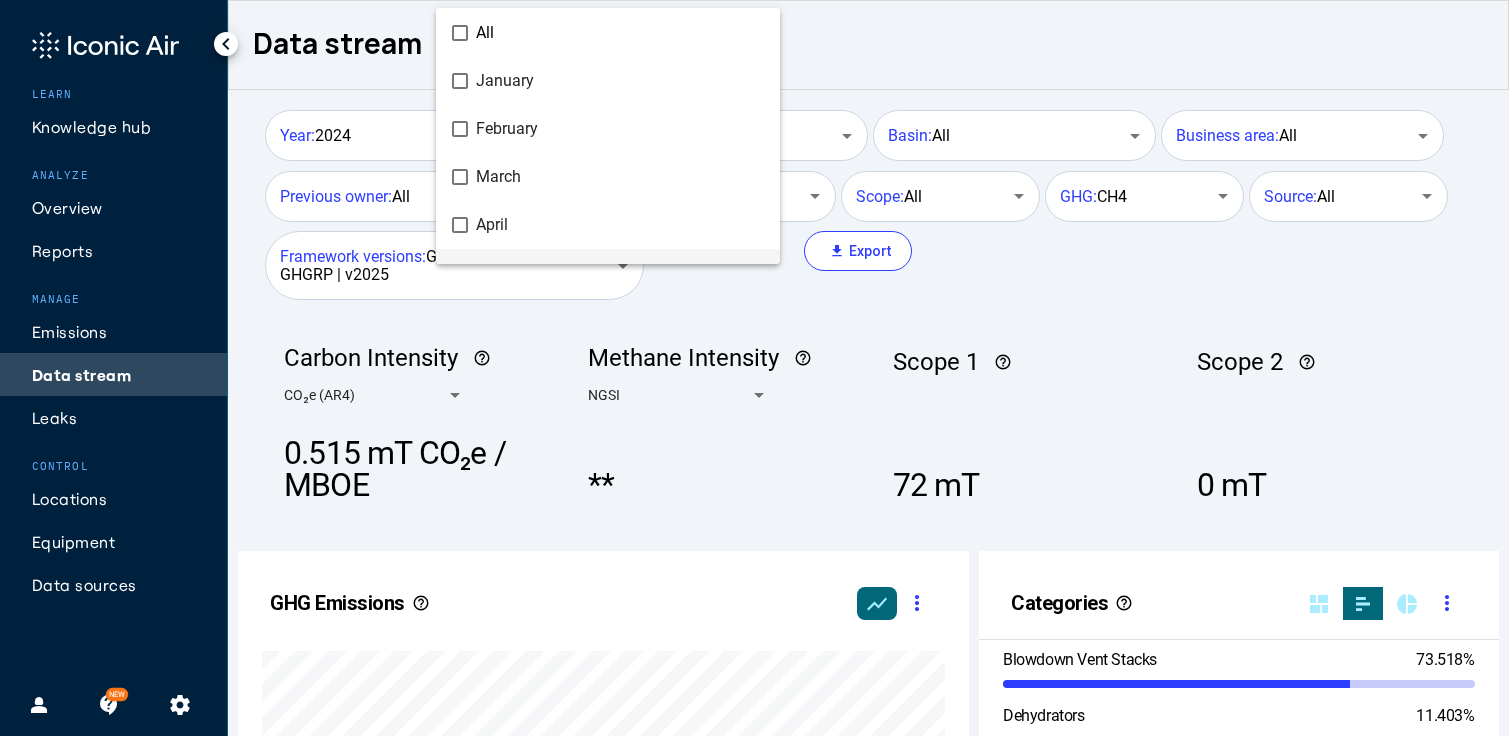 scroll, scrollTop: 136, scrollLeft: 0, axis: vertical 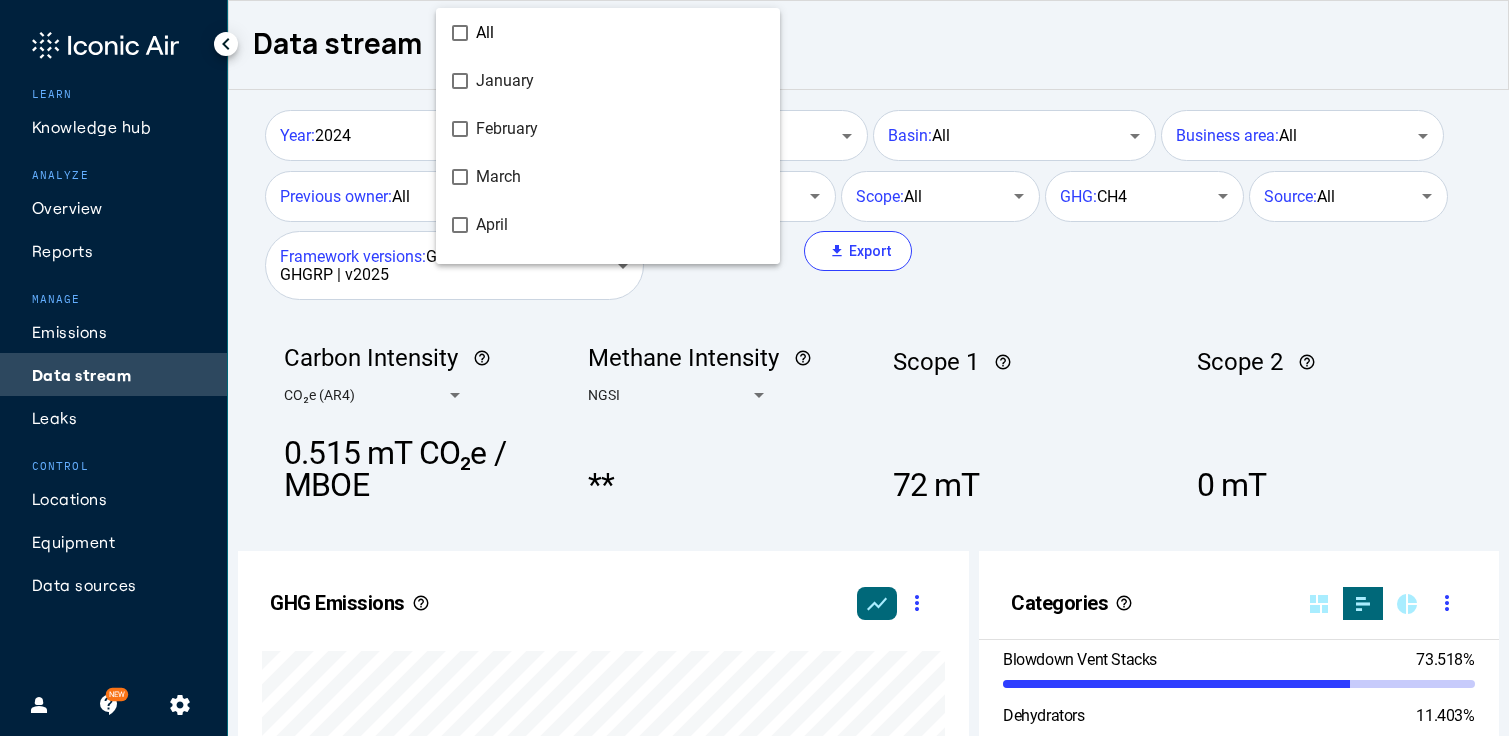 click on "All" at bounding box center (652, 33) 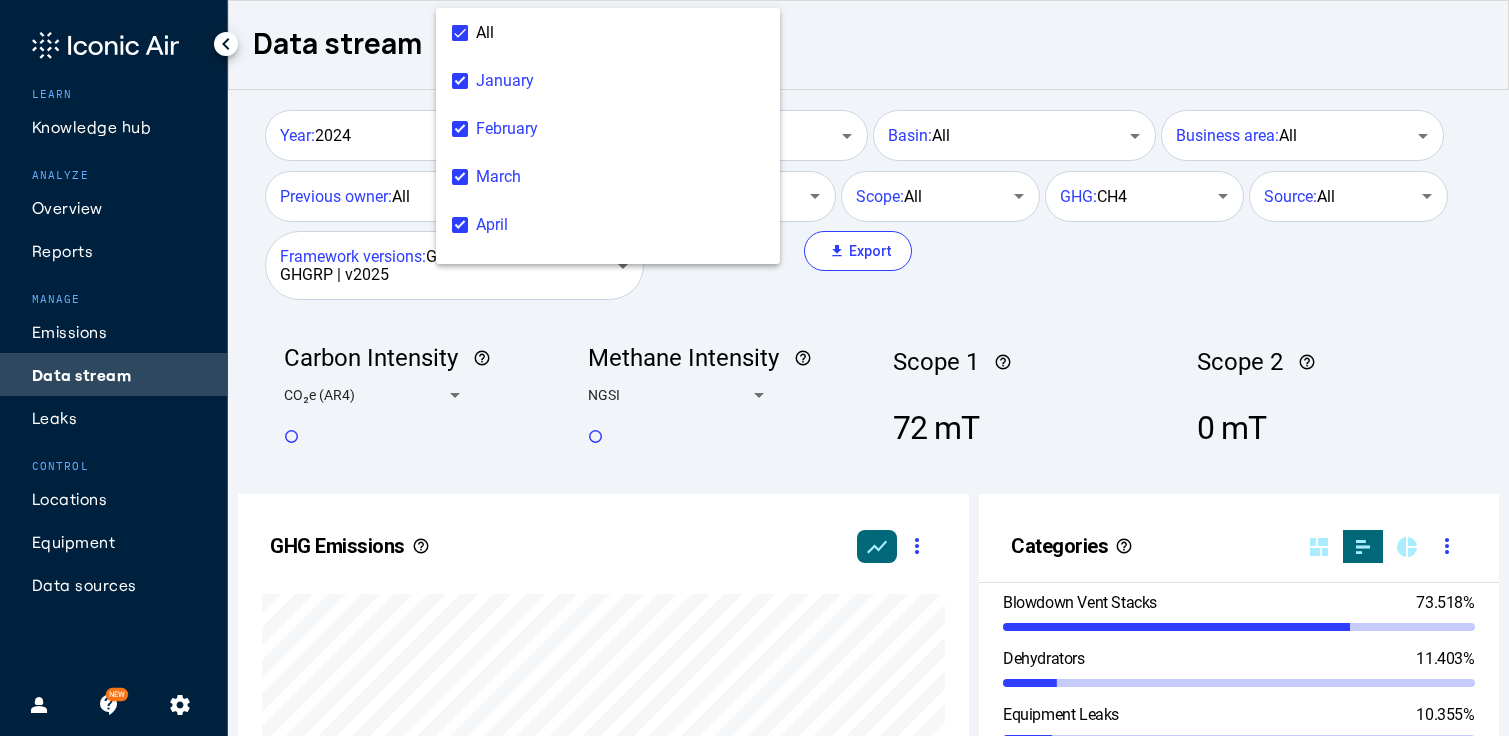 click at bounding box center (754, 368) 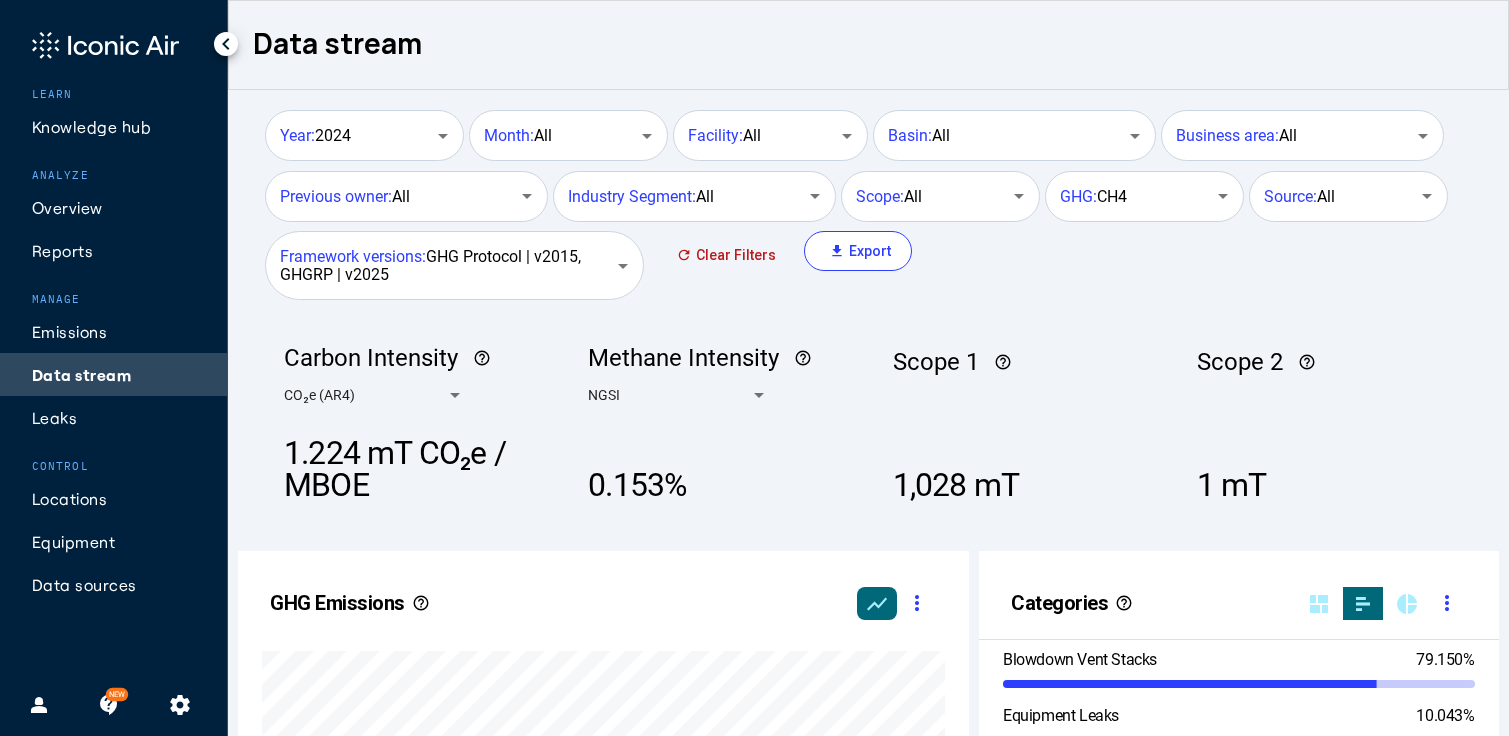 click on "GHG Emissions  help_outline  show_chart more_vert" at bounding box center [603, 593] 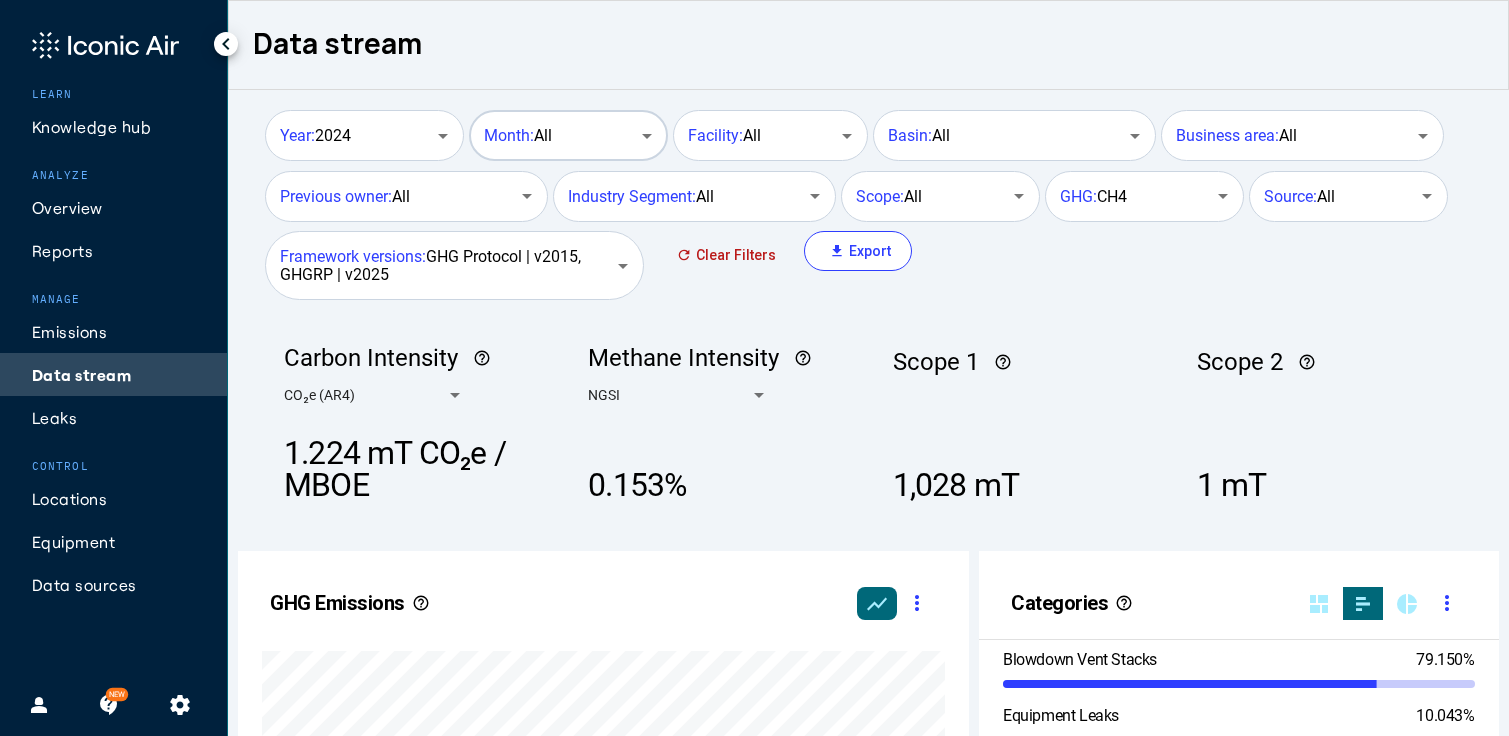 click on "Month:   All" at bounding box center (558, 136) 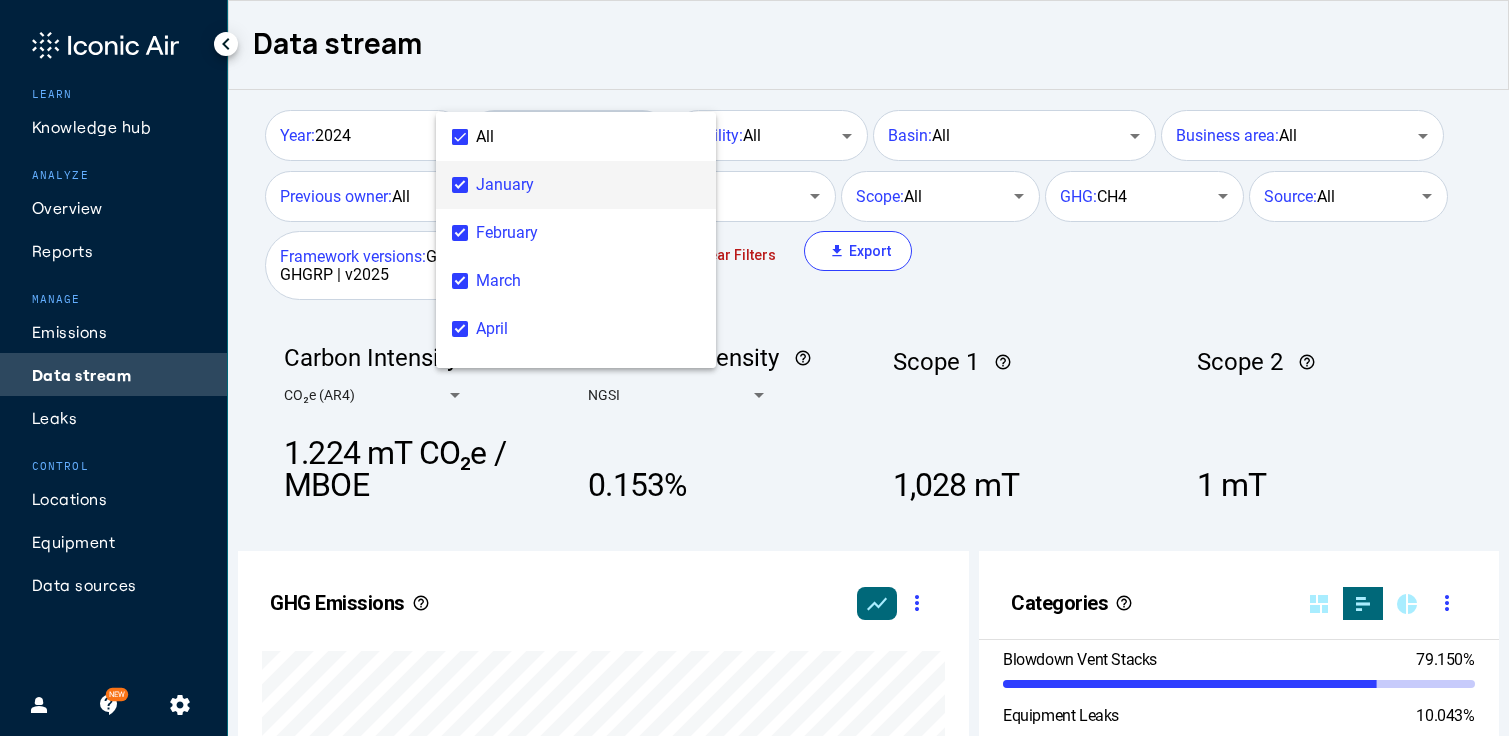 scroll, scrollTop: 999490, scrollLeft: 999269, axis: both 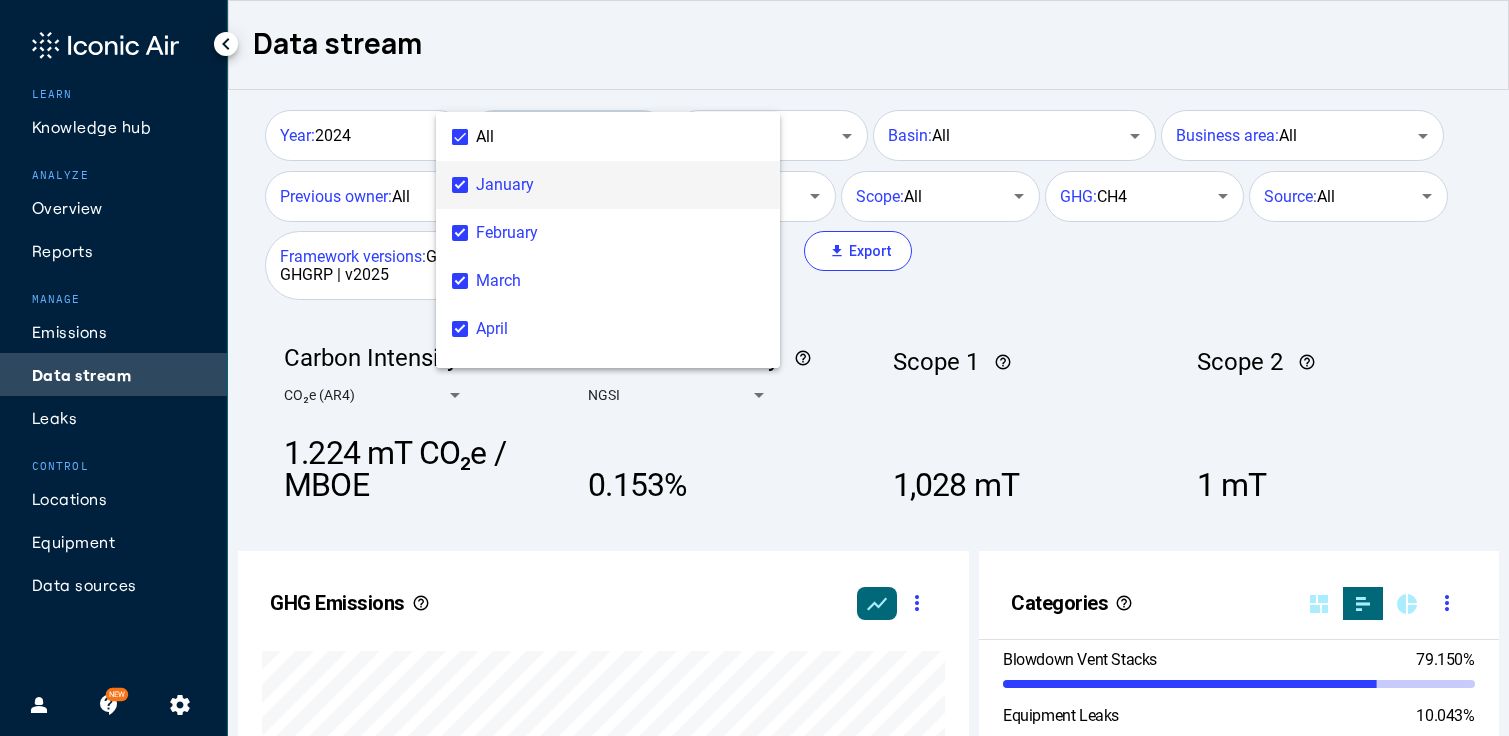 click on "January" at bounding box center (620, 185) 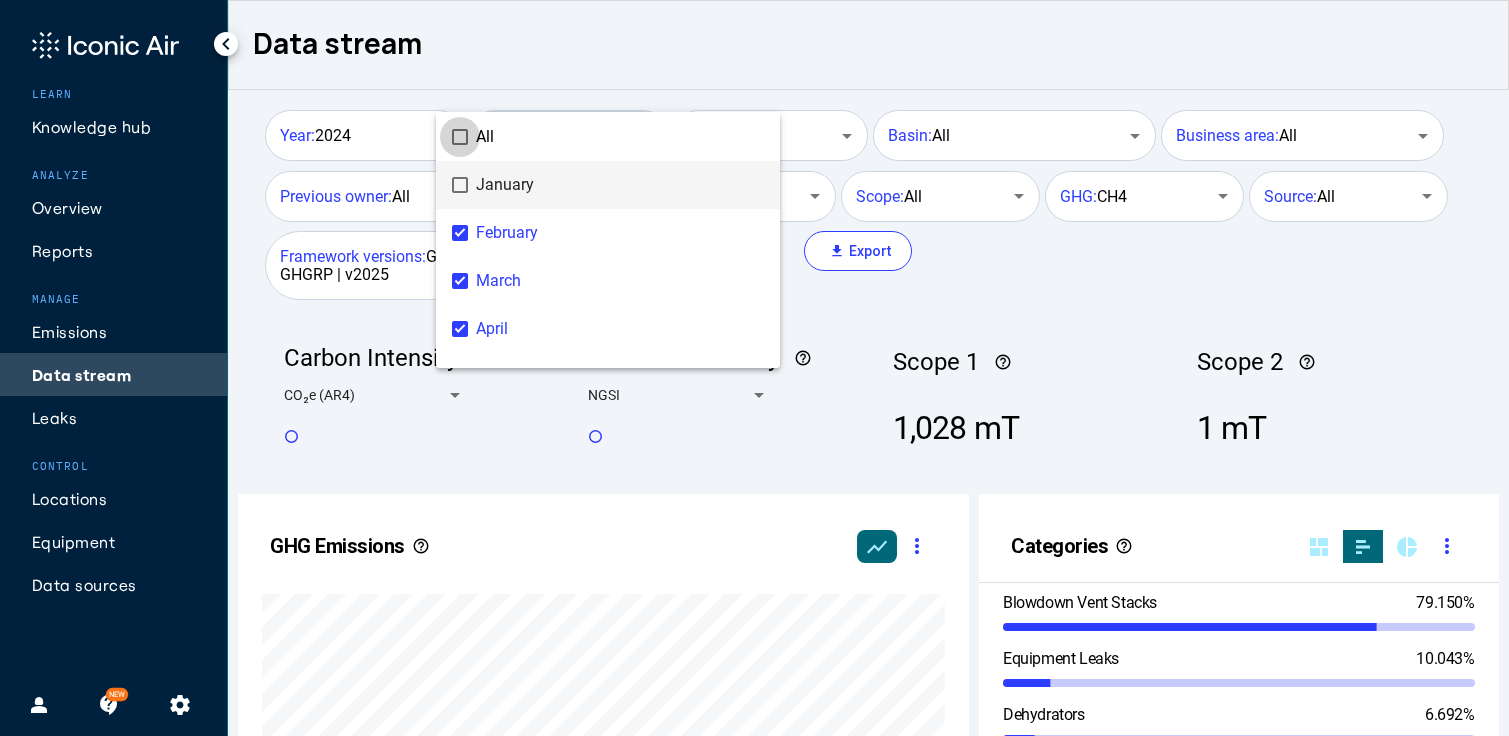 click on "All" at bounding box center [652, 137] 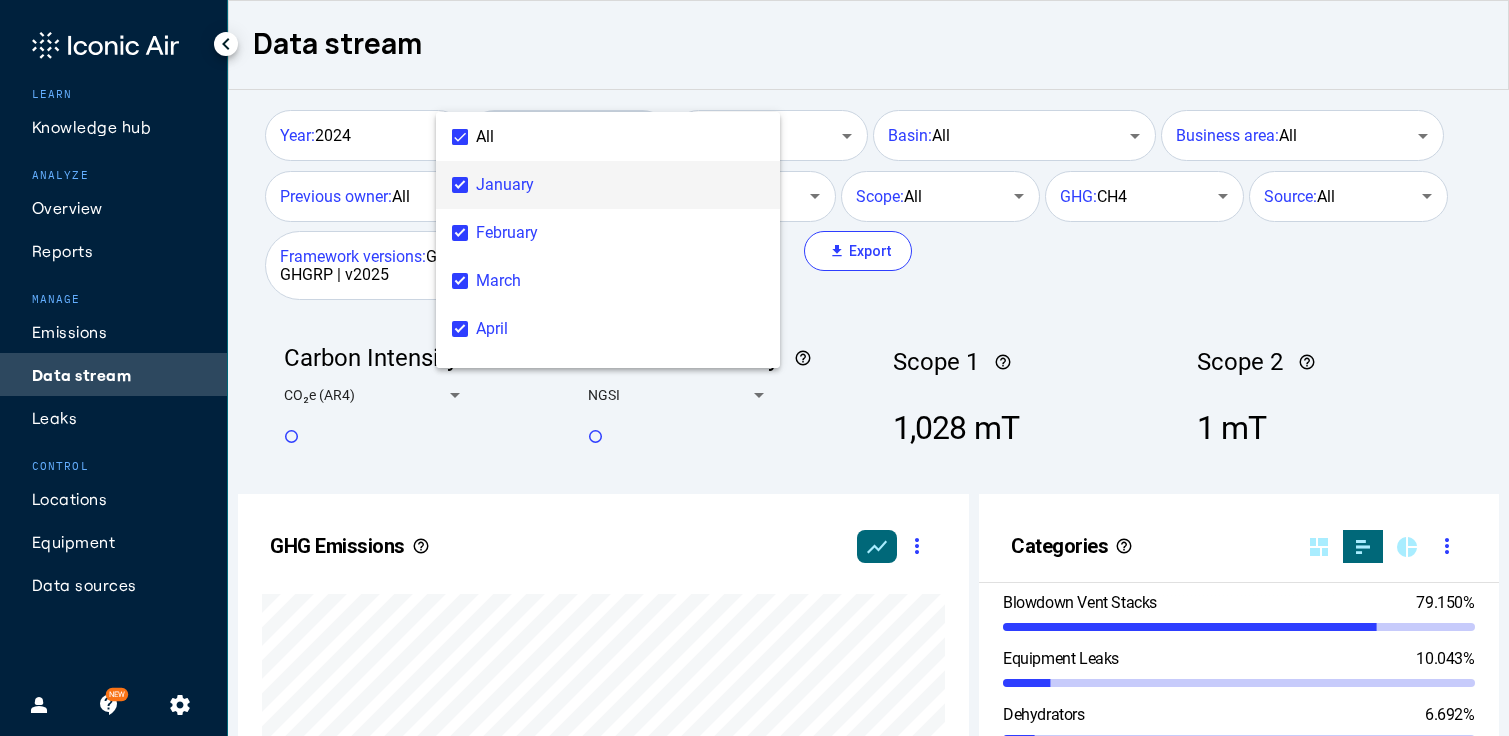 click on "All" at bounding box center (652, 137) 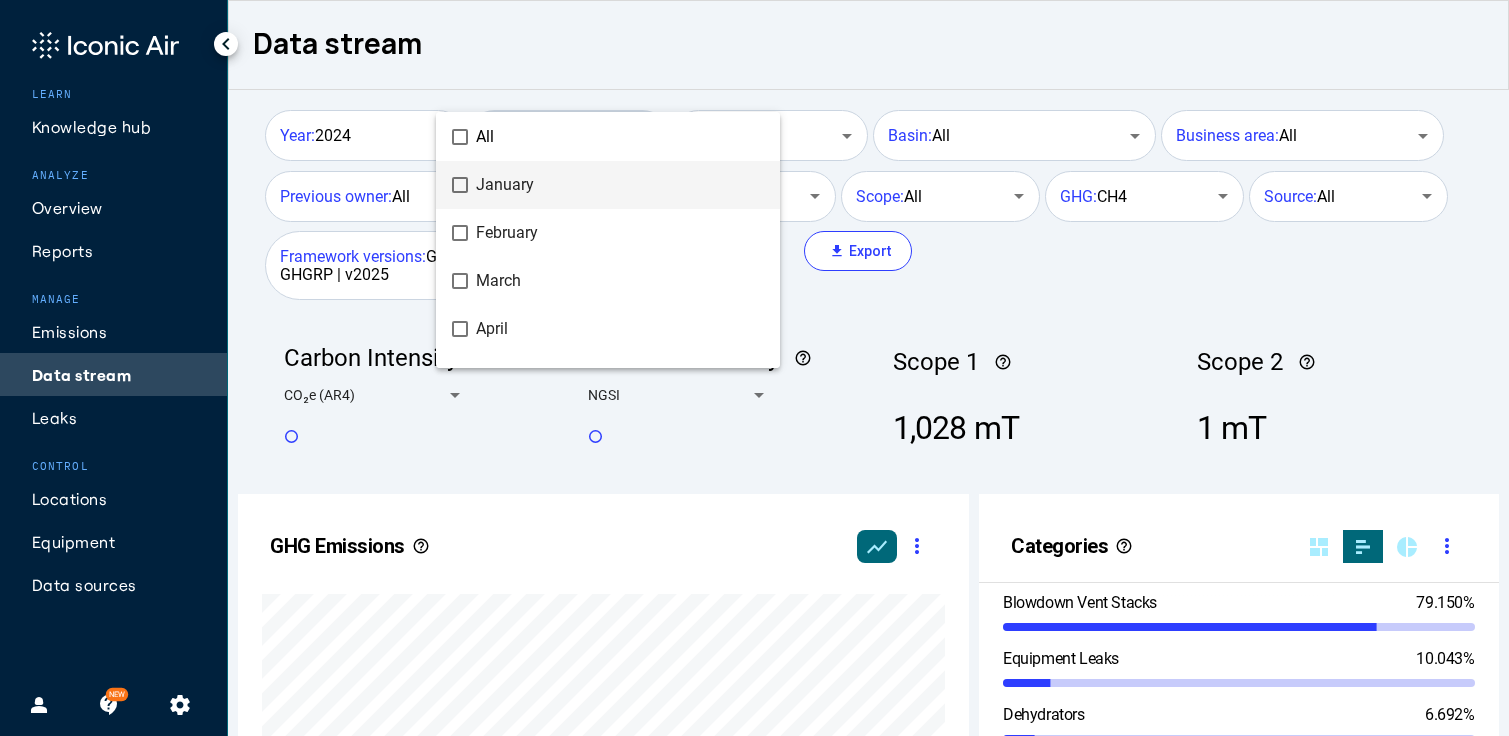 click on "January" at bounding box center (620, 185) 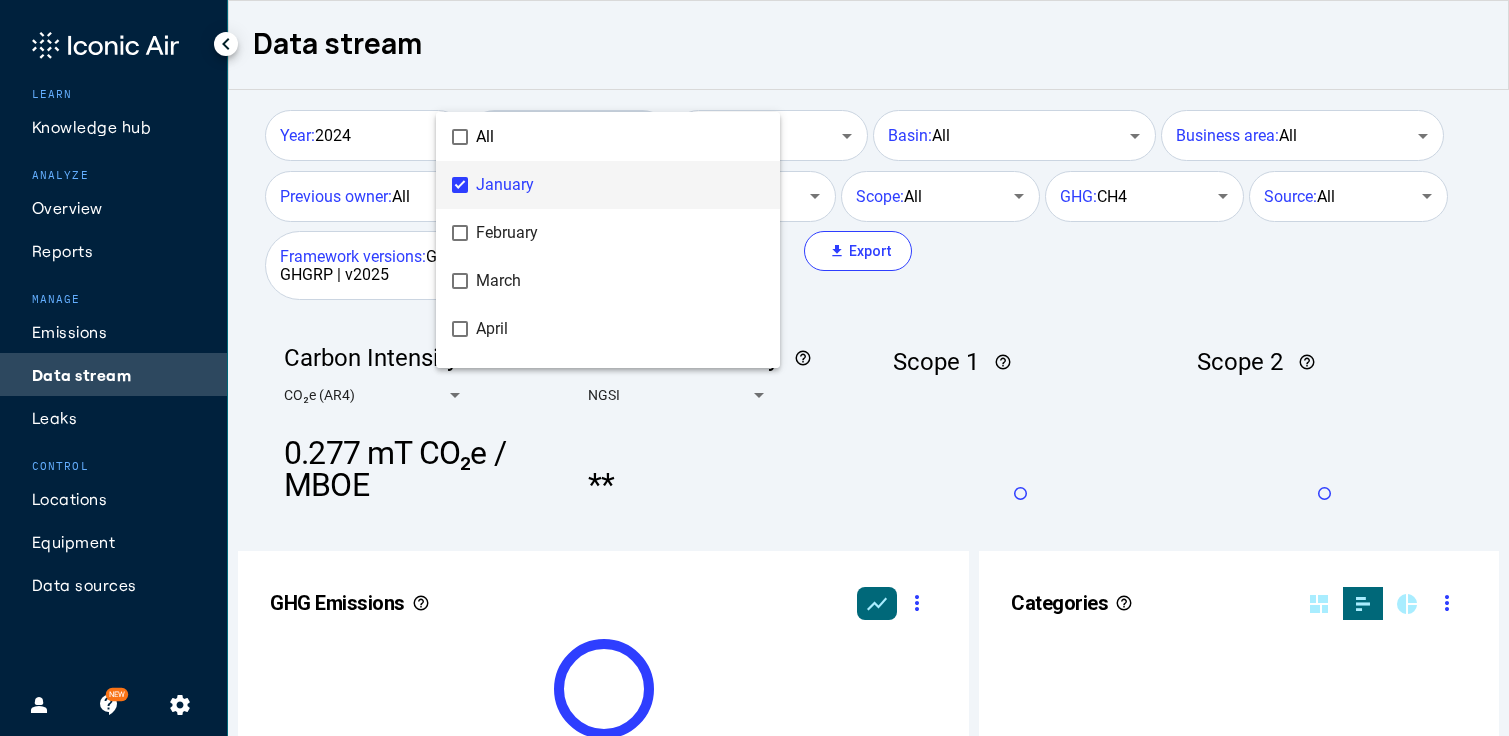 scroll, scrollTop: 999490, scrollLeft: 999374, axis: both 